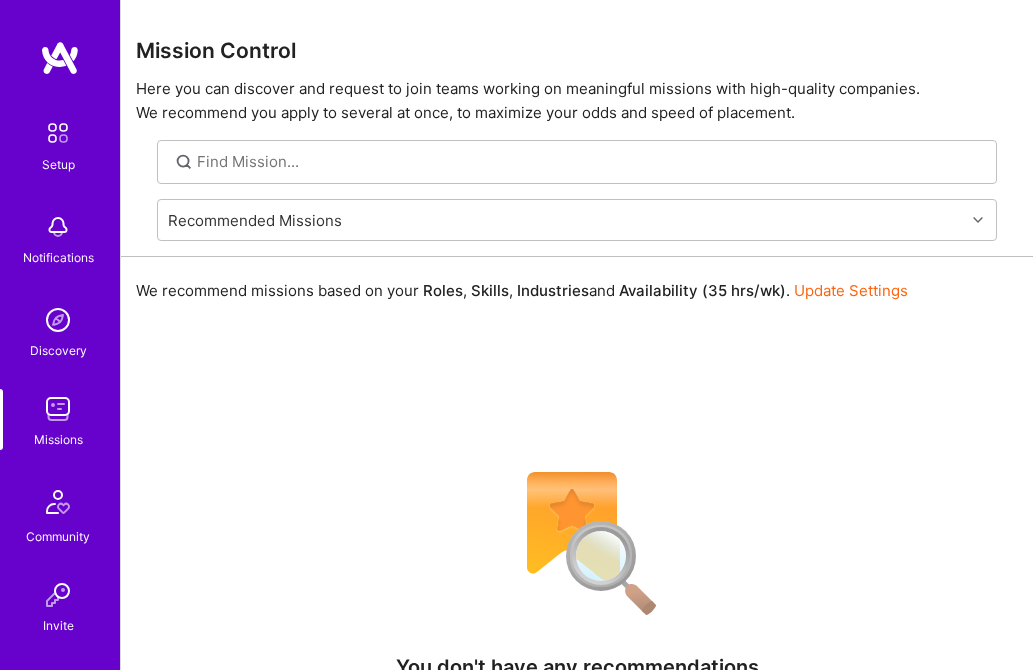 scroll, scrollTop: 0, scrollLeft: 0, axis: both 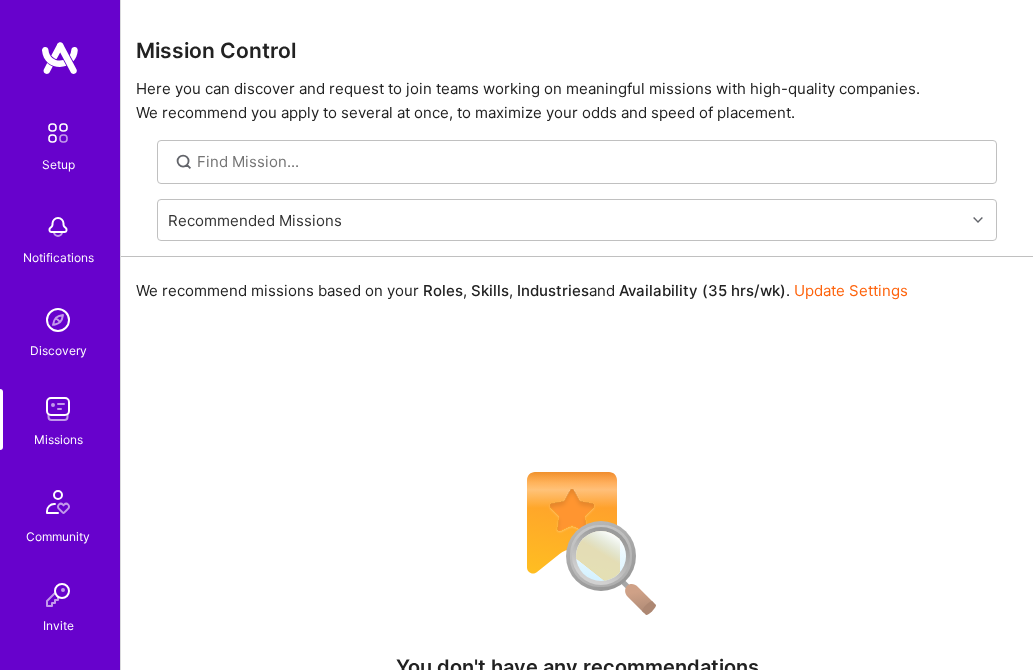 click at bounding box center (58, 133) 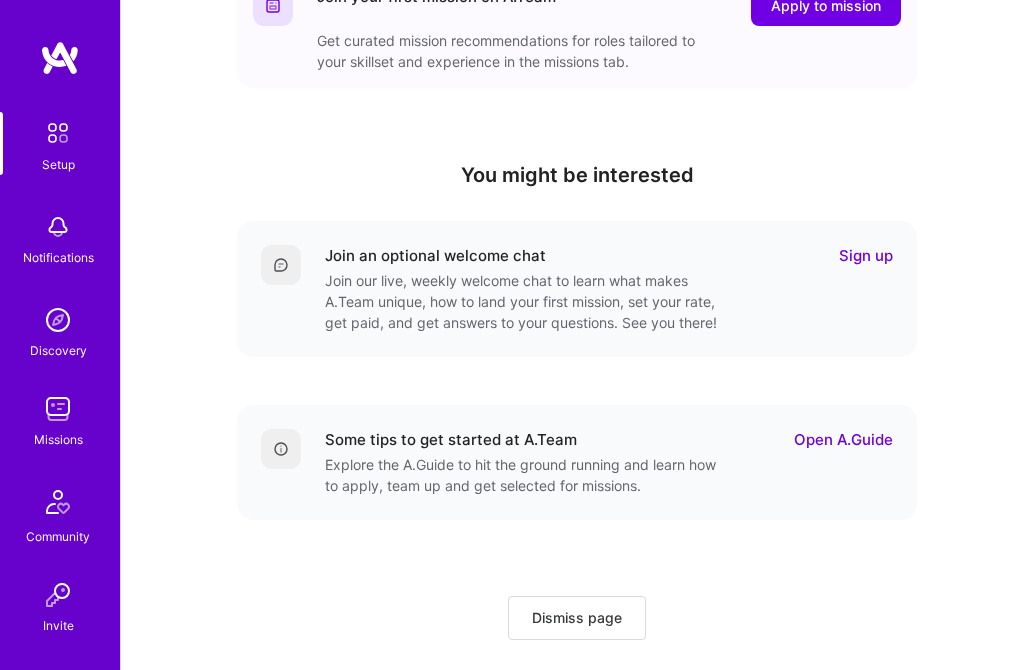 scroll, scrollTop: 625, scrollLeft: 0, axis: vertical 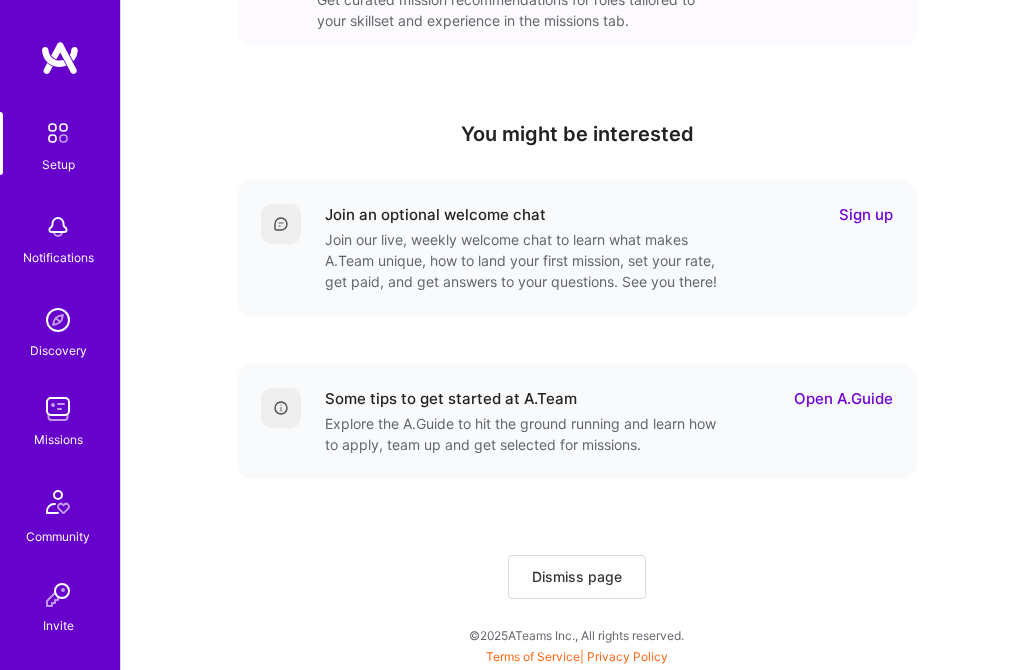 click on "Sign up" at bounding box center [866, 214] 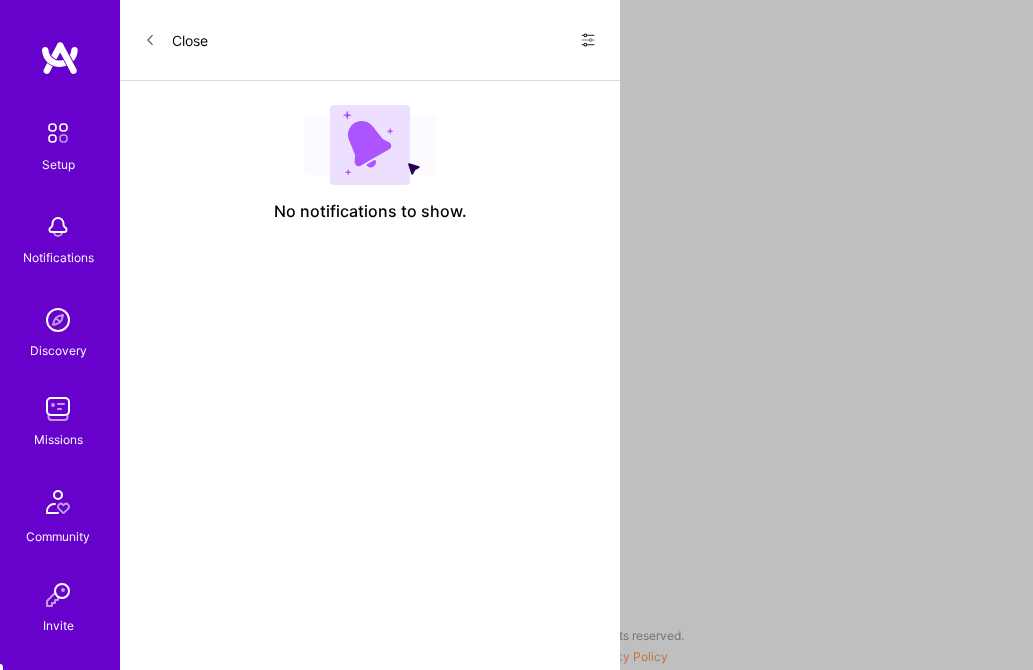 scroll, scrollTop: 0, scrollLeft: 0, axis: both 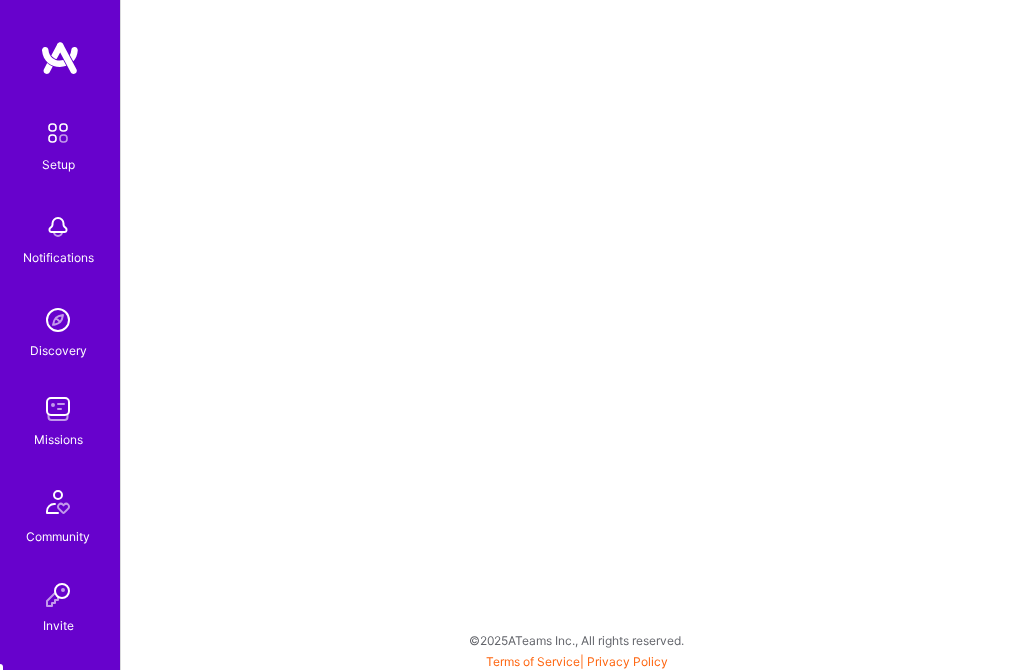 click at bounding box center (58, 409) 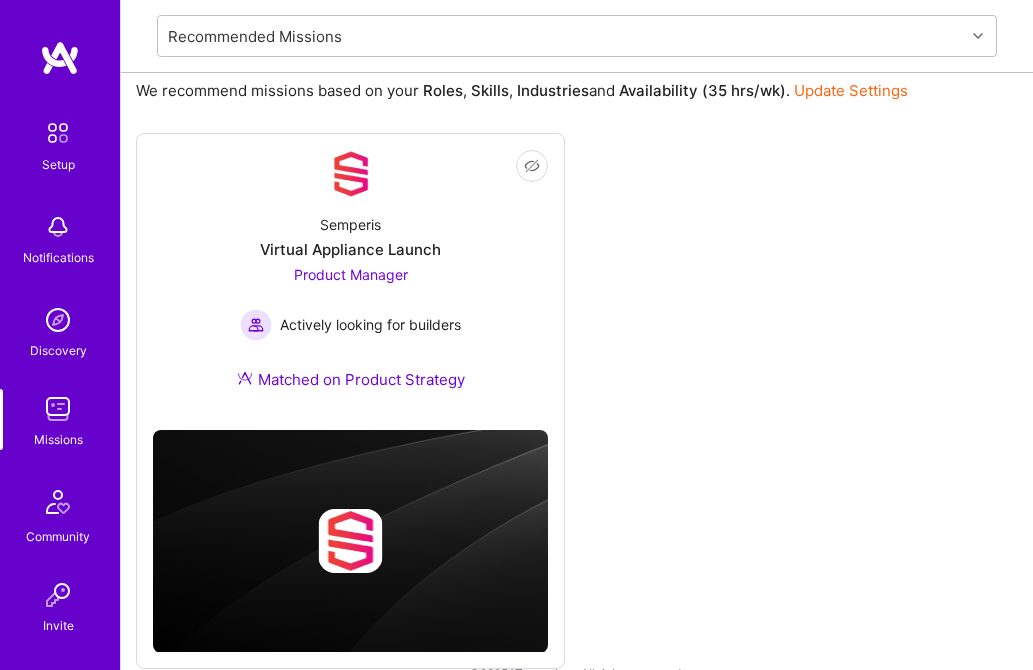 scroll, scrollTop: 238, scrollLeft: 0, axis: vertical 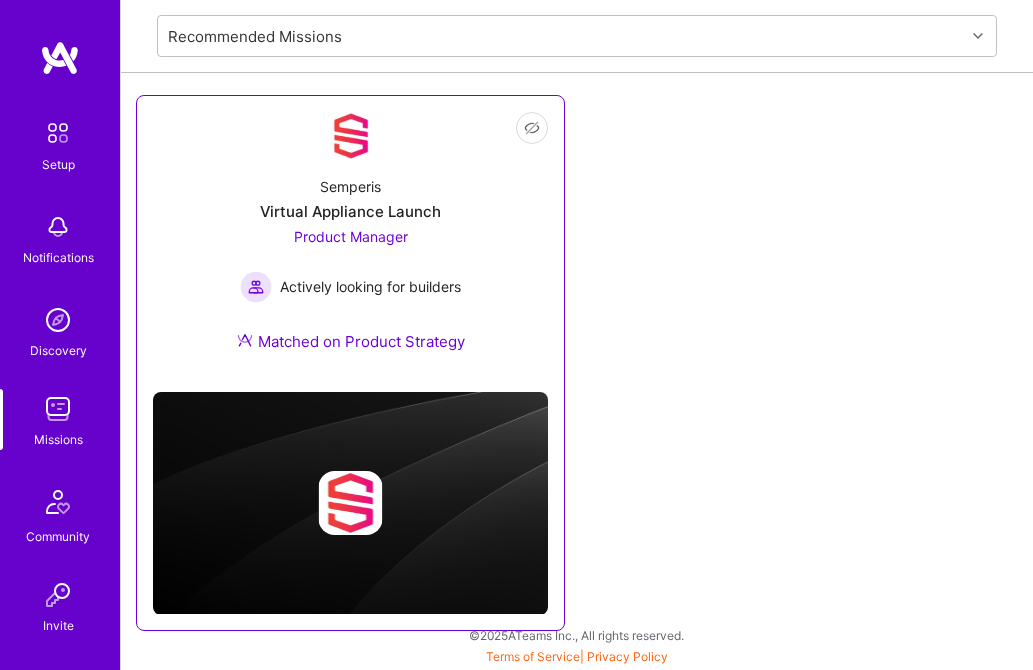 click on "Virtual Appliance Launch" at bounding box center (350, 211) 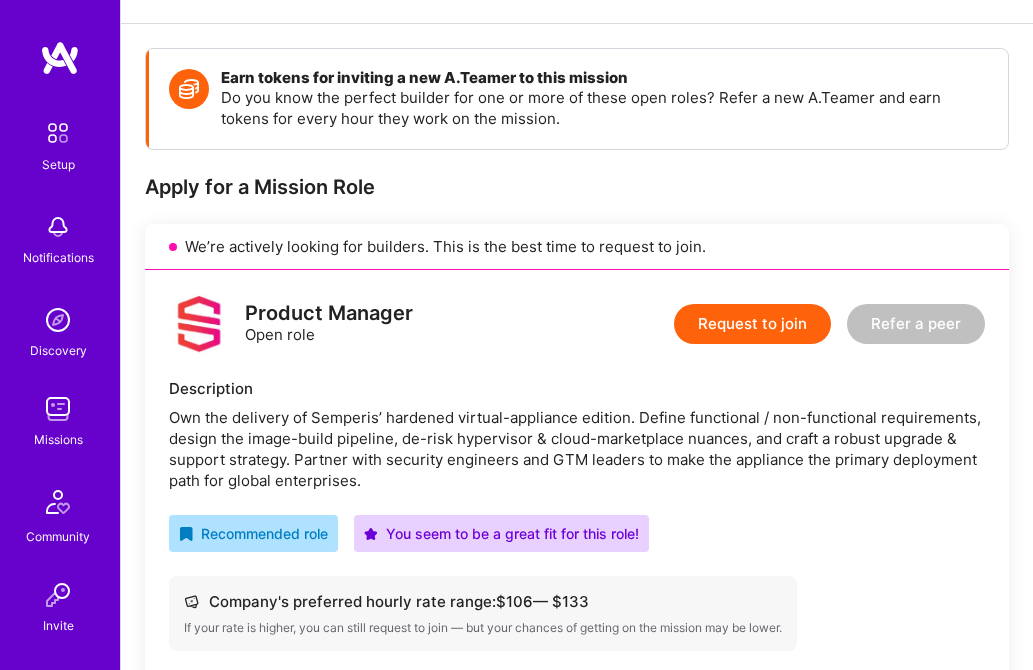 scroll, scrollTop: 0, scrollLeft: 0, axis: both 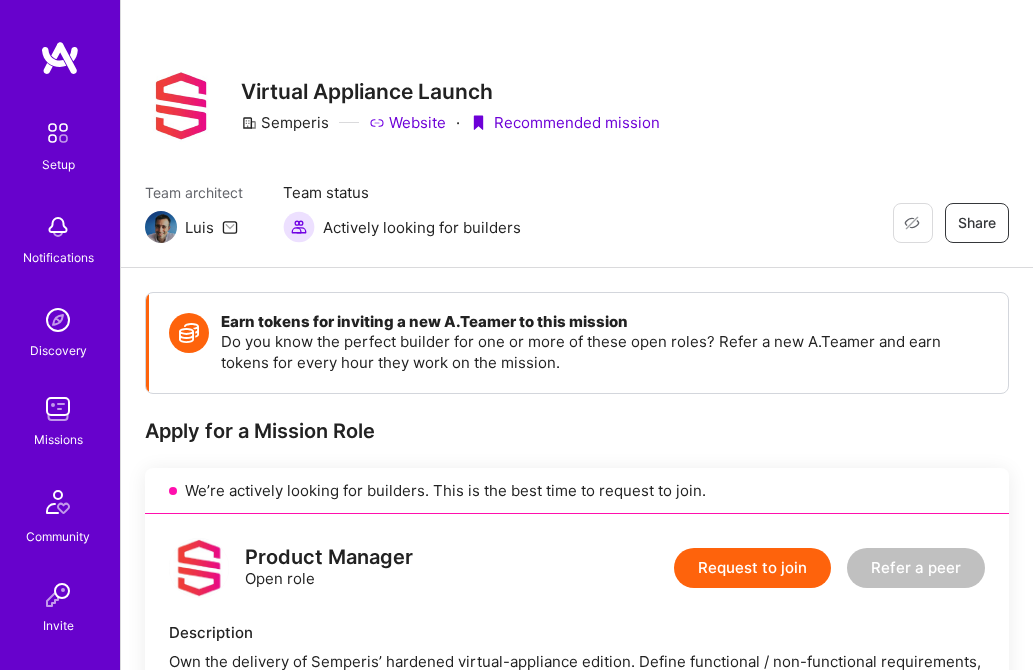 click at bounding box center (58, 133) 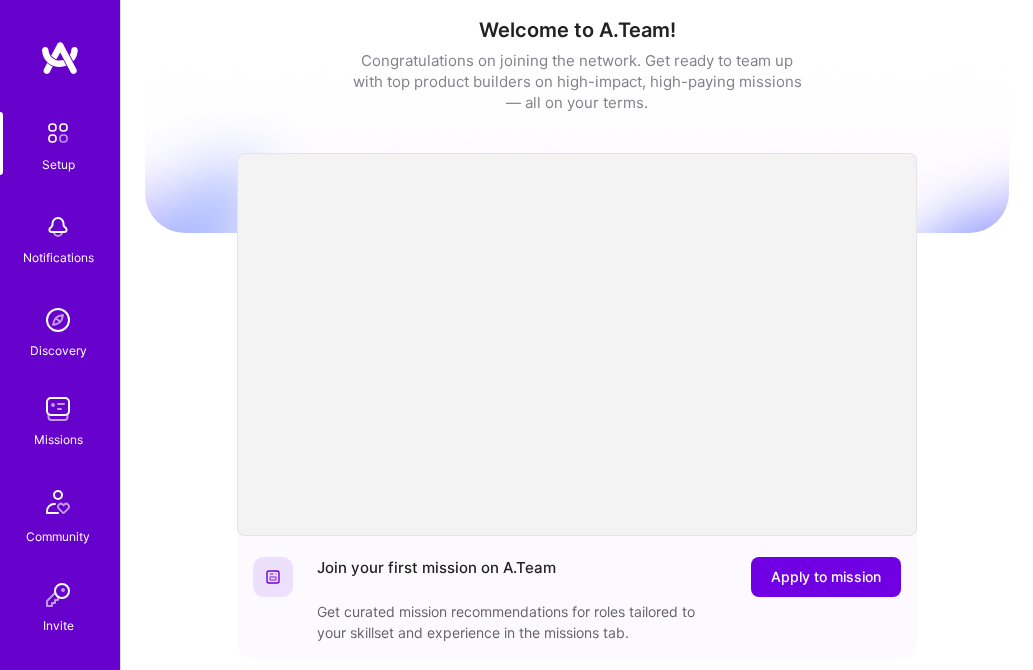 scroll, scrollTop: 0, scrollLeft: 0, axis: both 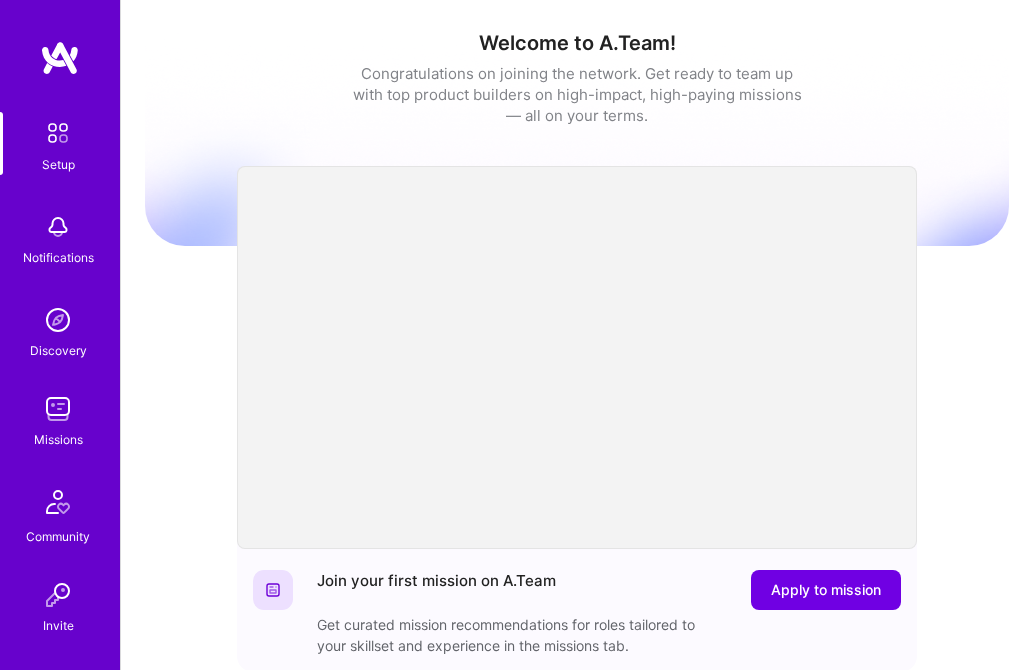 click at bounding box center (60, 58) 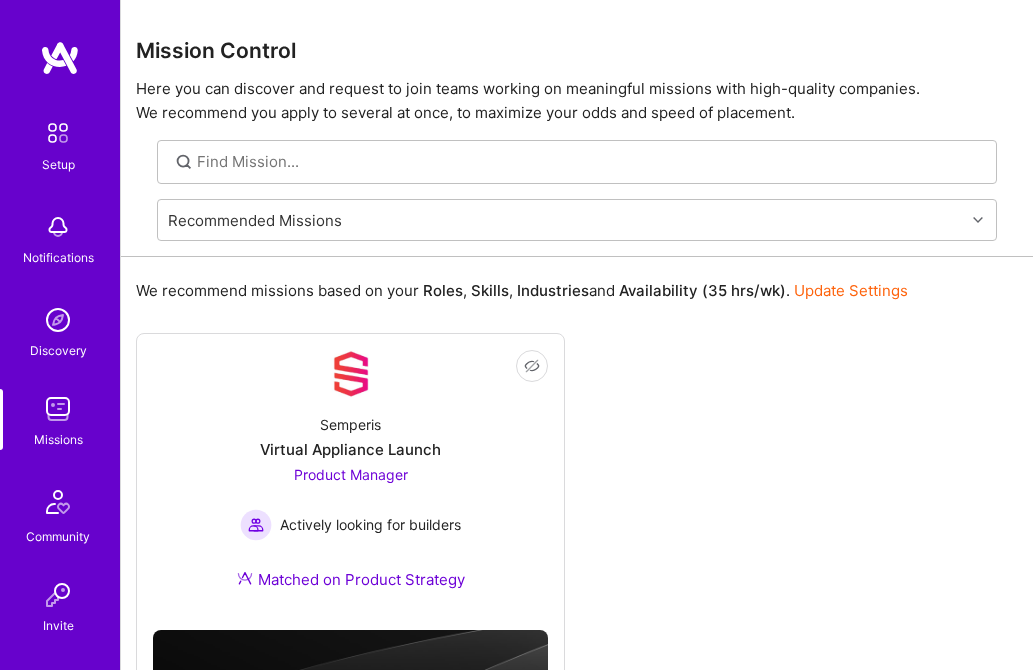 click at bounding box center (58, 320) 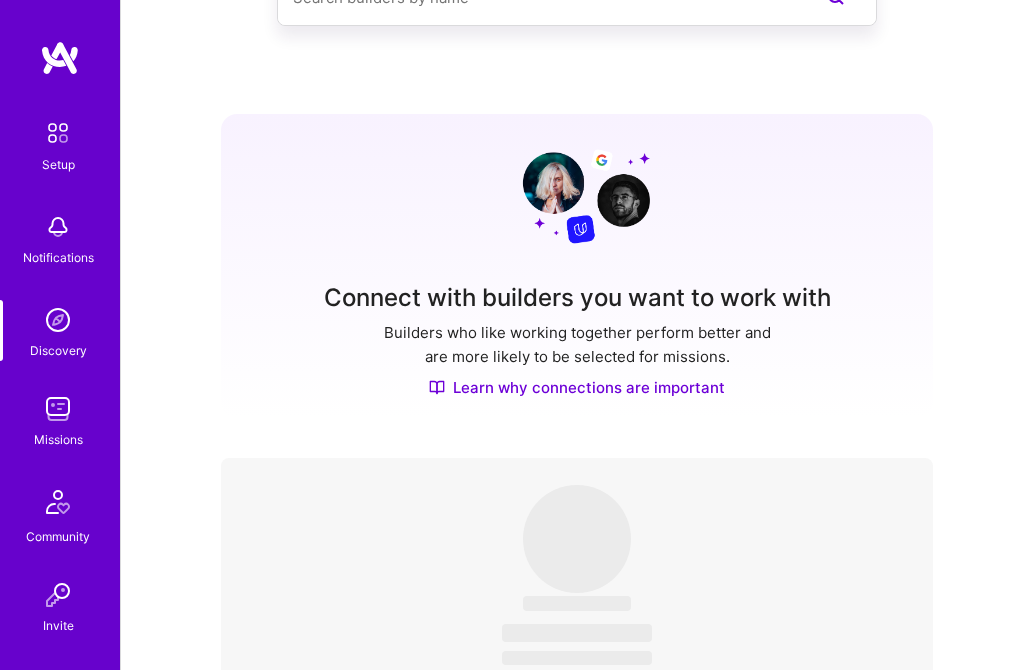 scroll, scrollTop: 0, scrollLeft: 0, axis: both 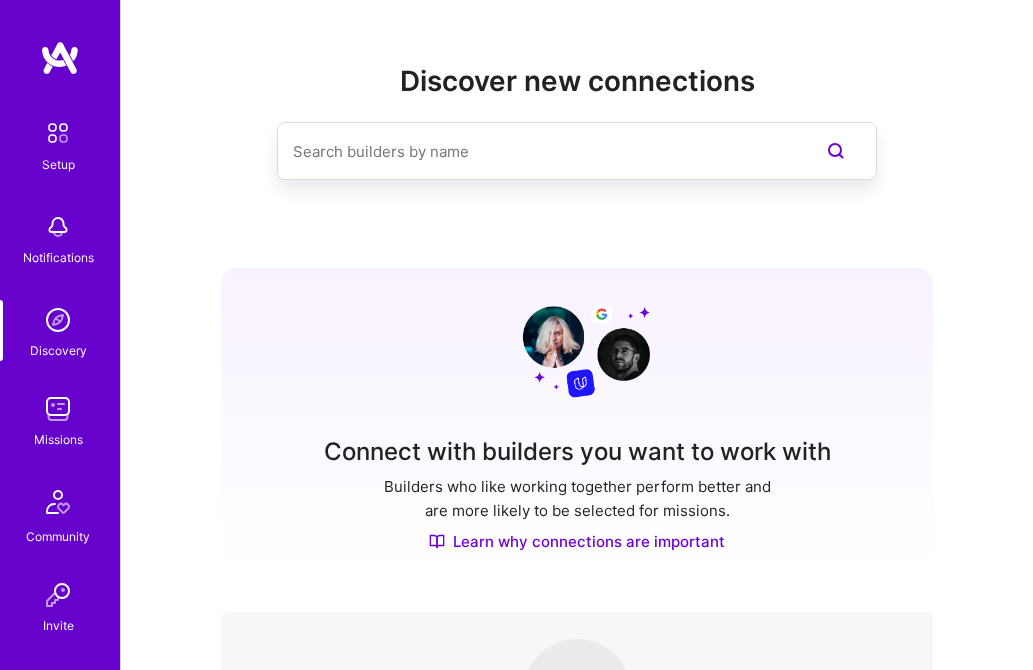 click at bounding box center [537, 151] 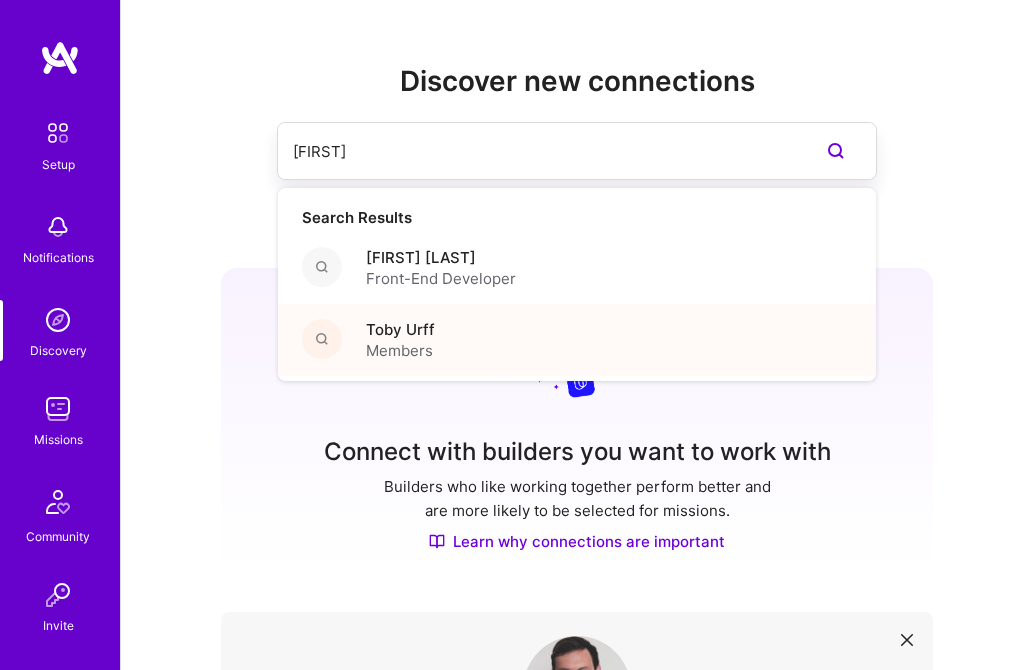 type on "[FIRST]" 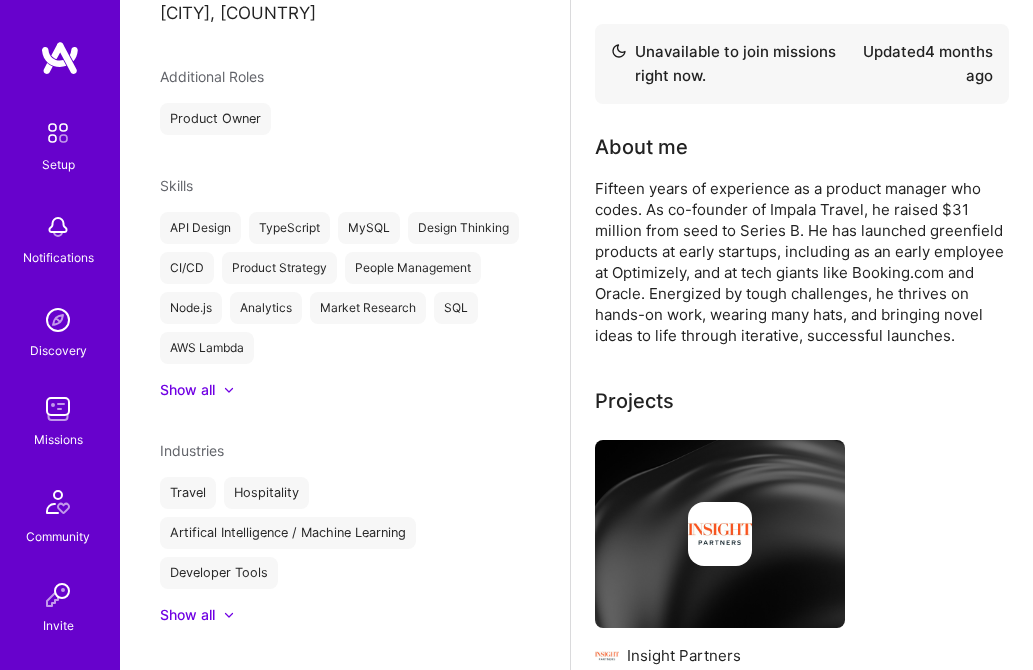 scroll, scrollTop: 460, scrollLeft: 0, axis: vertical 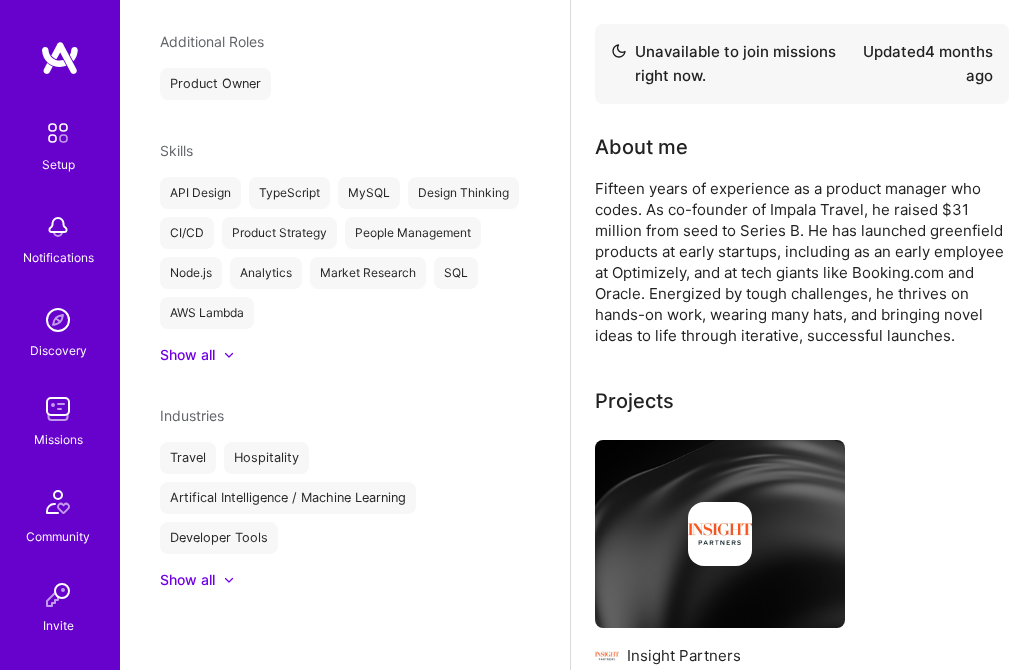 click at bounding box center [219, 580] 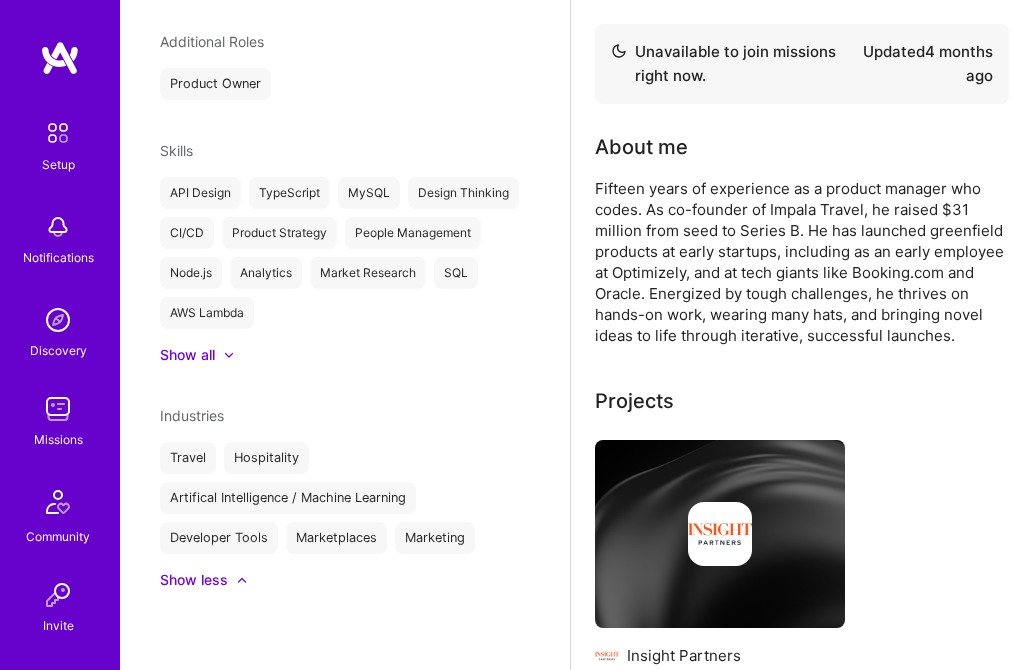 scroll, scrollTop: 0, scrollLeft: 0, axis: both 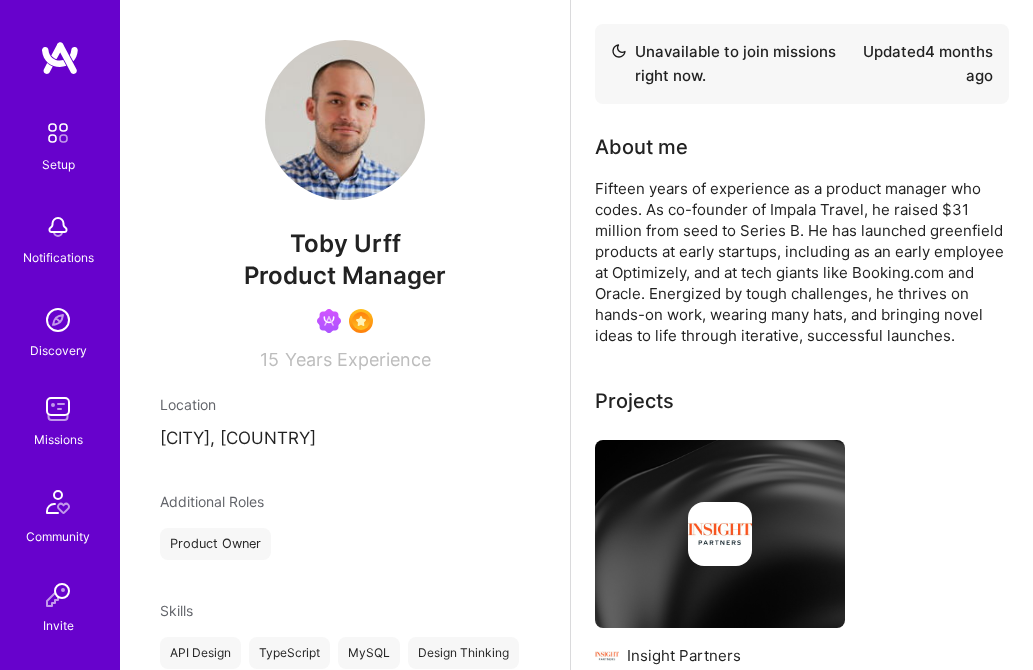 click at bounding box center (60, 58) 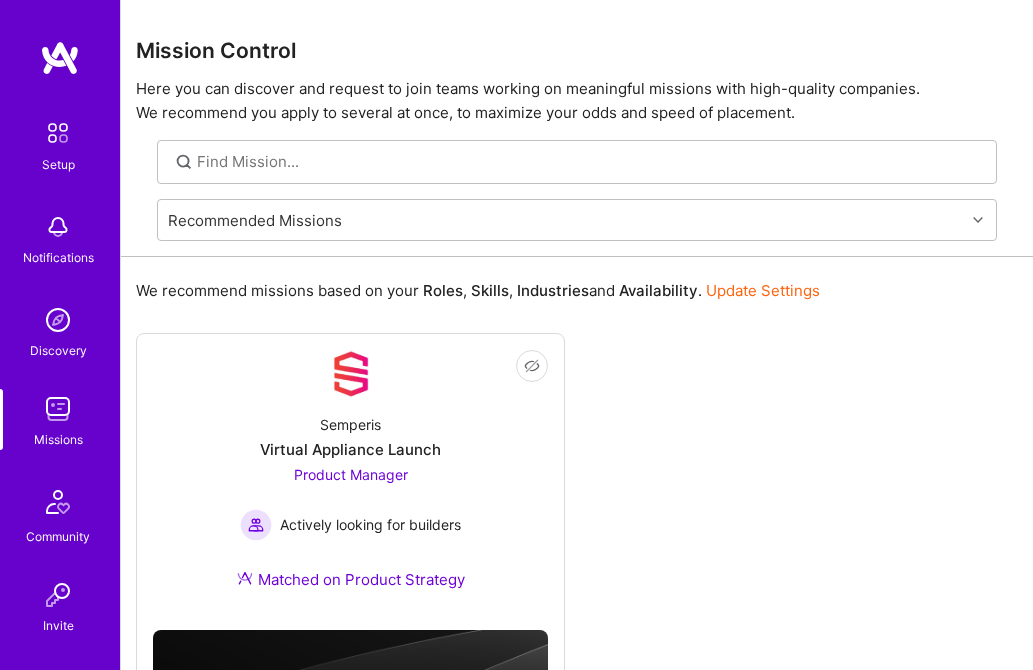click on "Update Settings" at bounding box center (763, 290) 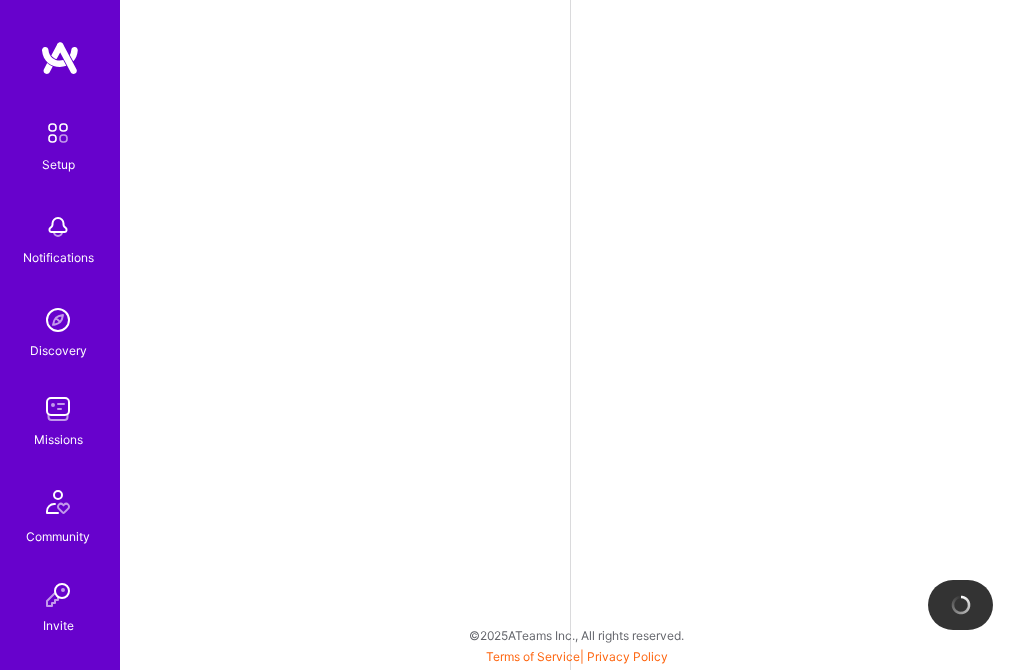 select on "US" 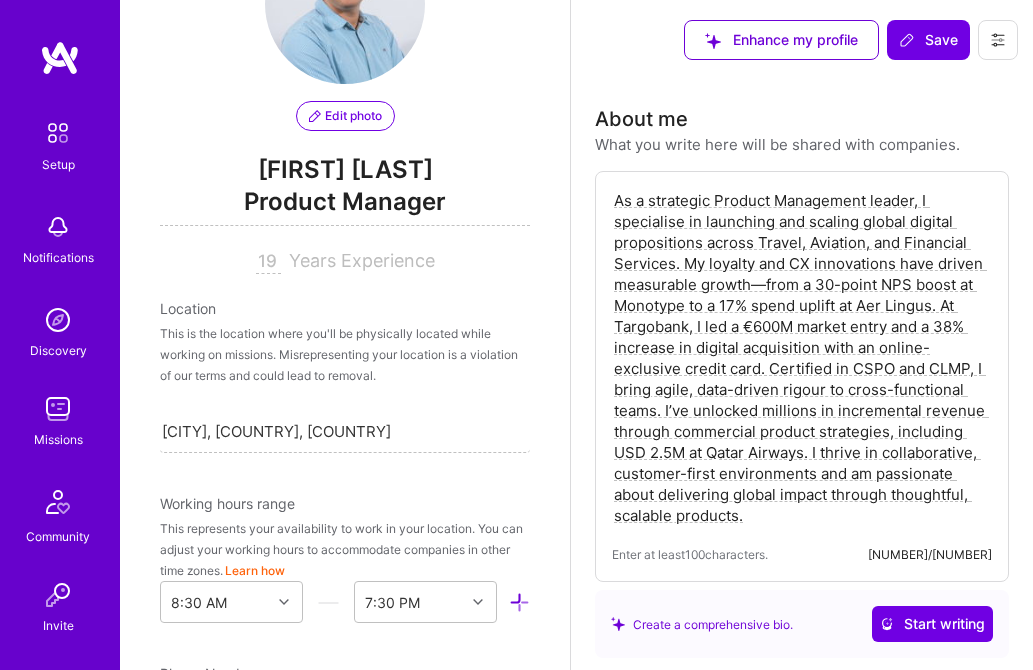 scroll, scrollTop: 189, scrollLeft: 0, axis: vertical 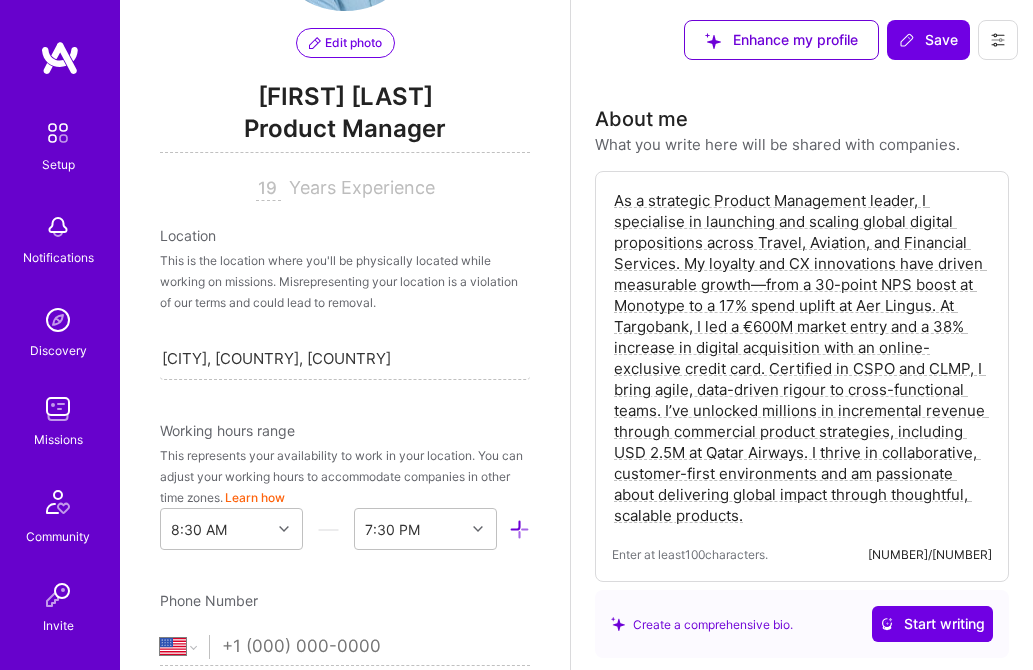 click on "19" at bounding box center (268, 189) 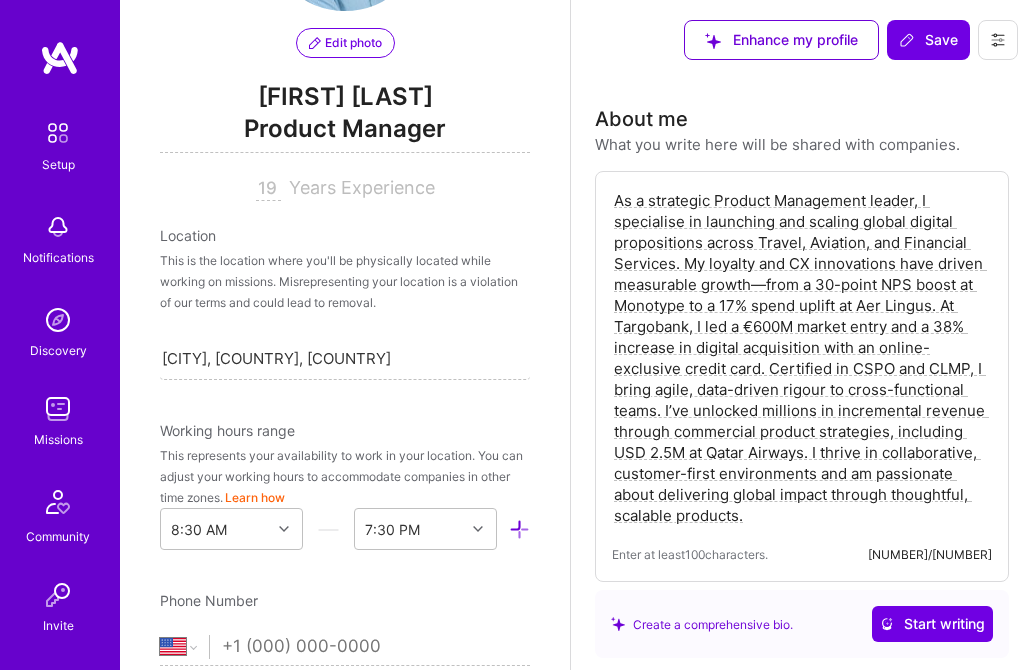 type on "1" 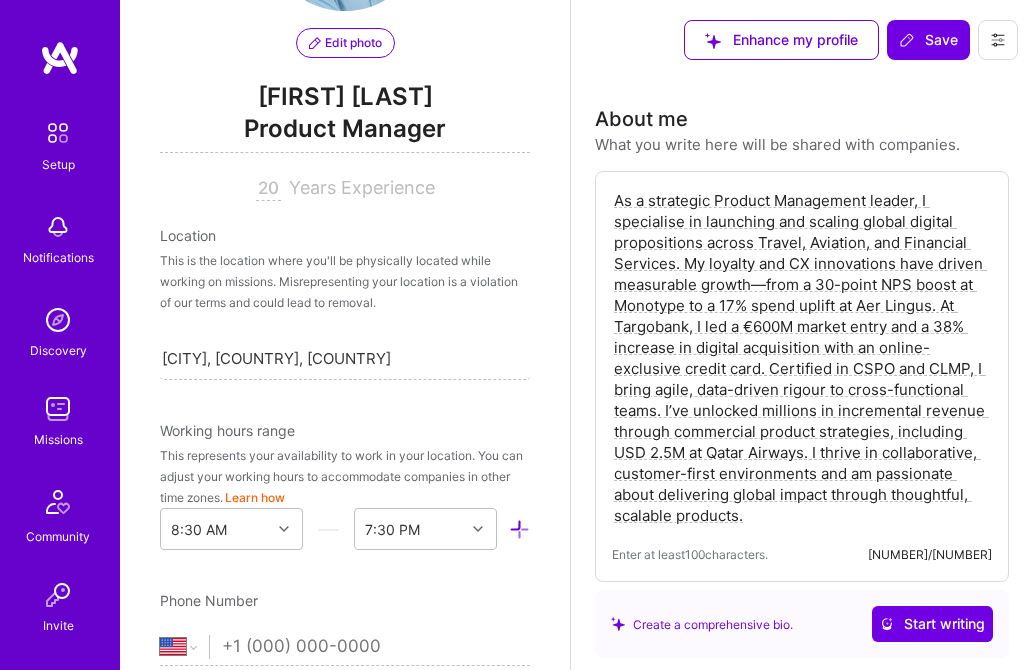 scroll, scrollTop: 0, scrollLeft: 0, axis: both 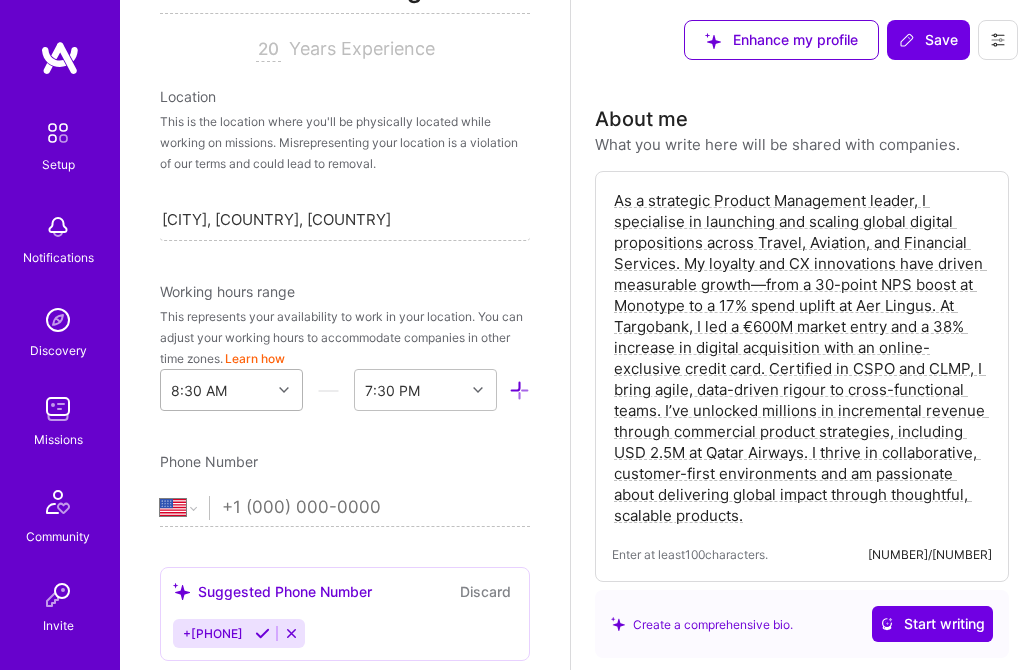 type on "20" 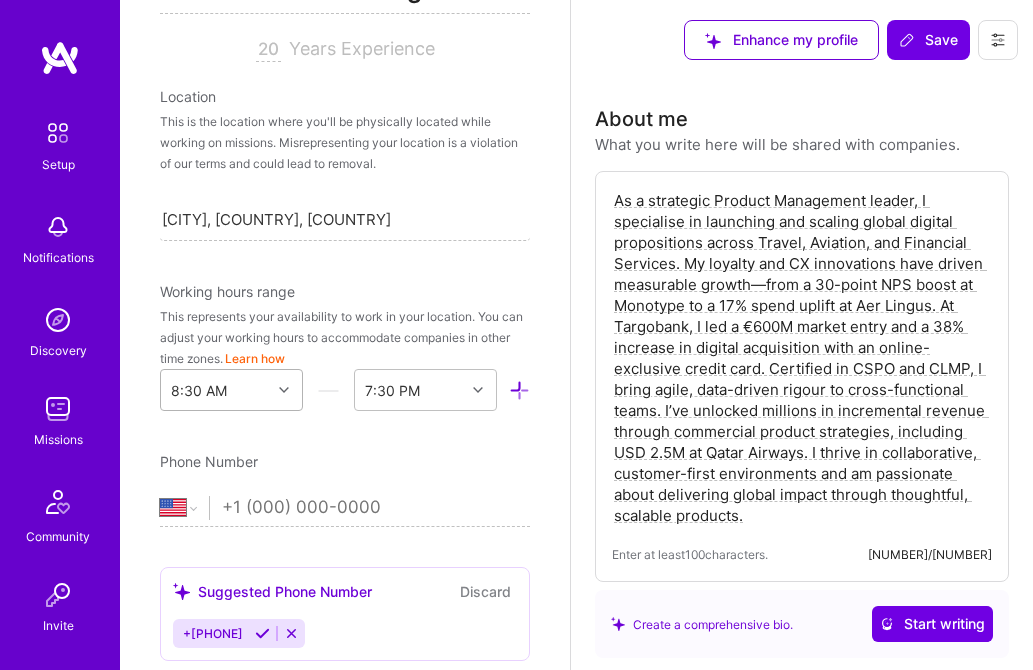 click on "8:30 AM" at bounding box center [231, 390] 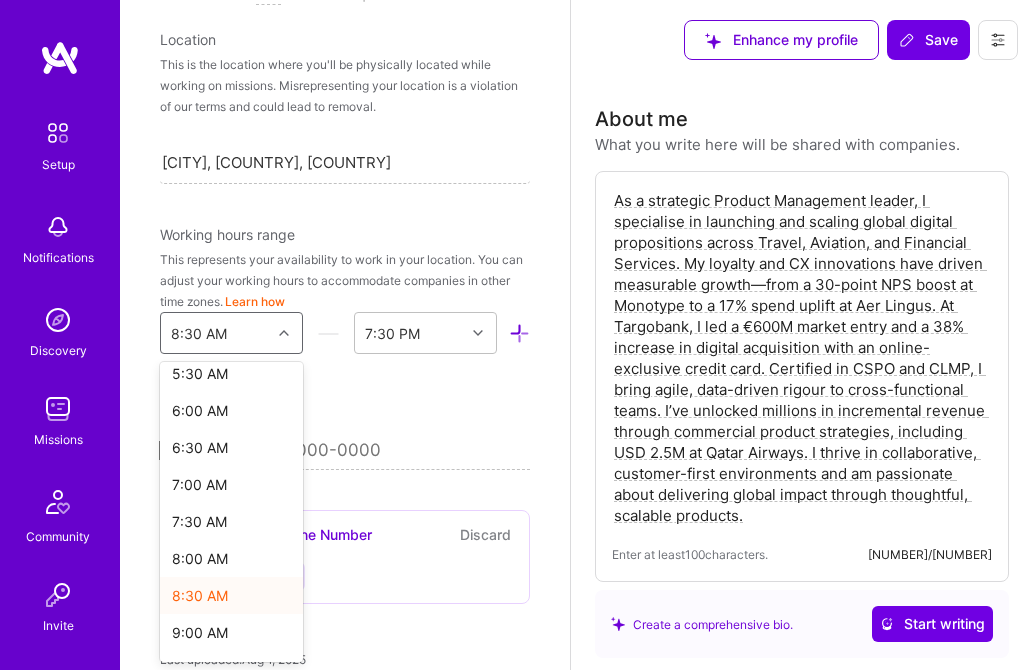 scroll, scrollTop: 425, scrollLeft: 0, axis: vertical 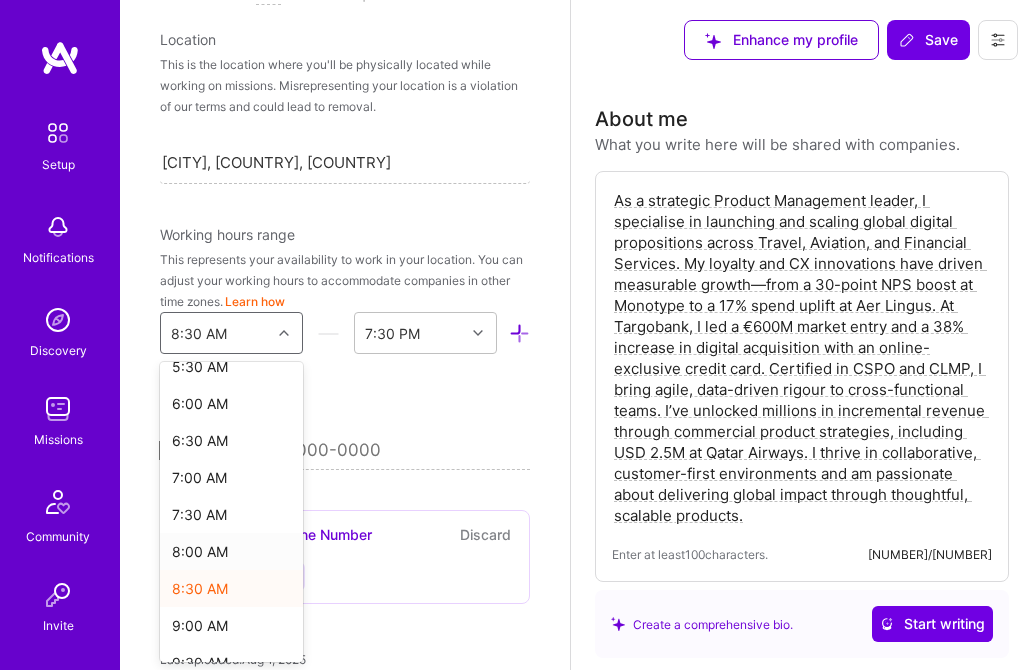 click on "8:00 AM" at bounding box center (231, 551) 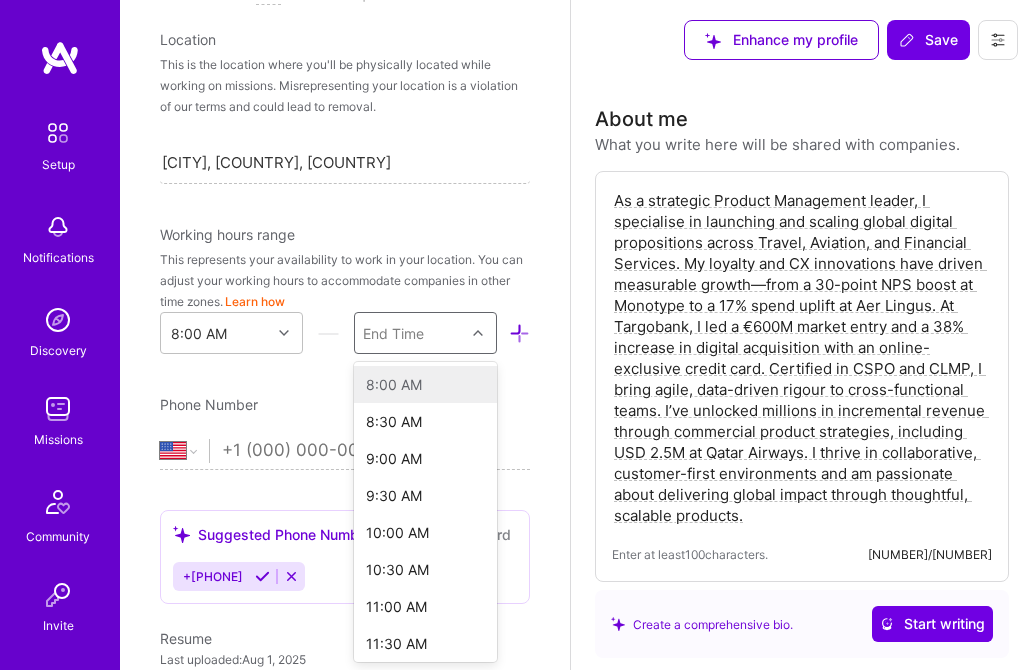 click on "End Time" at bounding box center [410, 333] 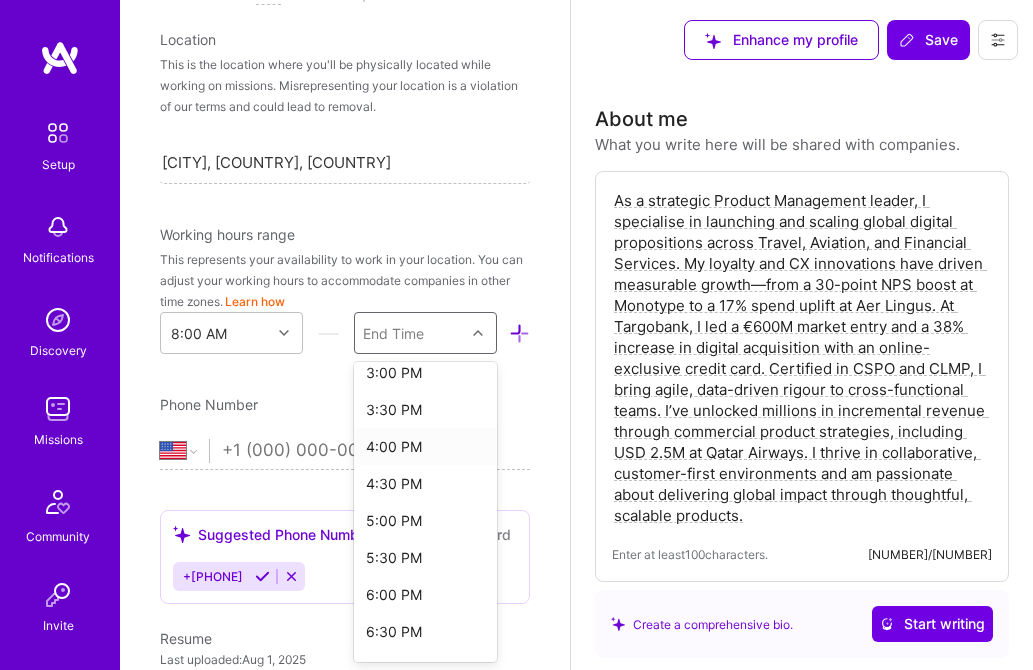 scroll, scrollTop: 538, scrollLeft: 0, axis: vertical 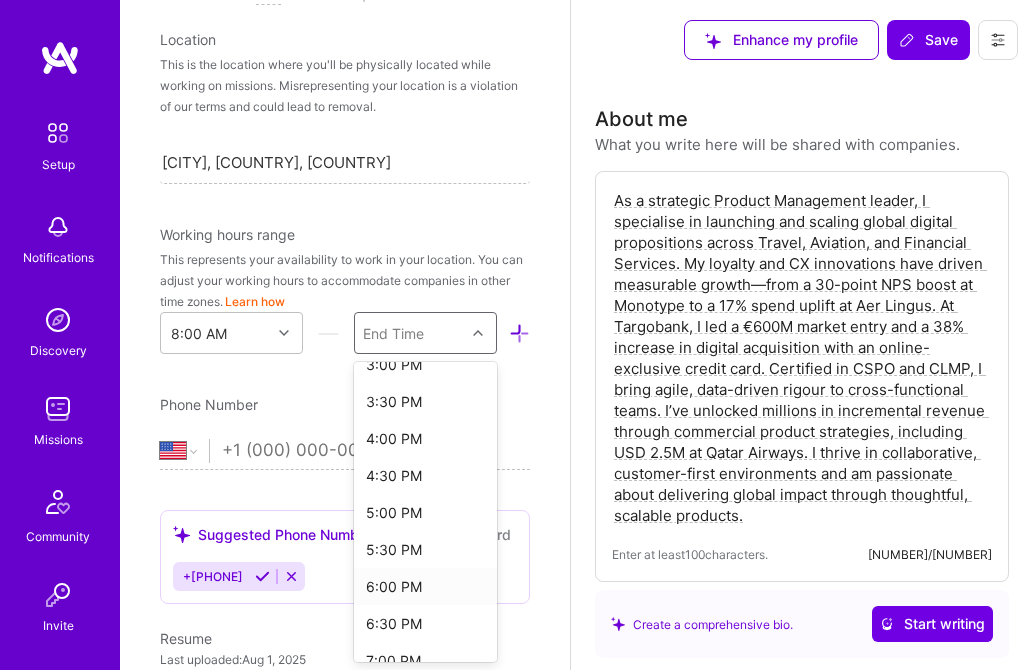 click on "6:00 PM" at bounding box center [425, 586] 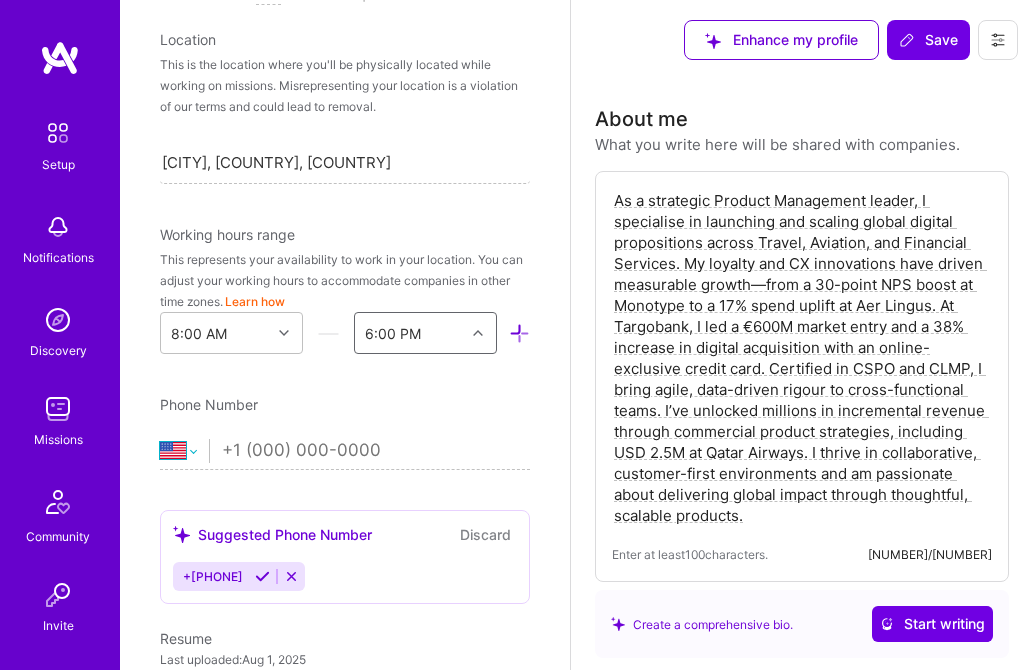click on "Afghanistan Åland Islands Albania Algeria American Samoa Andorra Angola Anguilla Antigua and Barbuda Argentina Armenia Aruba Ascension Island Australia Austria Azerbaijan Bahamas Bahrain Bangladesh Barbados Belarus Belgium Belize Benin Bermuda Bhutan Bolivia Bonaire, Sint Eustatius and Saba Bosnia and Herzegovina Botswana Brazil British Indian Ocean Territory Brunei Darussalam Bulgaria Burkina Faso Burundi Cambodia Cameroon Canada Cape Verde Cayman Islands Central African Republic Chad Chile China Christmas Island Cocos (Keeling) Islands Colombia Comoros Congo Congo, Democratic Republic of the Cook Islands Costa Rica Cote d'Ivoire Croatia Cuba Curaçao Cyprus Czech Republic Denmark Djibouti Dominica Dominican Republic Ecuador Egypt El Salvador Equatorial Guinea Eritrea Estonia Ethiopia Falkland Islands Faroe Islands Federated States of Micronesia Fiji Finland France French Guiana French Polynesia Gabon Gambia Georgia Germany Ghana Gibraltar Greece Greenland Grenada Guadeloupe Guam Guatemala Guernsey Guinea" at bounding box center (184, 451) 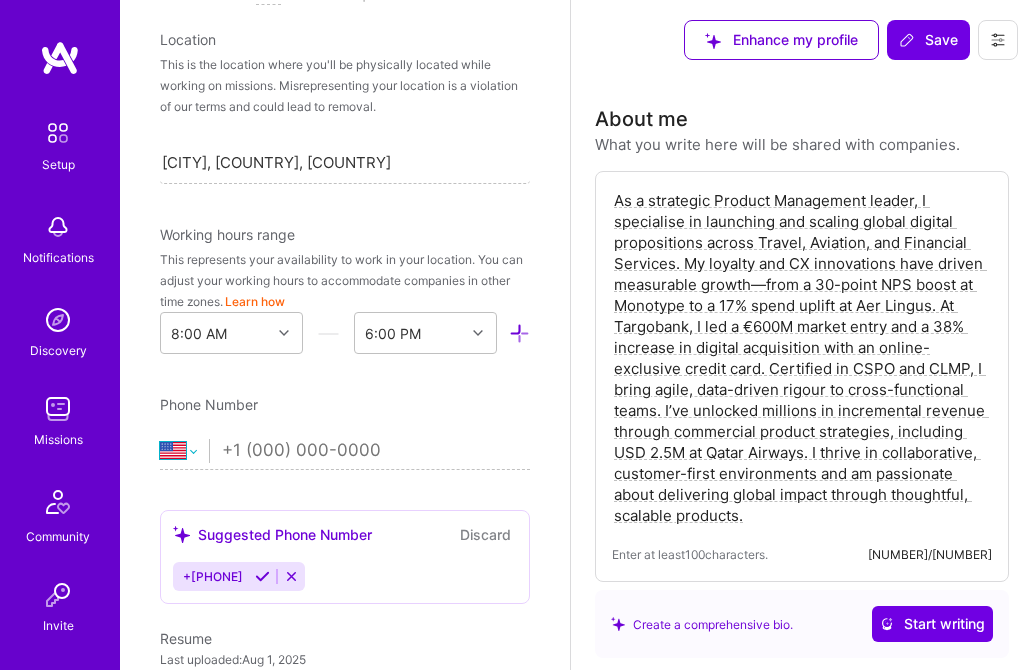 select on "GB" 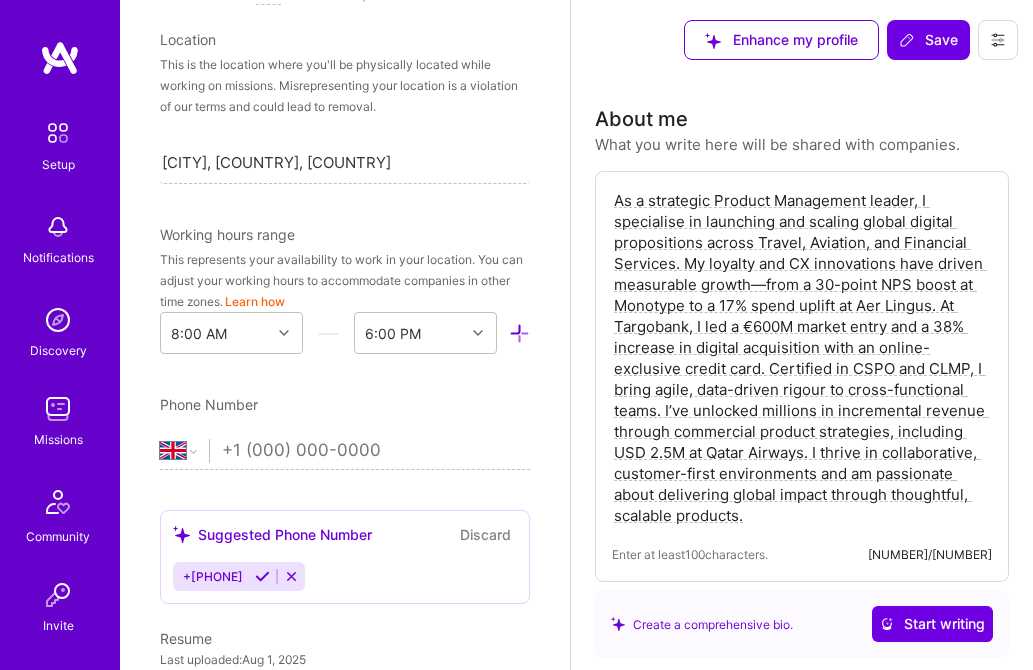 click at bounding box center (376, 451) 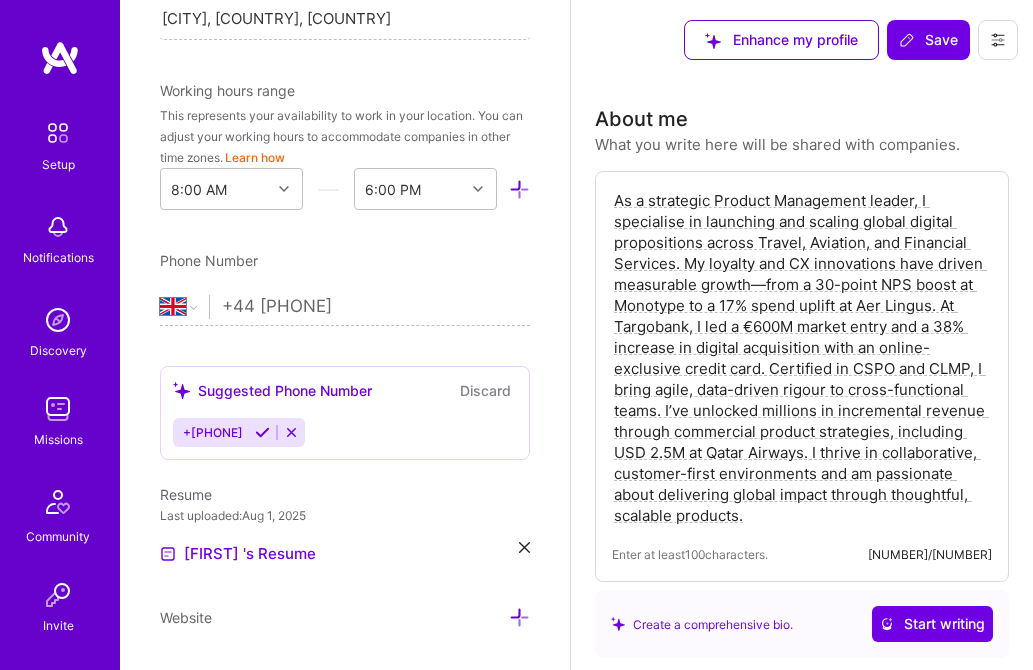 scroll, scrollTop: 537, scrollLeft: 0, axis: vertical 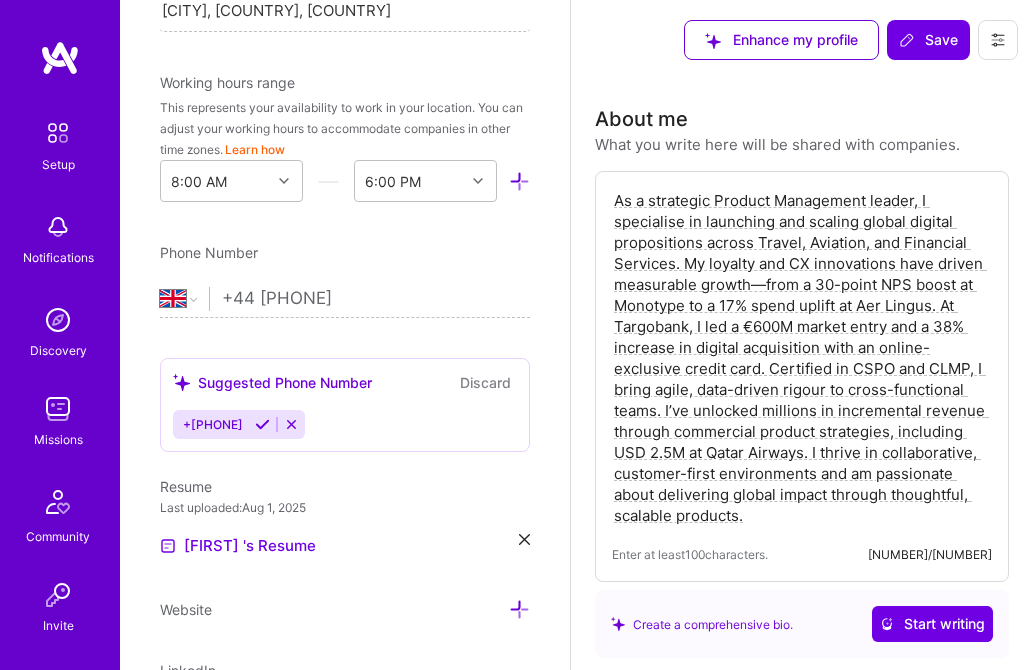 type on "+44 [PHONE]" 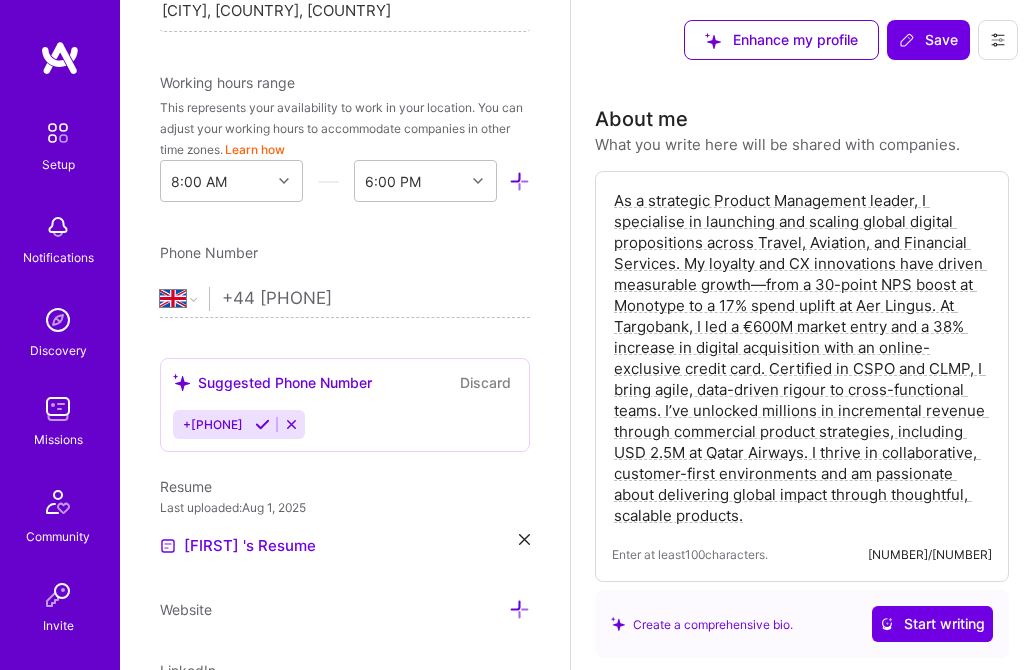 click on "Resume" at bounding box center (345, 486) 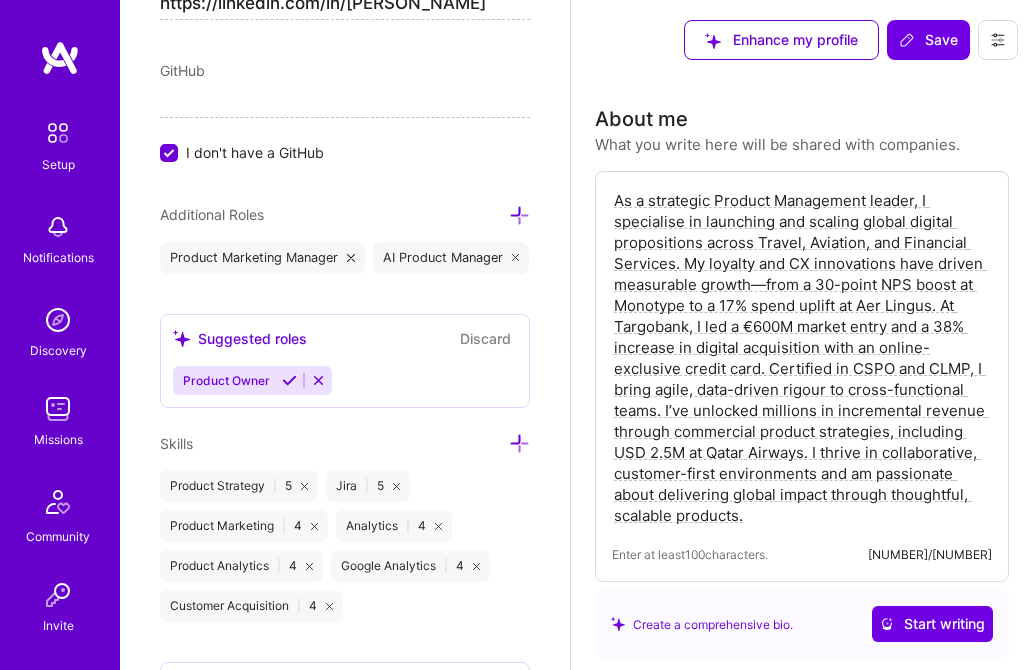 scroll, scrollTop: 1292, scrollLeft: 0, axis: vertical 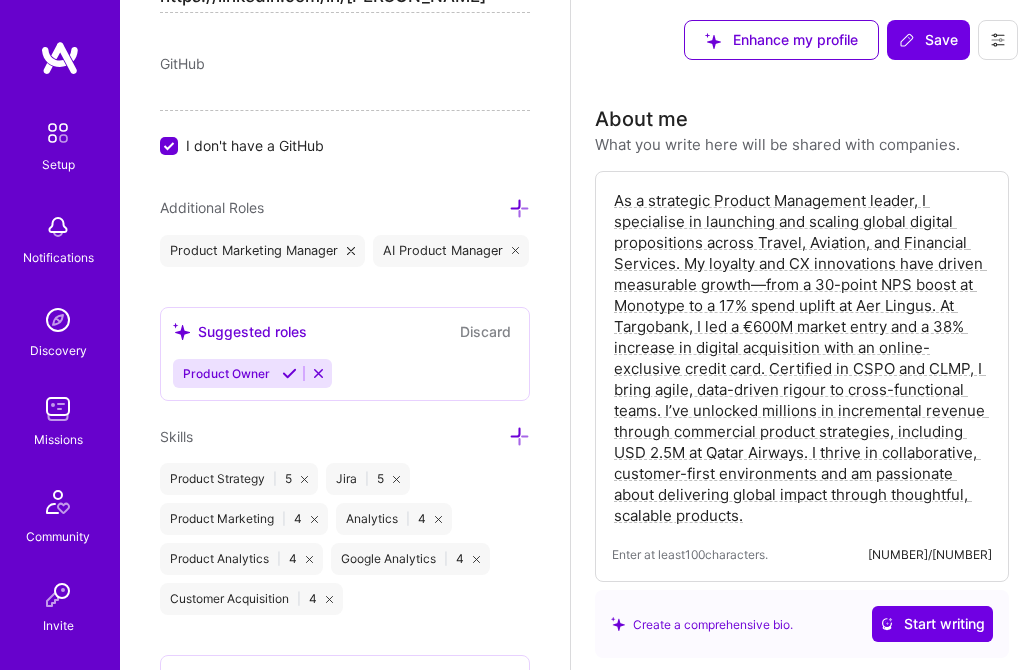 click at bounding box center (519, 208) 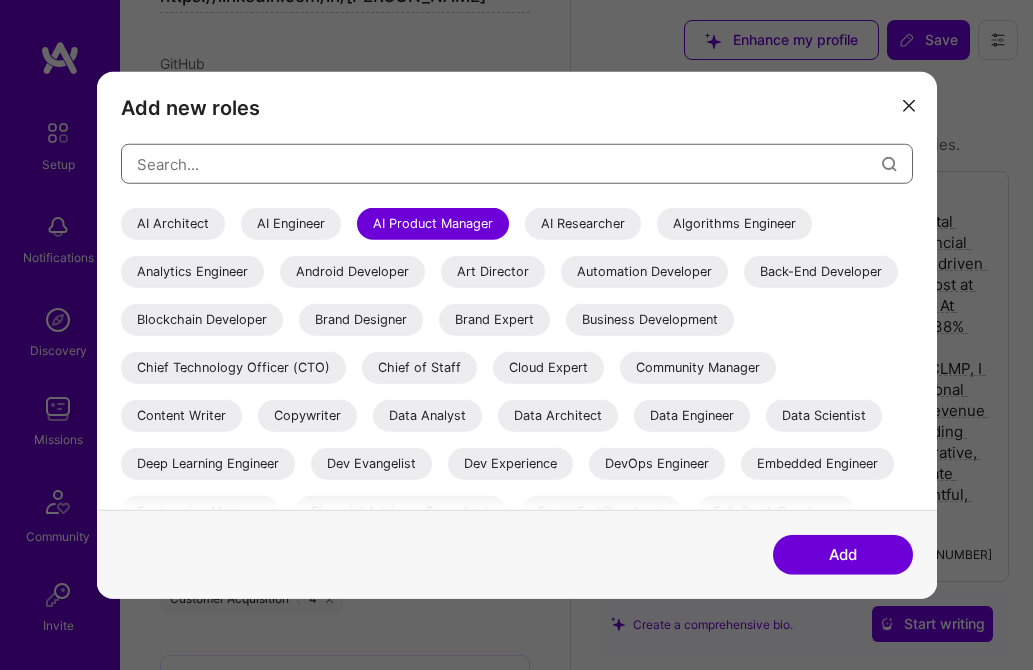 click at bounding box center [509, 163] 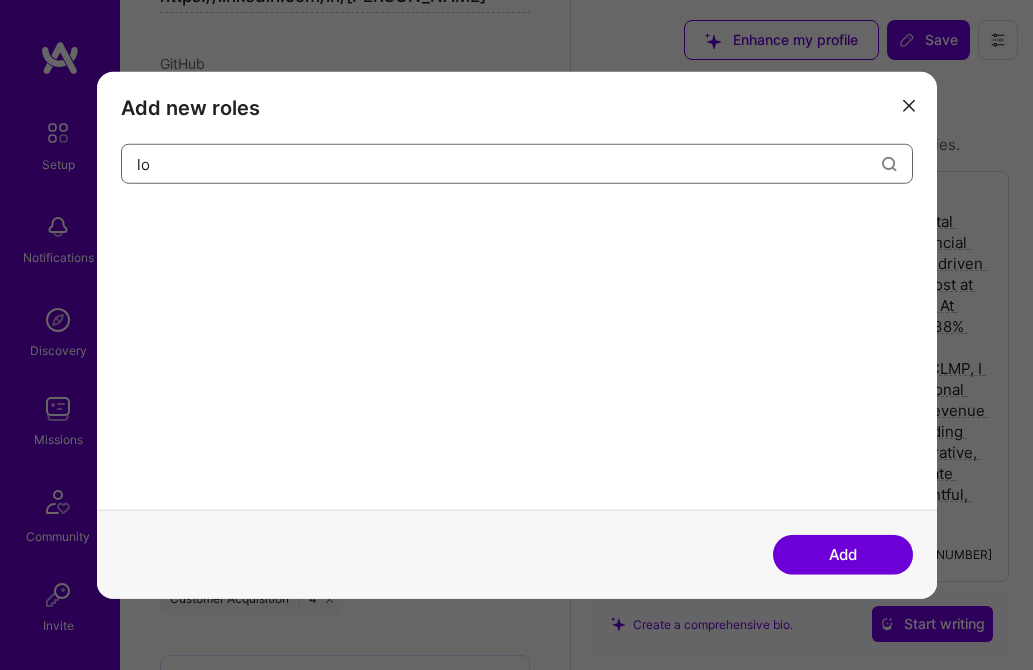 type on "l" 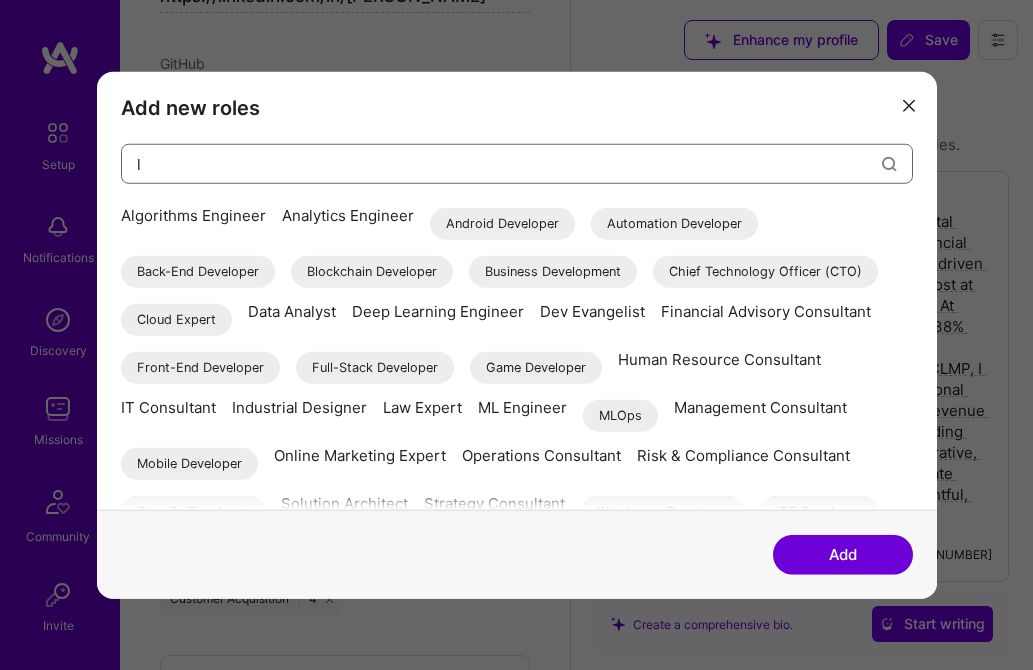 type 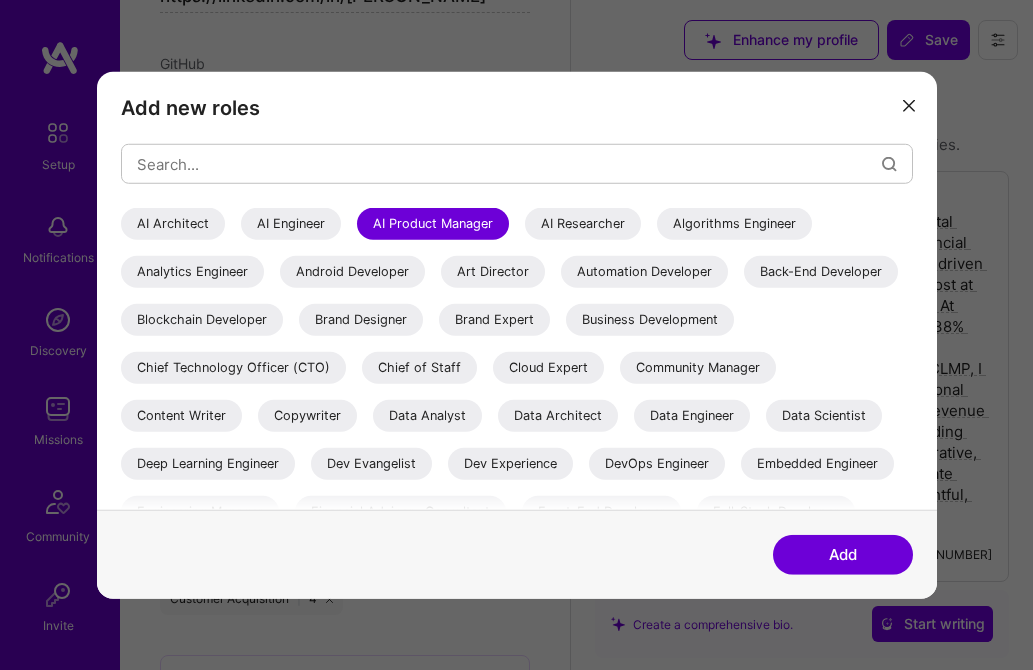 click on "AI Product Manager" at bounding box center (433, 224) 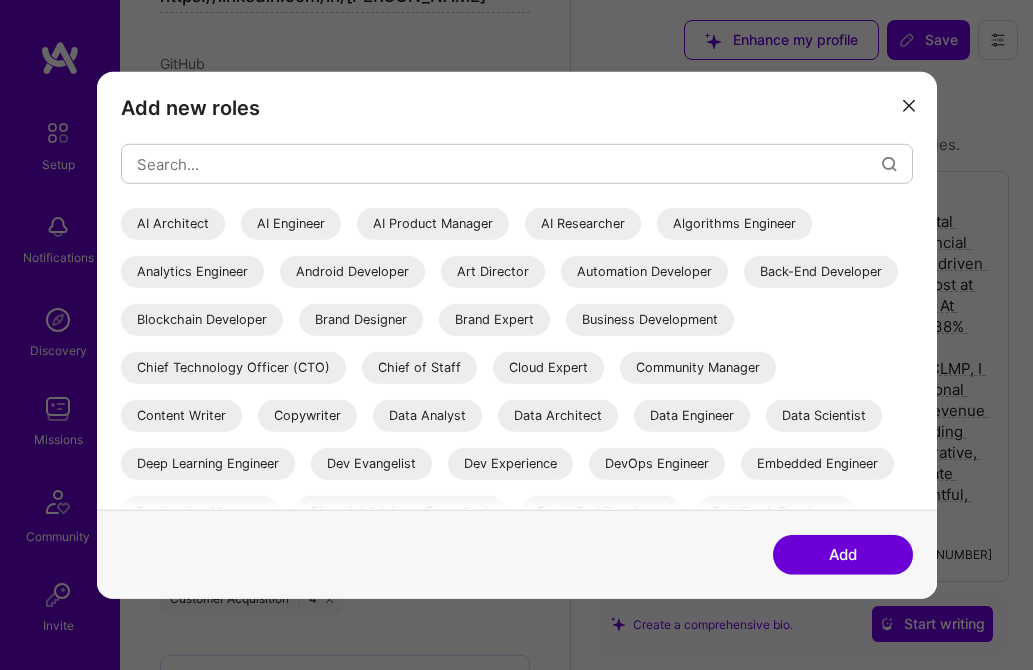 click on "AI Product Manager" at bounding box center [433, 224] 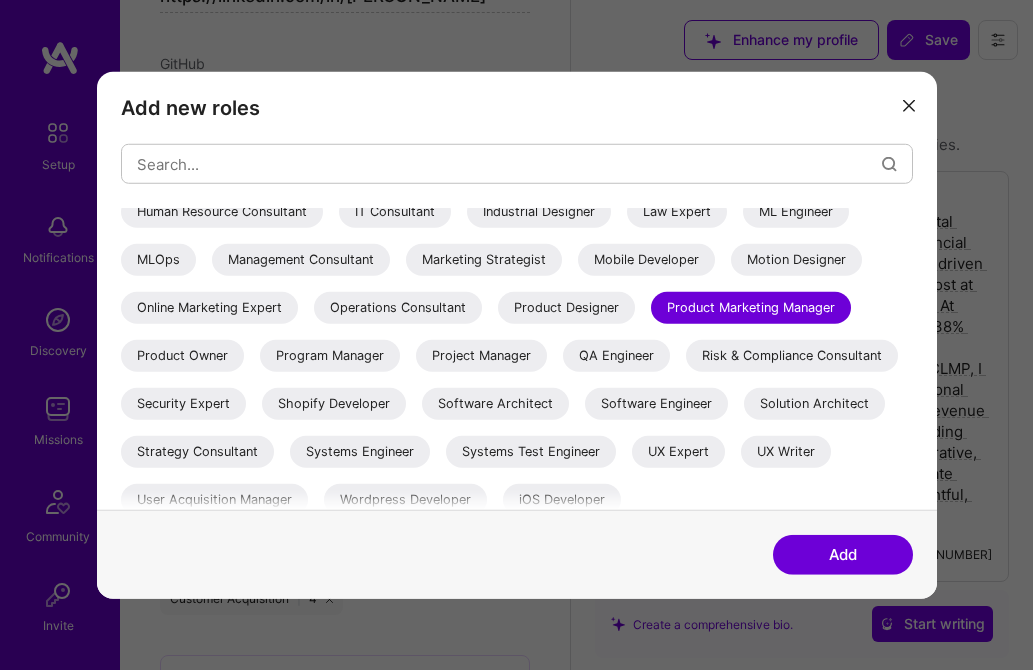 scroll, scrollTop: 397, scrollLeft: 0, axis: vertical 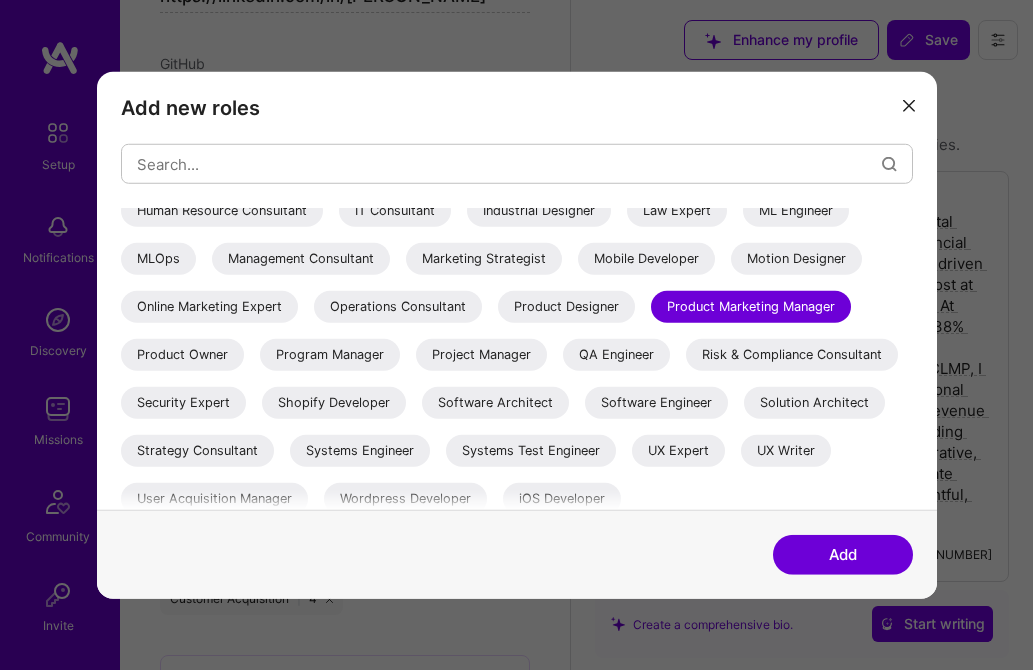 click on "Management Consultant" at bounding box center (301, 259) 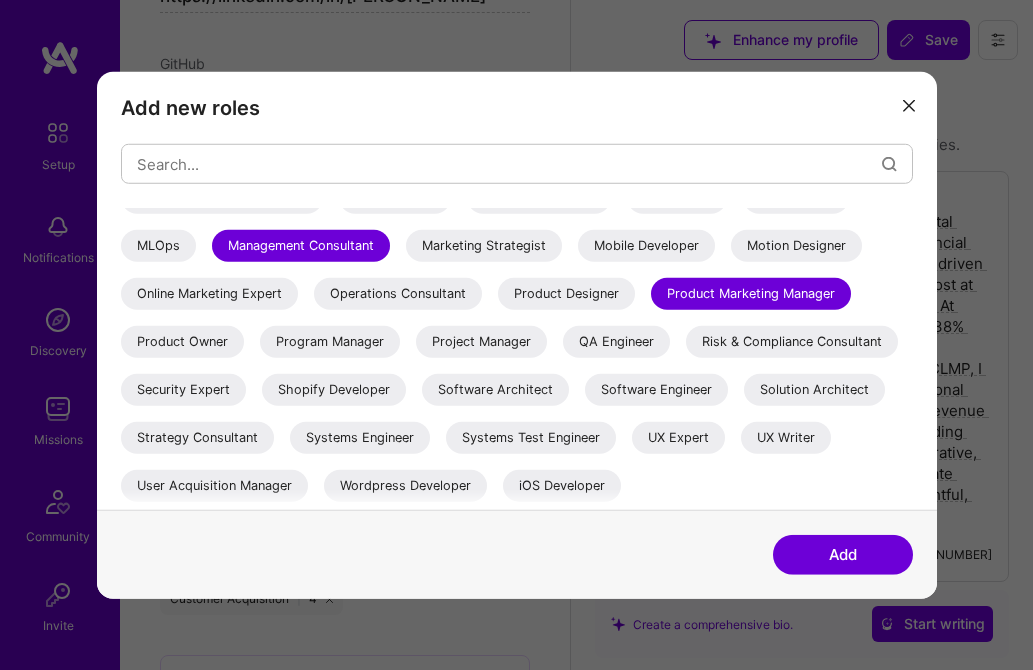 scroll, scrollTop: 458, scrollLeft: 0, axis: vertical 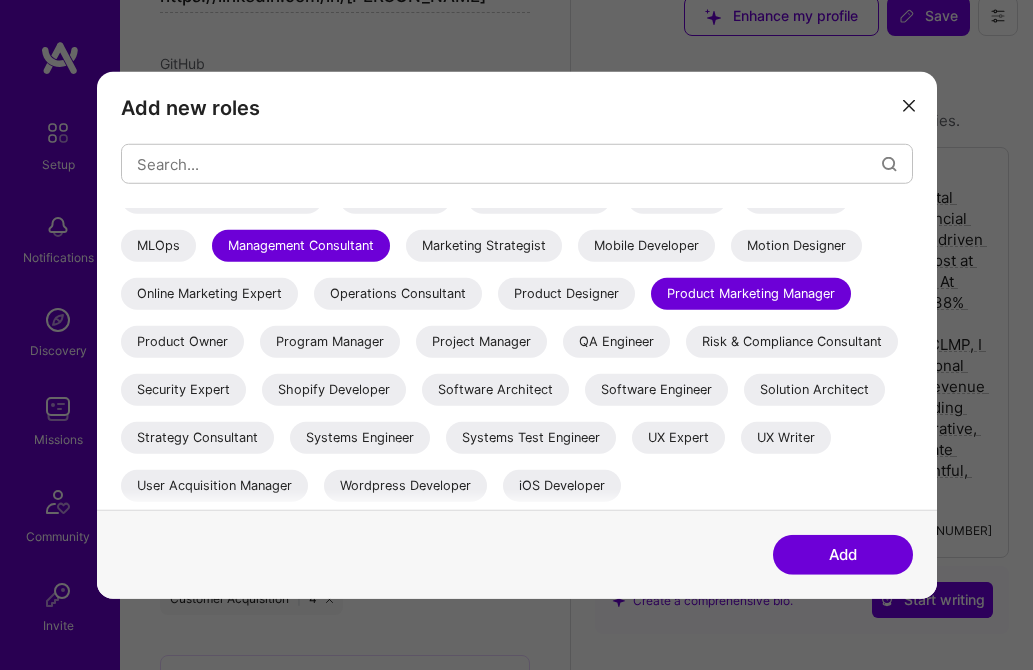 click on "Product Owner" at bounding box center [182, 342] 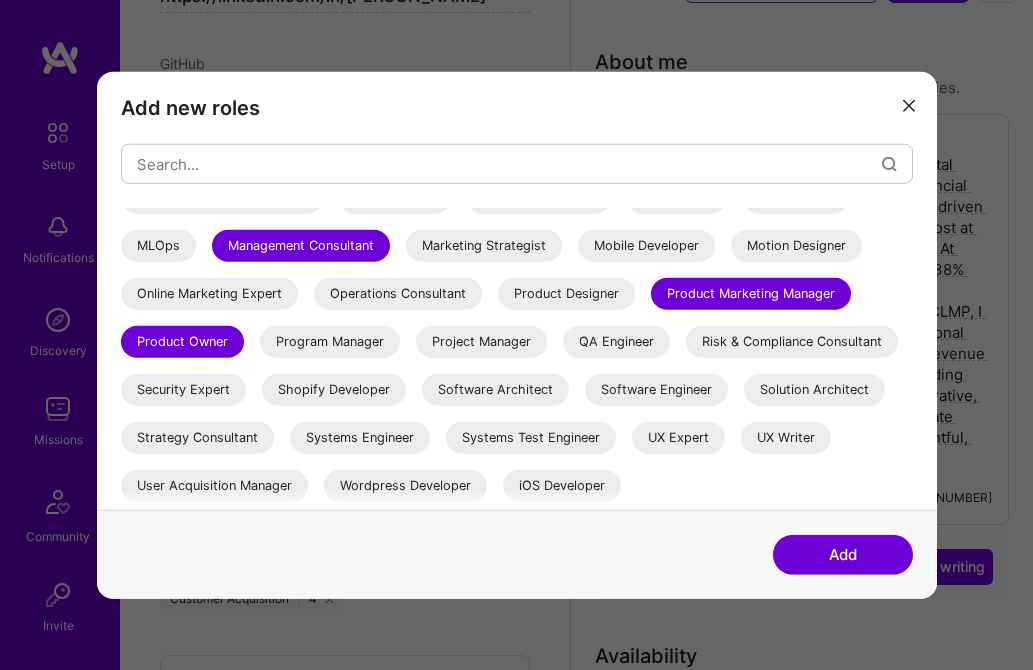 scroll, scrollTop: 71, scrollLeft: 0, axis: vertical 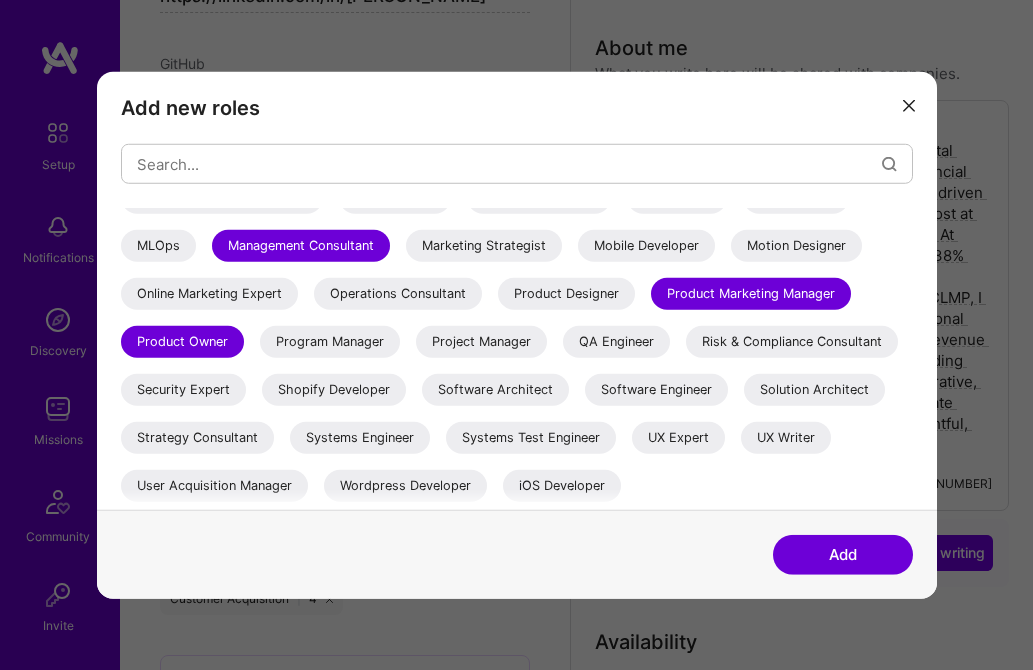 click on "Strategy Consultant" at bounding box center (197, 438) 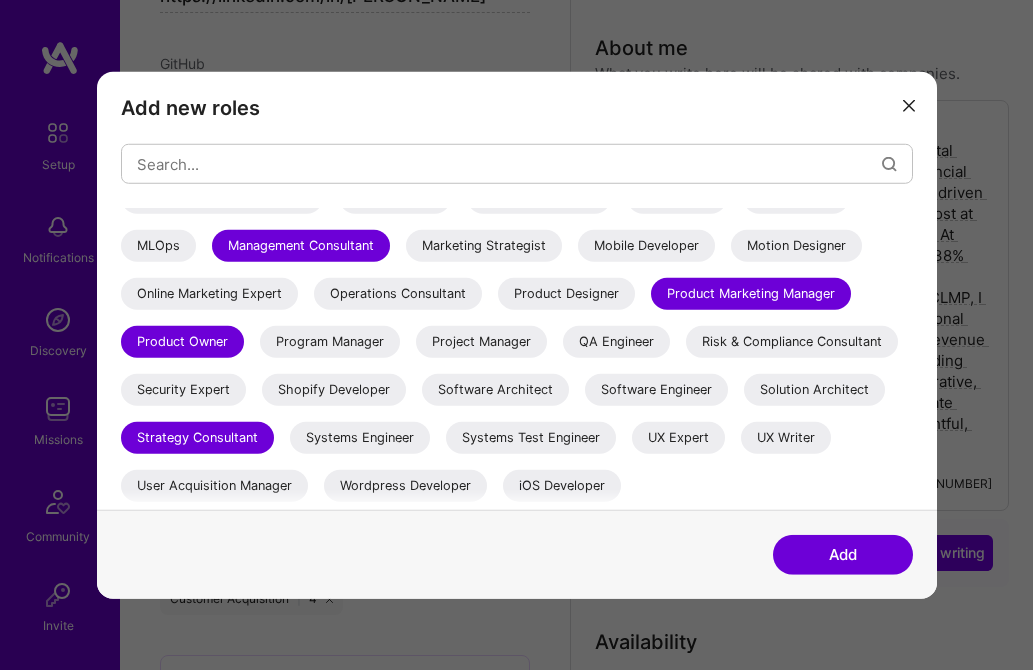 click on "Add" at bounding box center [843, 554] 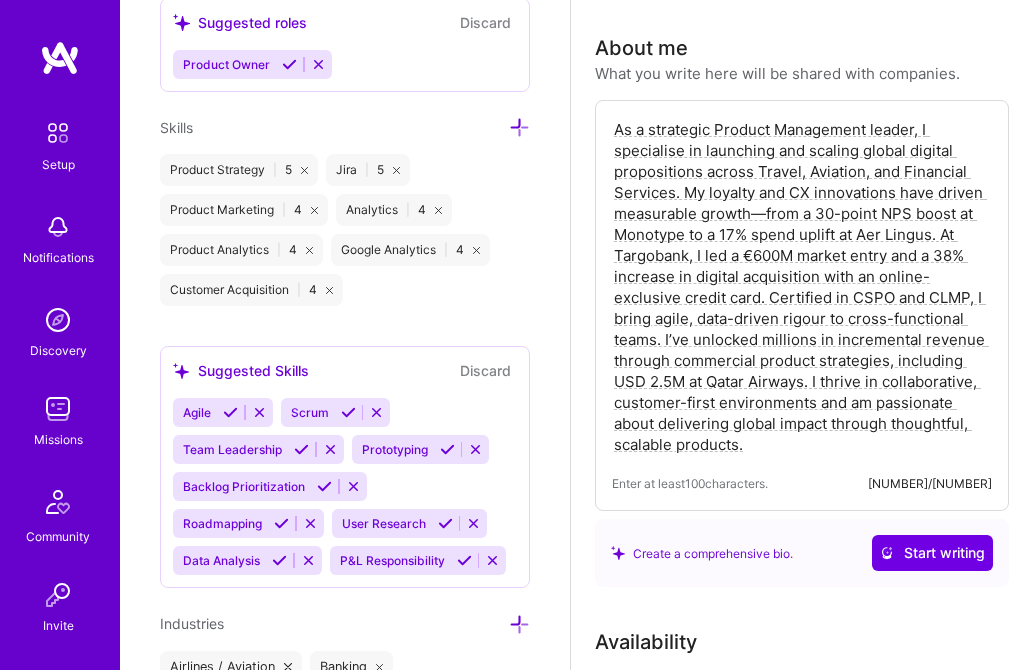 scroll, scrollTop: 1691, scrollLeft: 0, axis: vertical 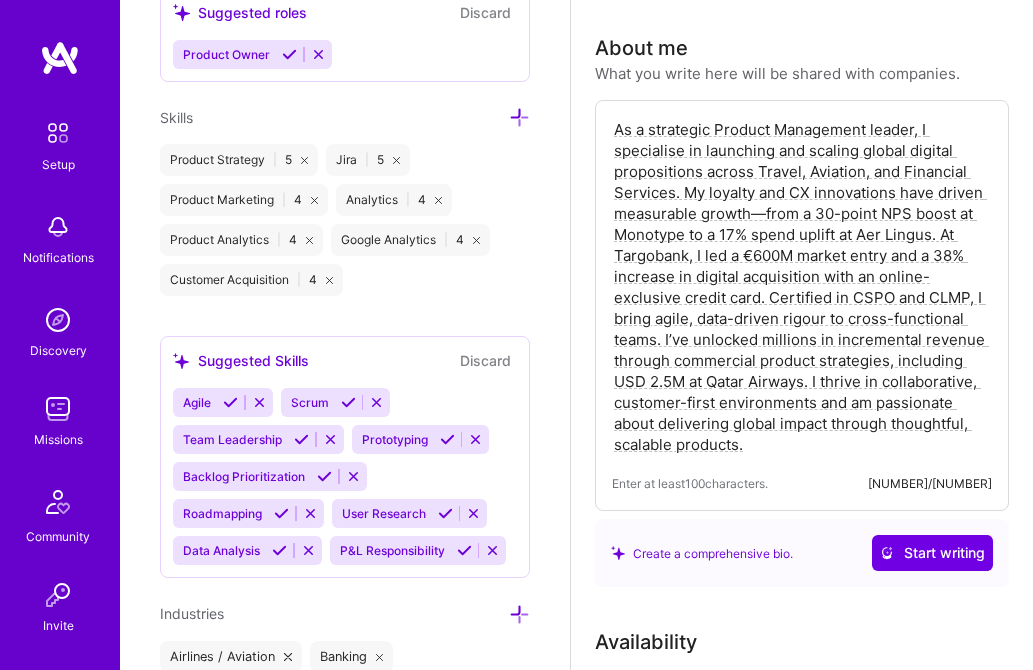 click at bounding box center [519, 117] 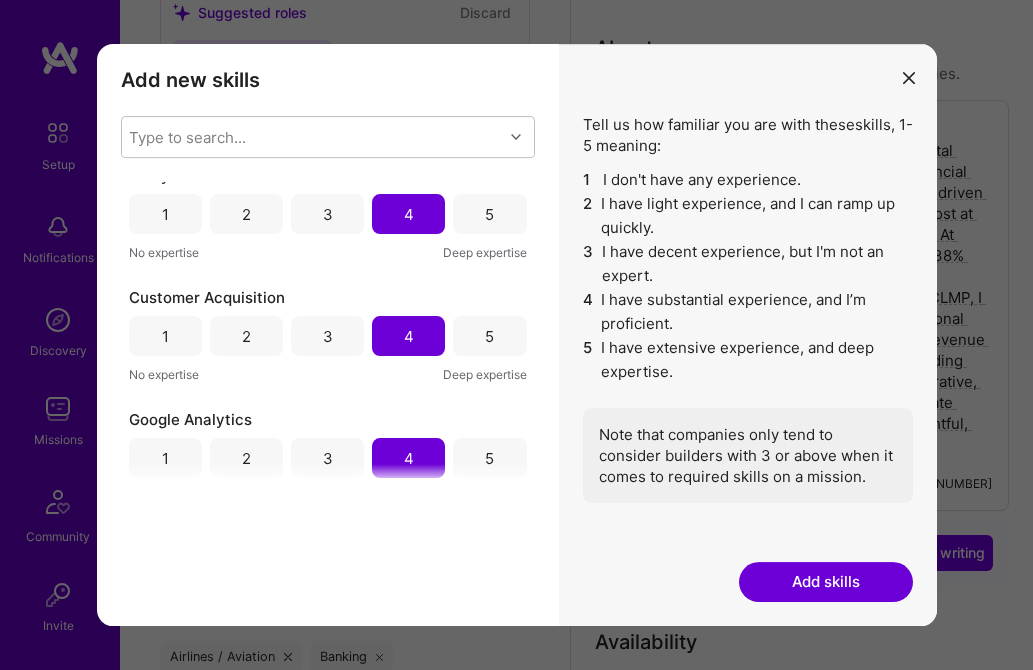 scroll, scrollTop: 0, scrollLeft: 0, axis: both 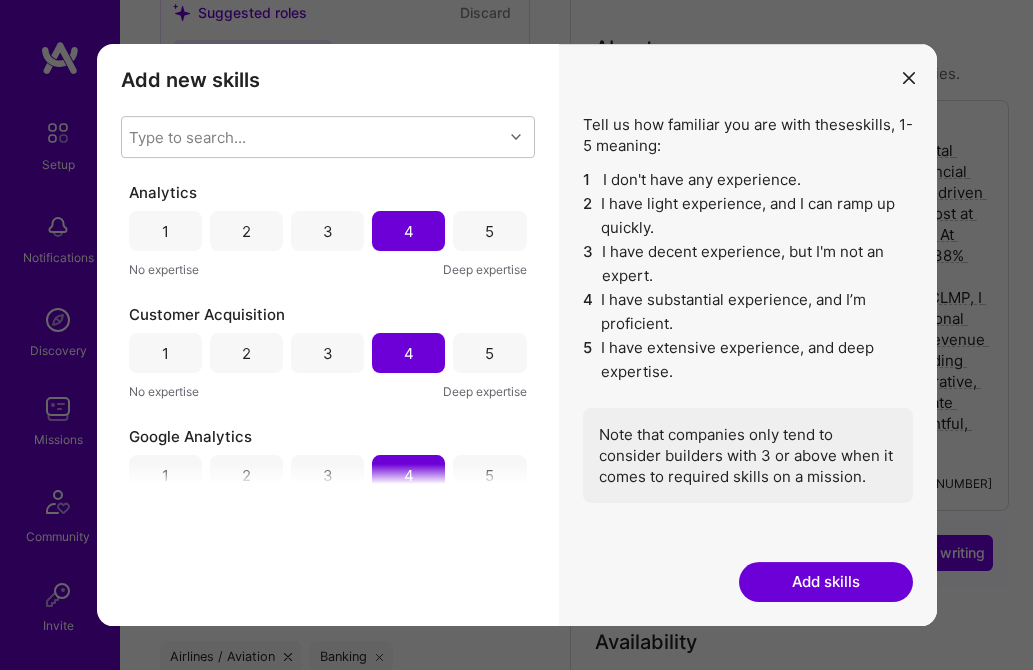 click on "Add skills" at bounding box center (826, 582) 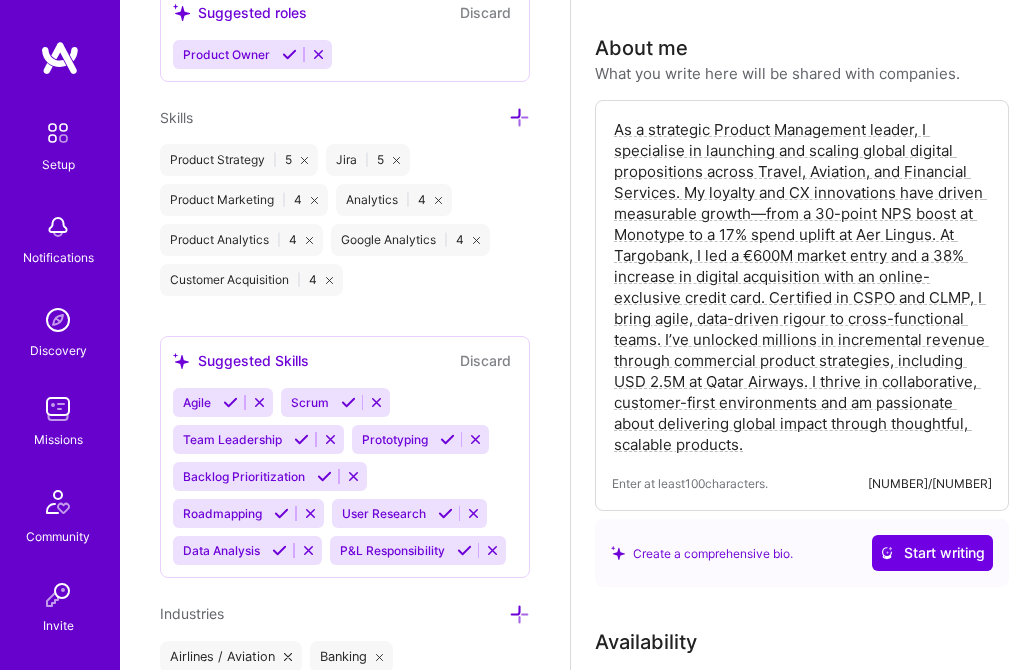 click at bounding box center (519, 117) 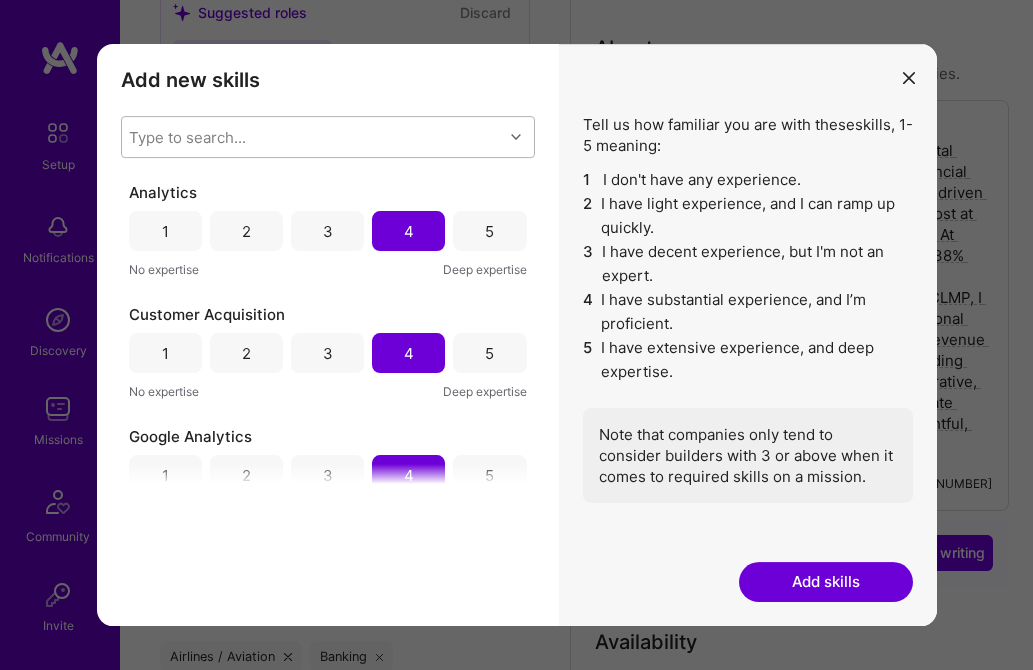 click on "Type to search..." at bounding box center (312, 137) 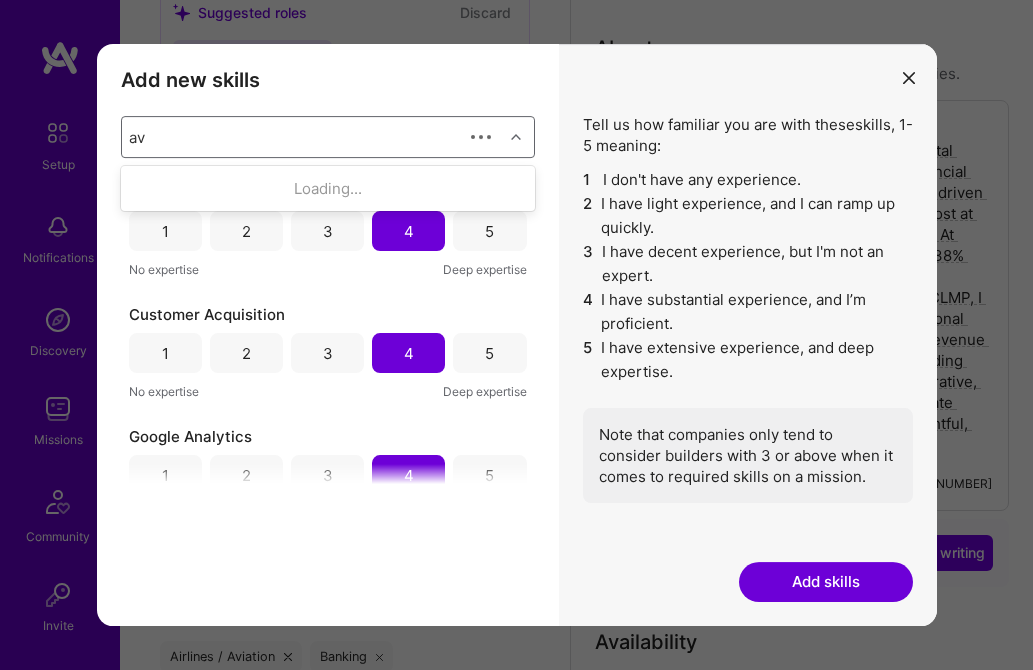 type on "a" 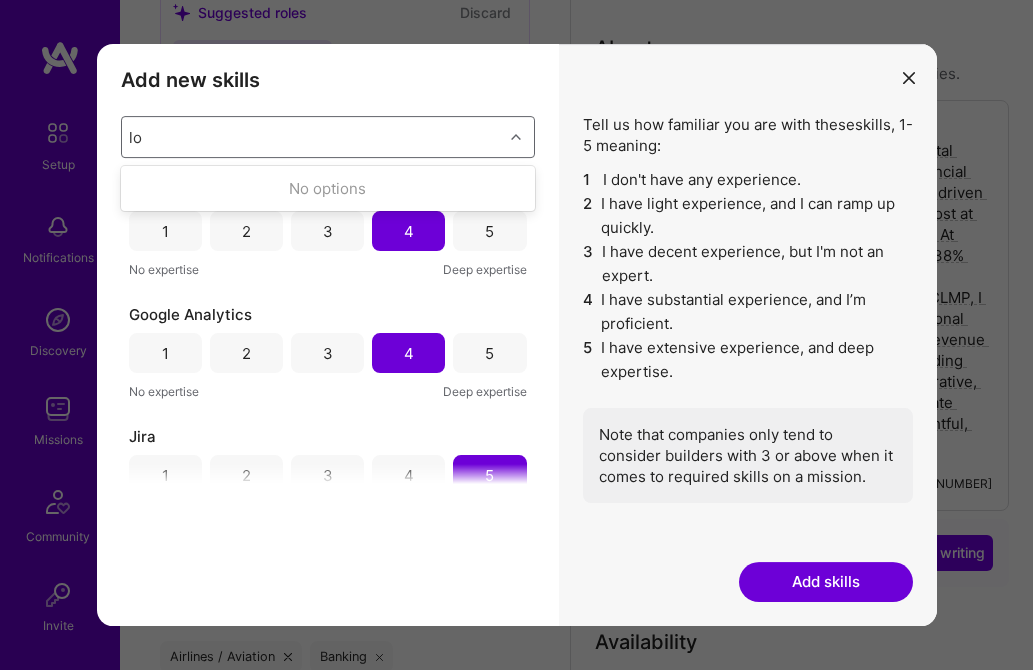 type on "l" 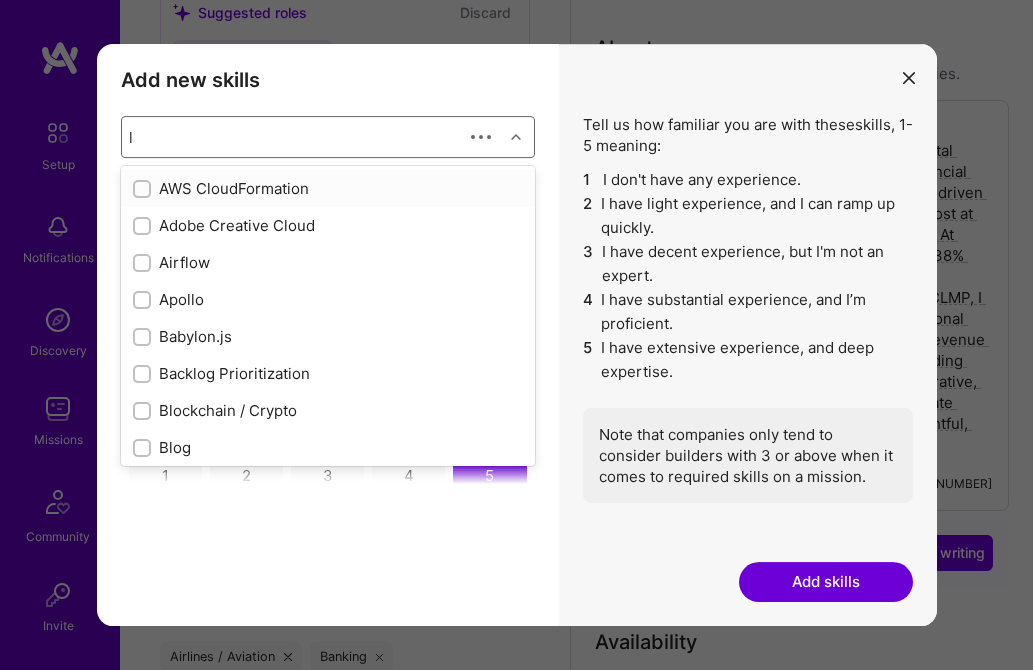 type 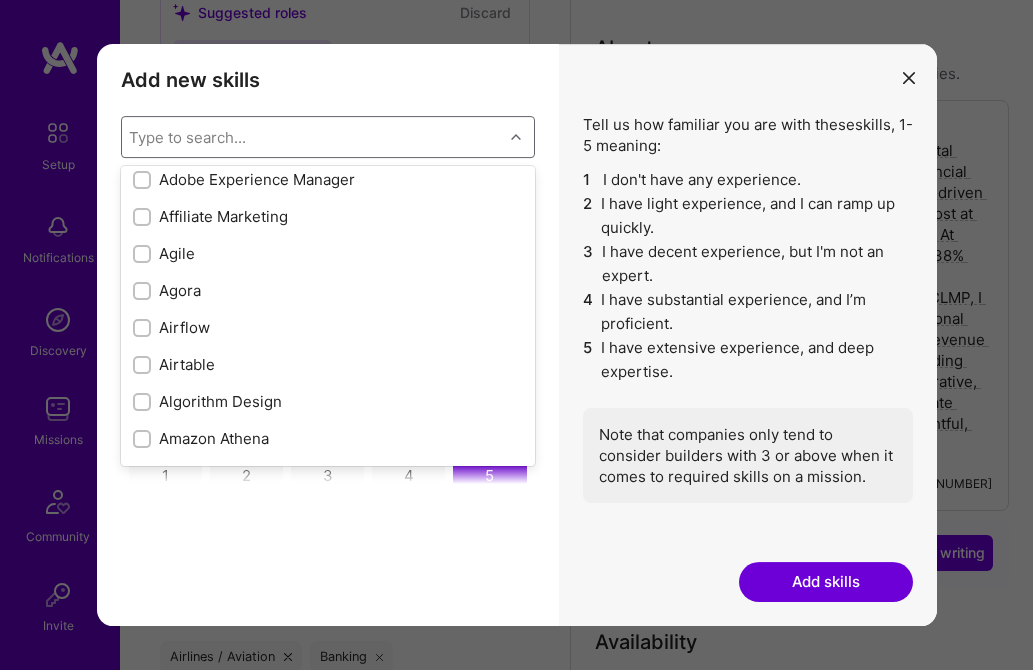 scroll, scrollTop: 696, scrollLeft: 0, axis: vertical 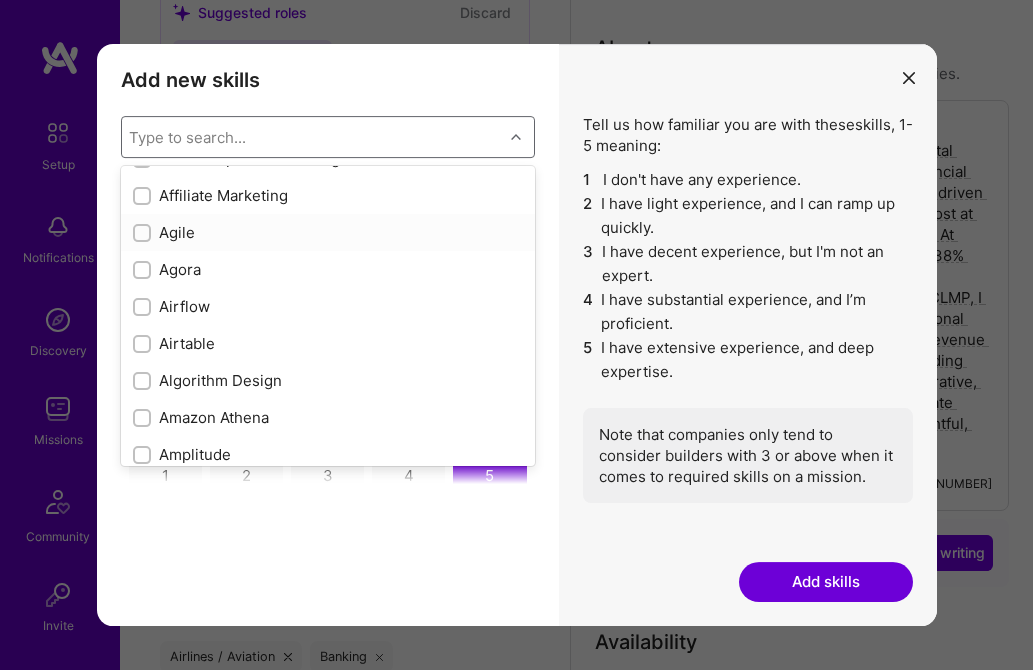 click at bounding box center [144, 234] 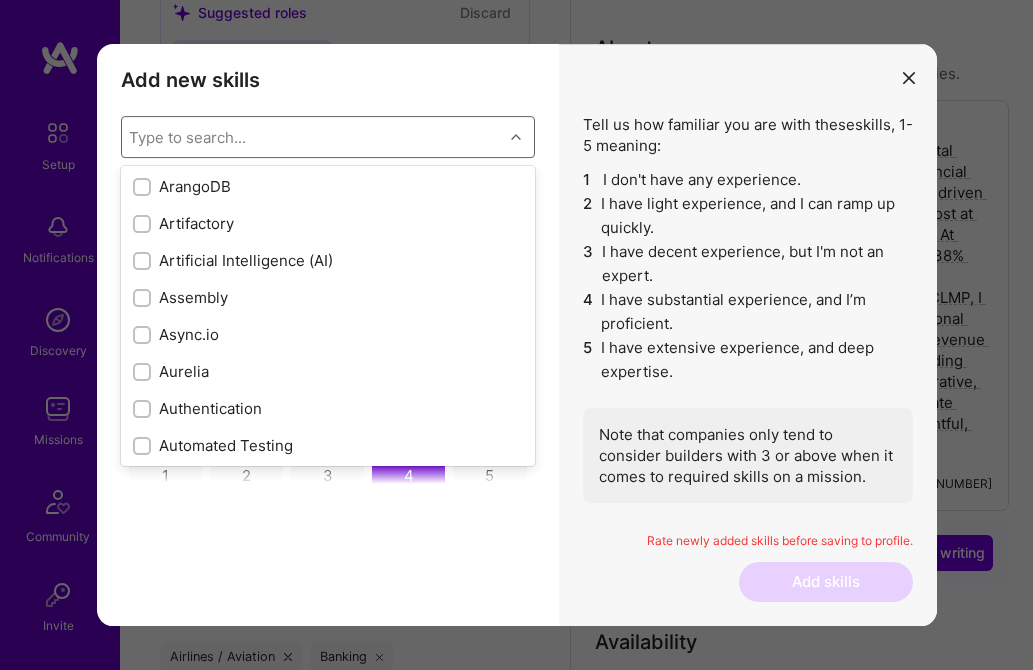 scroll, scrollTop: 1332, scrollLeft: 0, axis: vertical 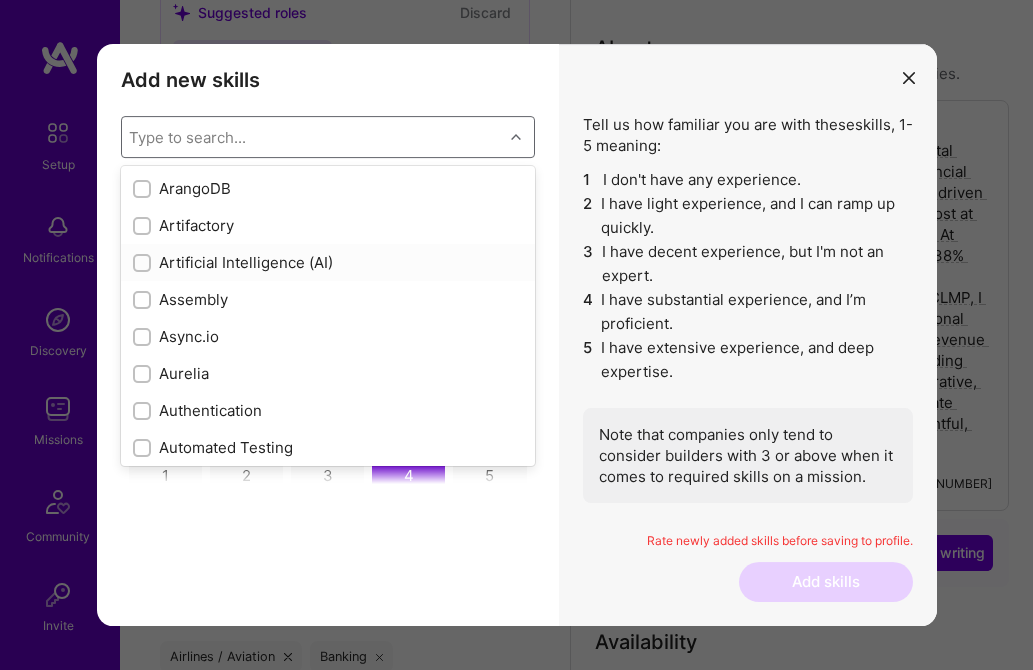 click at bounding box center [144, 264] 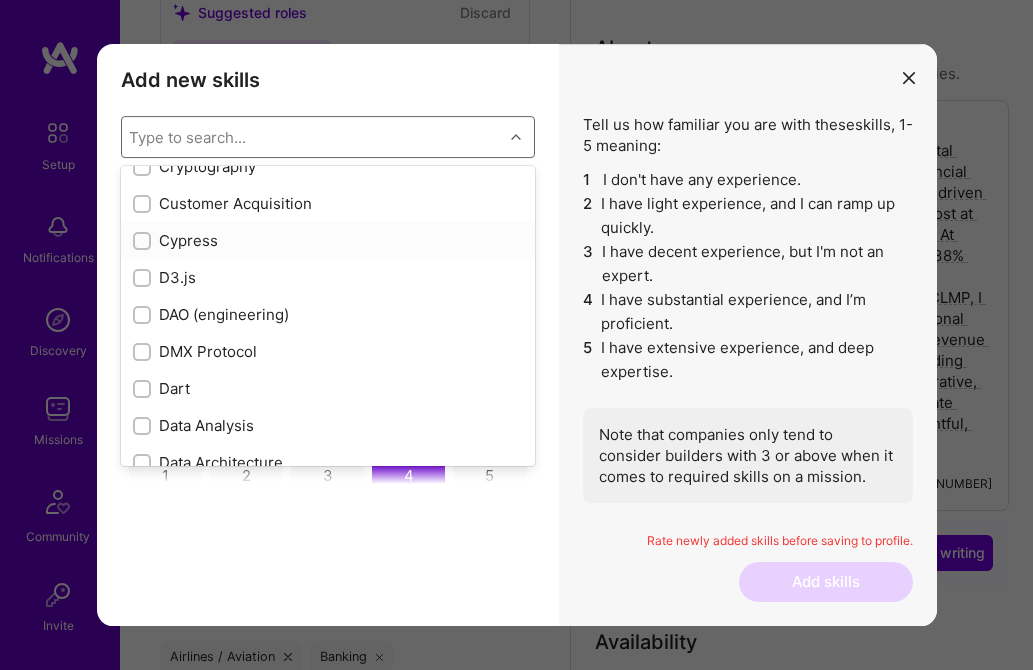 scroll, scrollTop: 2911, scrollLeft: 0, axis: vertical 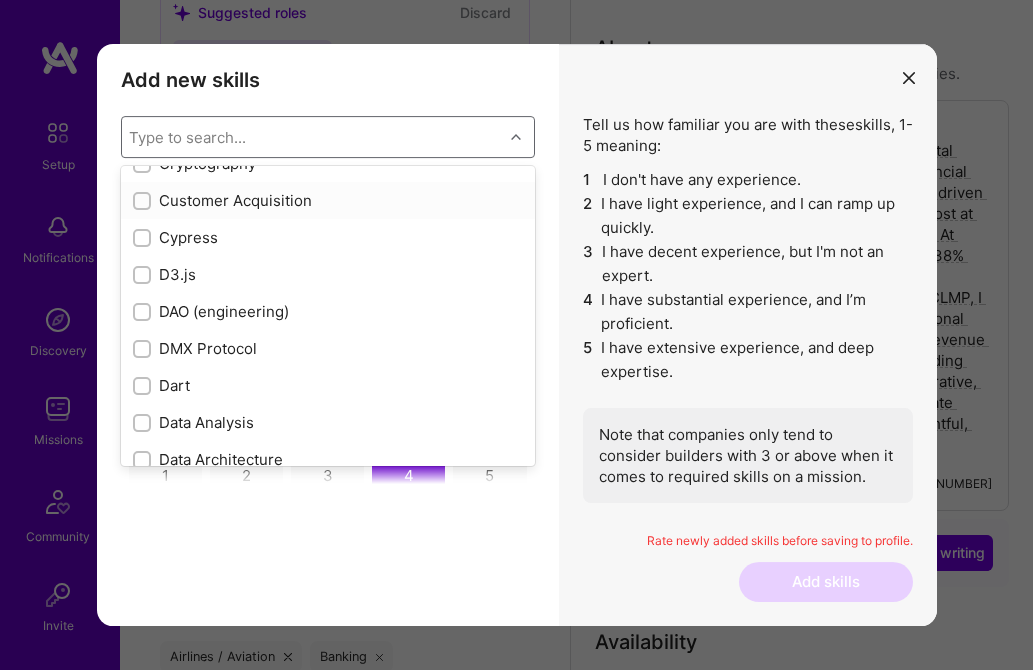 click at bounding box center [144, 202] 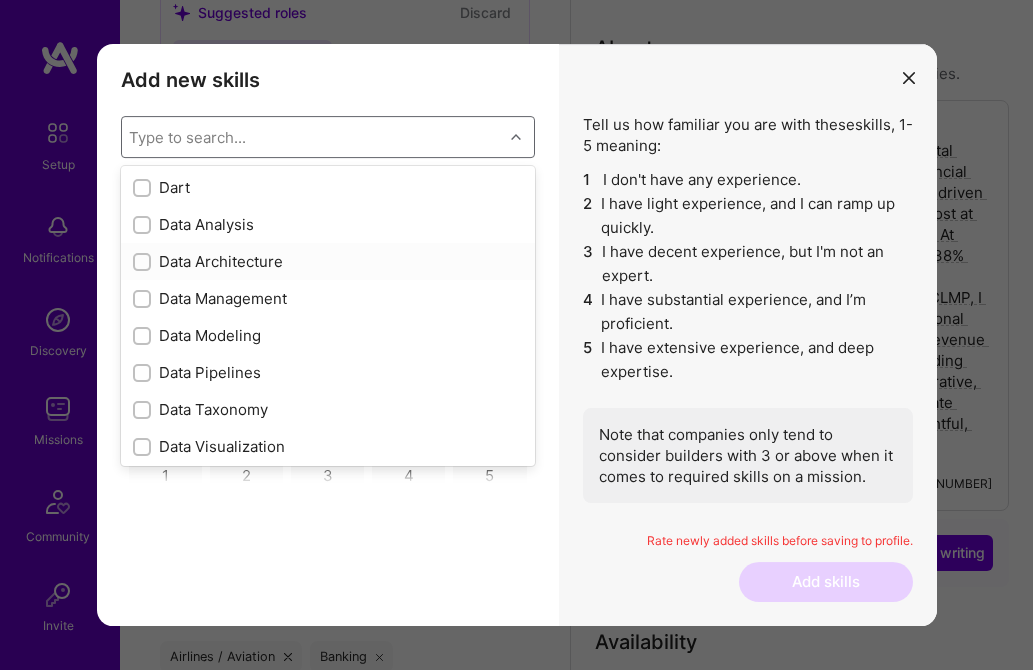 scroll, scrollTop: 3110, scrollLeft: 0, axis: vertical 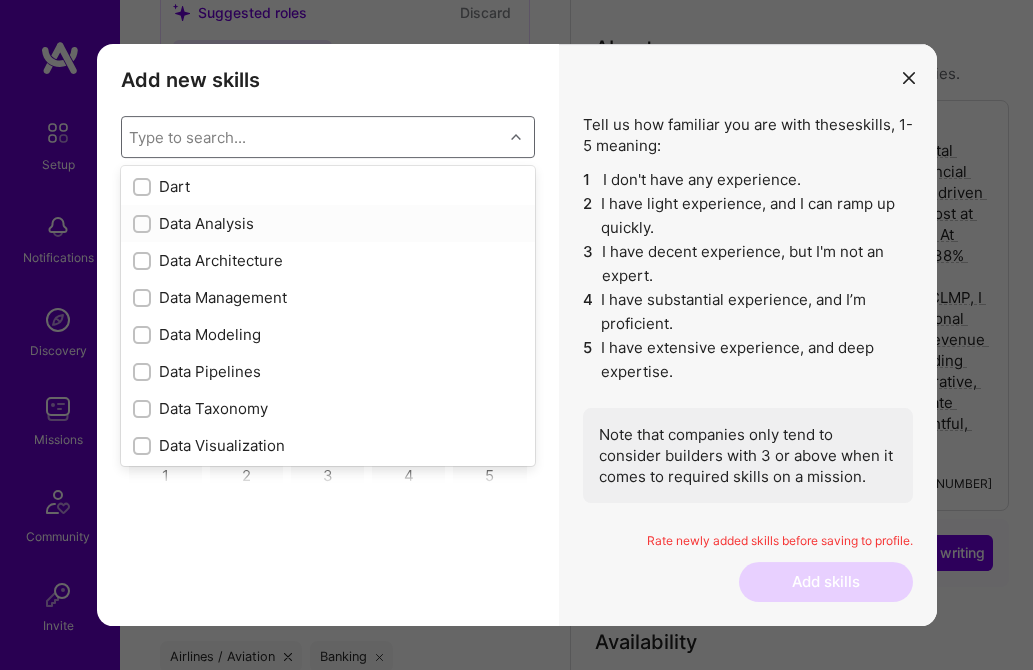 click at bounding box center (144, 225) 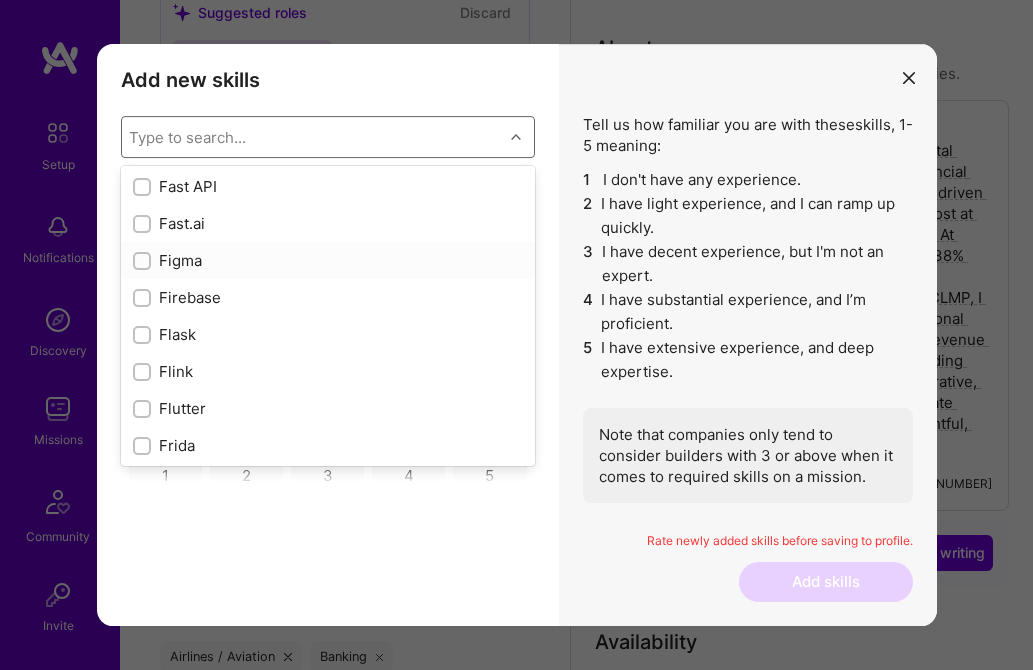 scroll, scrollTop: 4779, scrollLeft: 0, axis: vertical 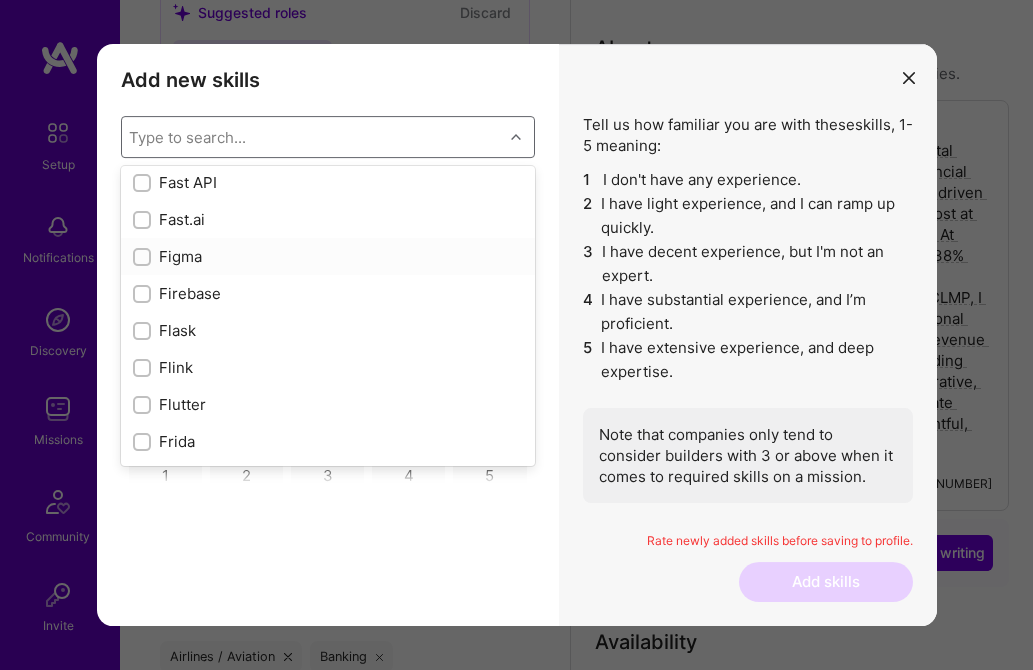 click at bounding box center (144, 258) 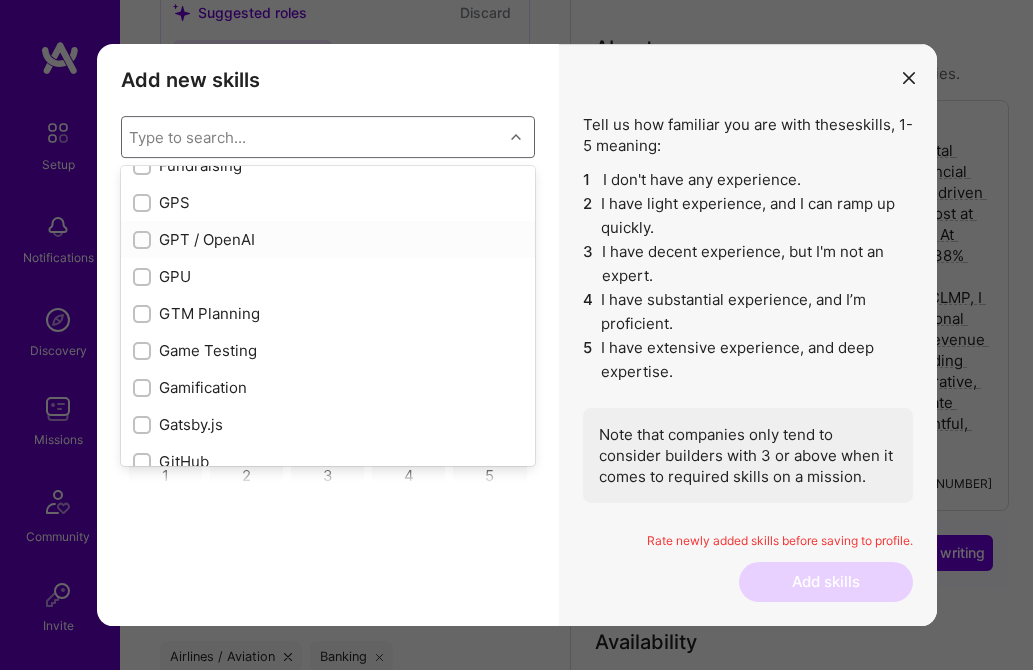 scroll, scrollTop: 5093, scrollLeft: 0, axis: vertical 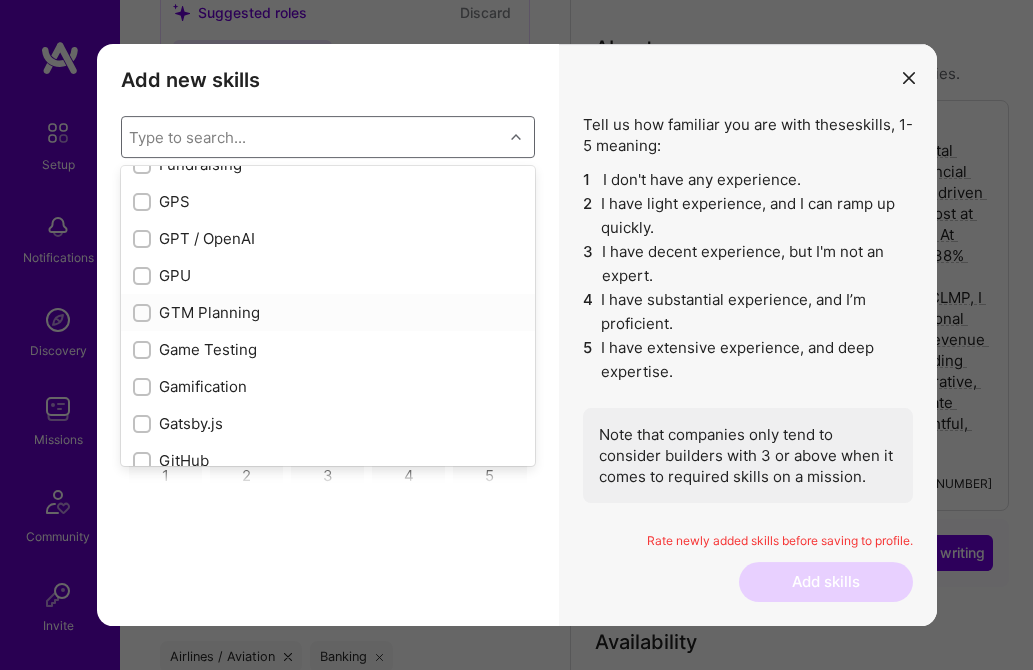 click at bounding box center (144, 314) 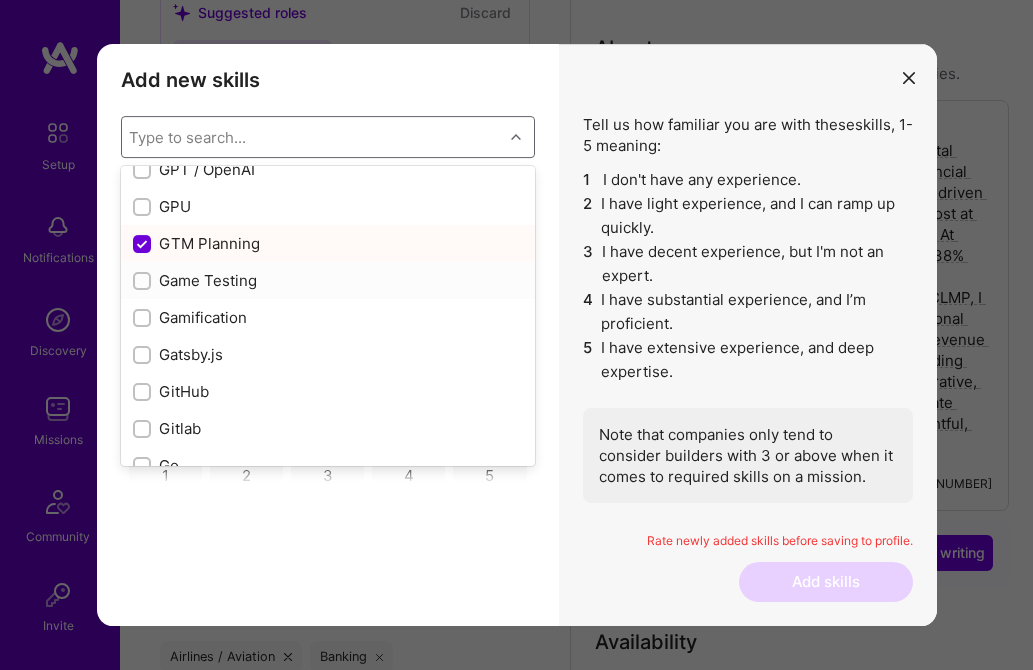 scroll, scrollTop: 5171, scrollLeft: 0, axis: vertical 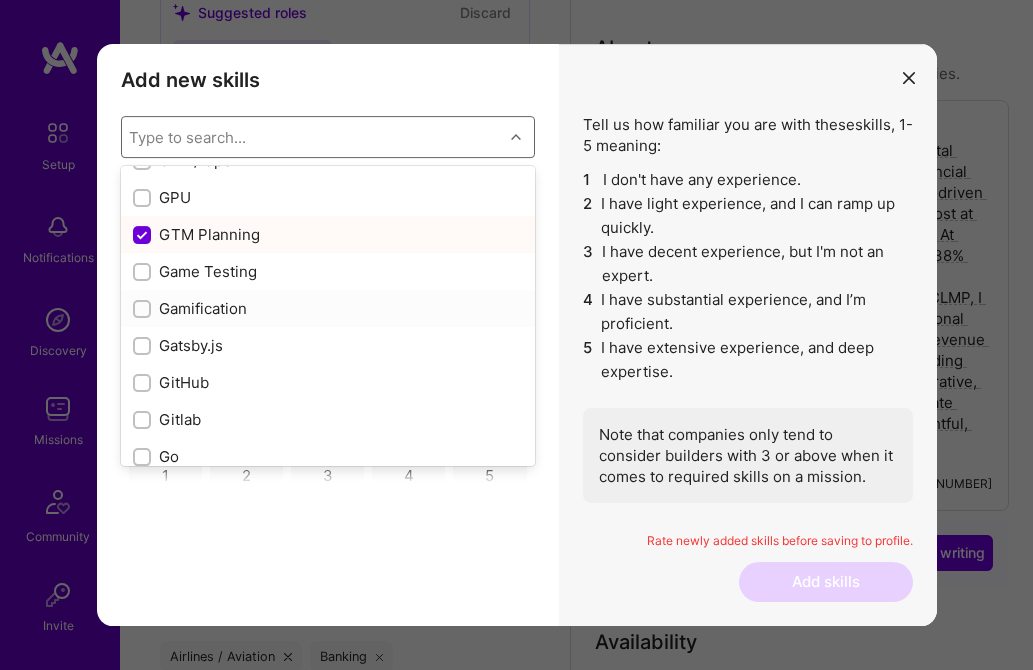 click at bounding box center (144, 310) 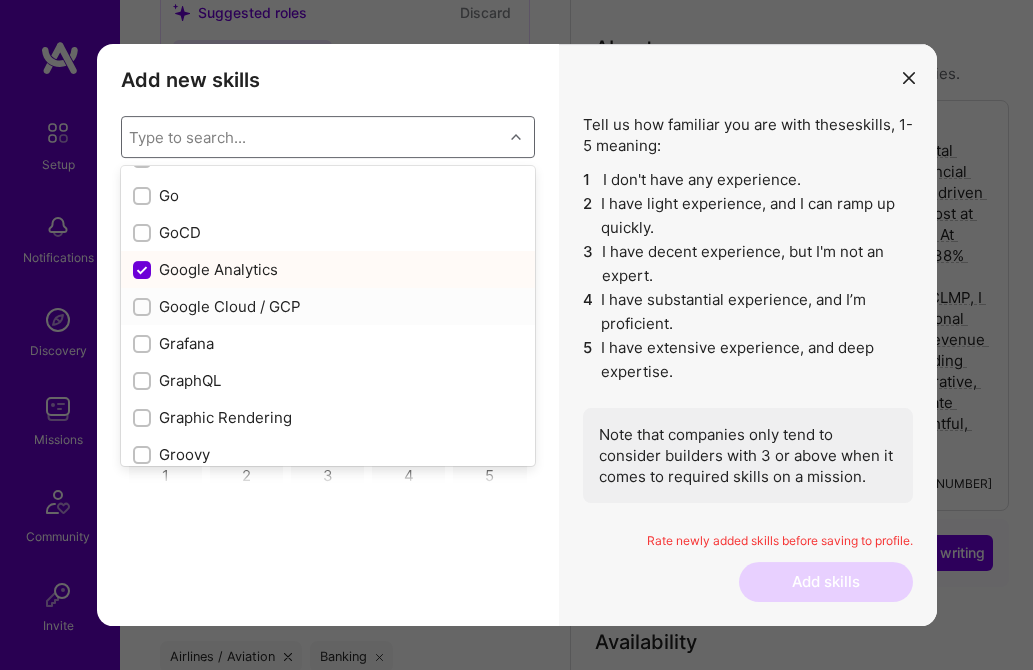 scroll, scrollTop: 5433, scrollLeft: 0, axis: vertical 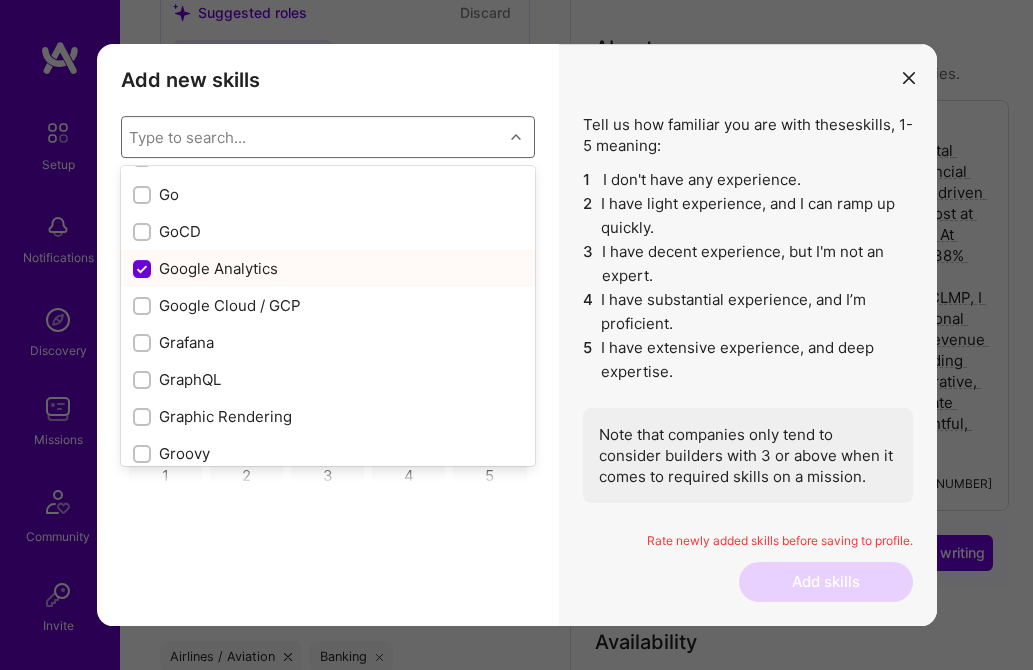 click at bounding box center (144, 270) 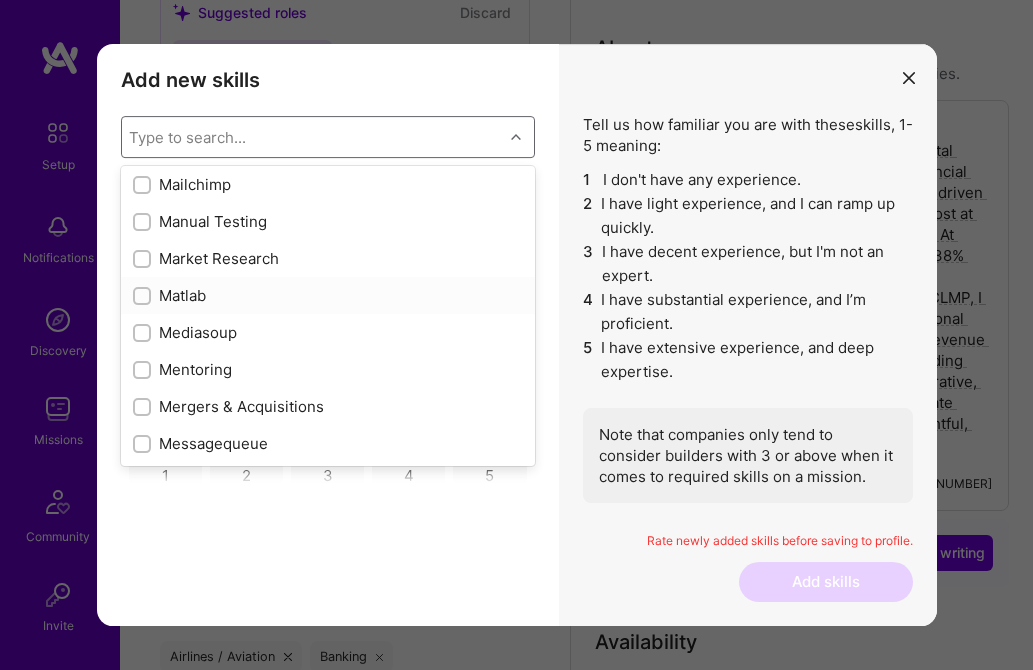 scroll, scrollTop: 7273, scrollLeft: 0, axis: vertical 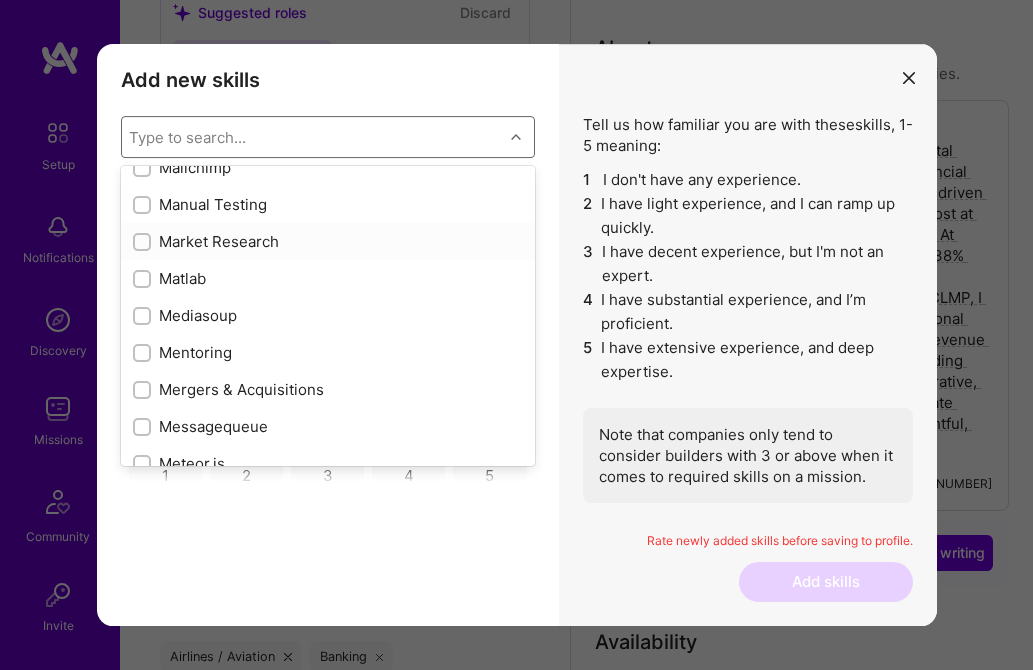 click at bounding box center [144, 243] 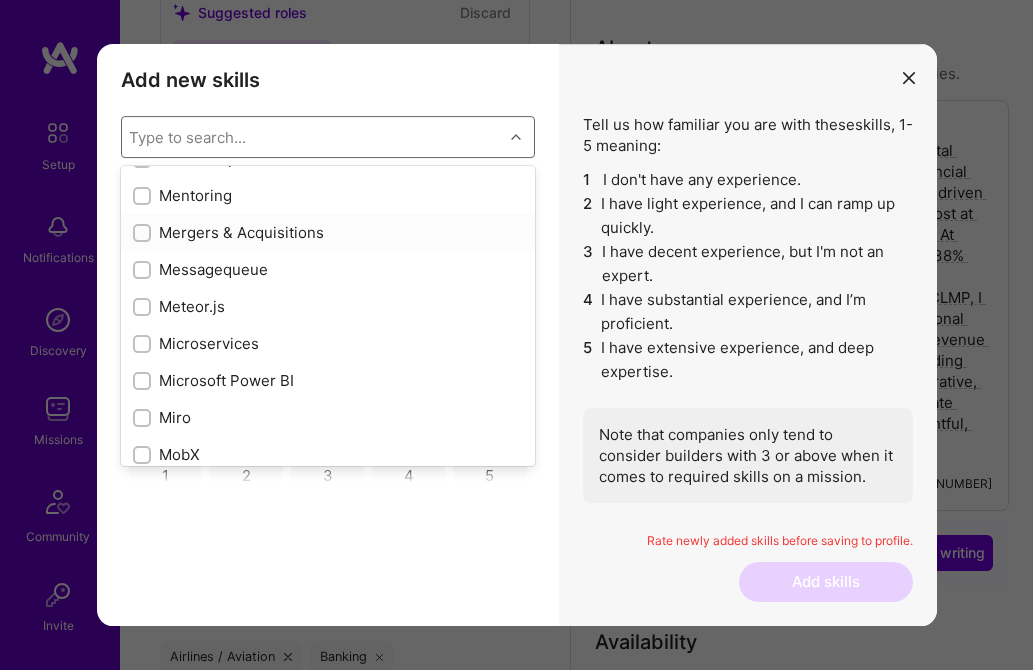 scroll, scrollTop: 7435, scrollLeft: 0, axis: vertical 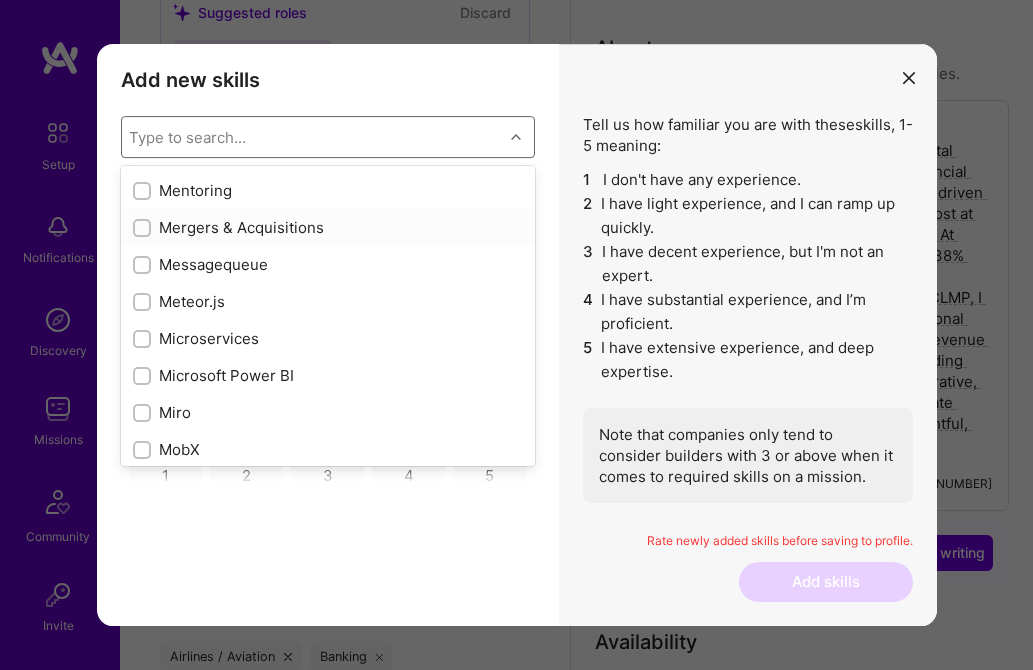 click at bounding box center [144, 229] 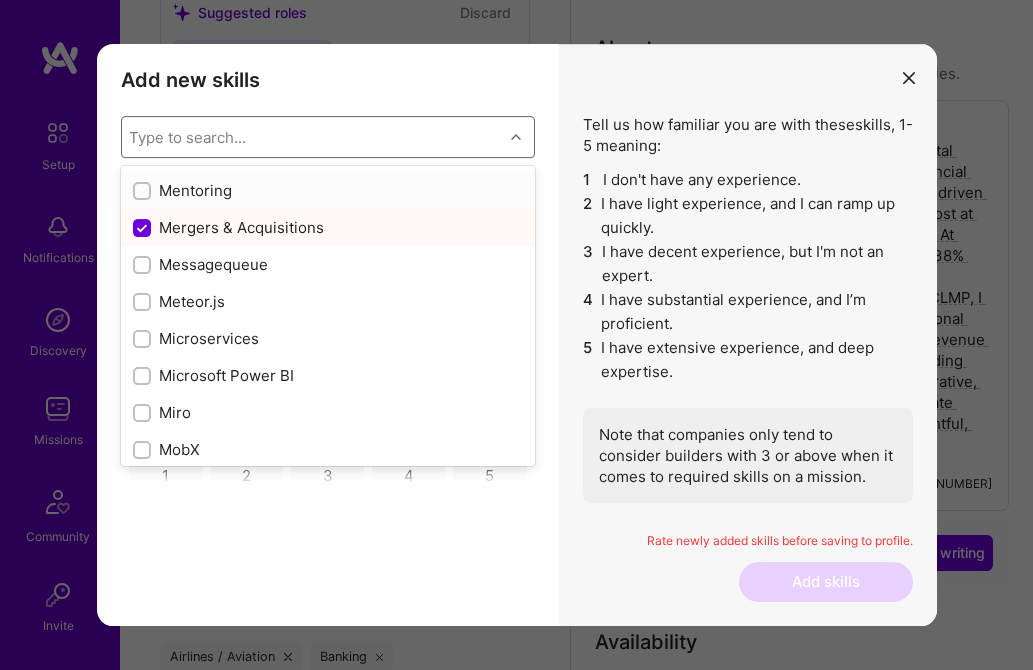 click at bounding box center [144, 192] 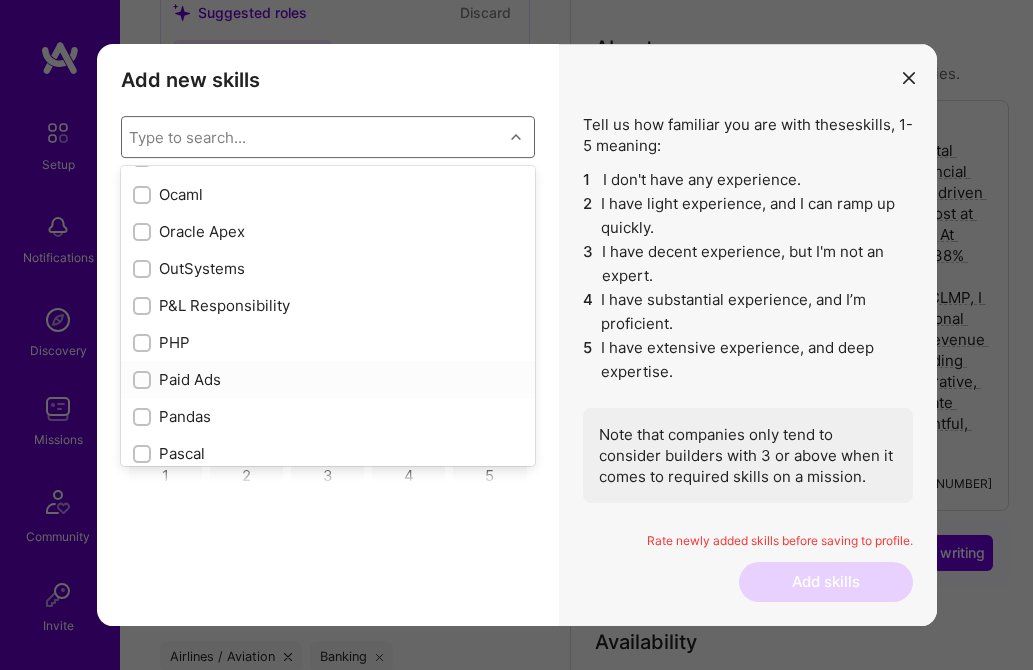 scroll, scrollTop: 8399, scrollLeft: 0, axis: vertical 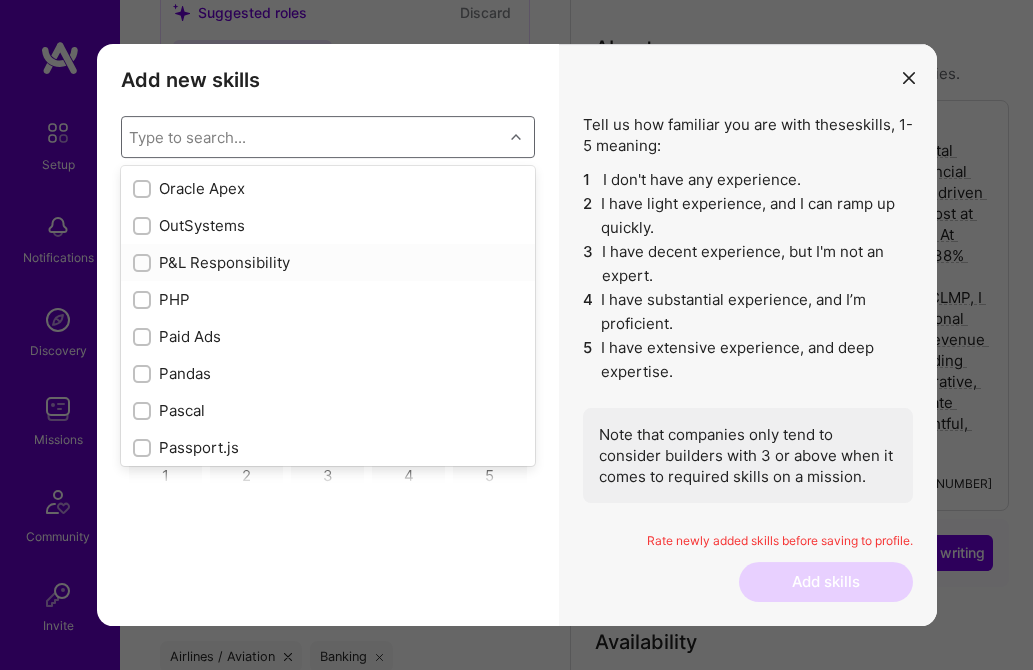 click at bounding box center [144, 264] 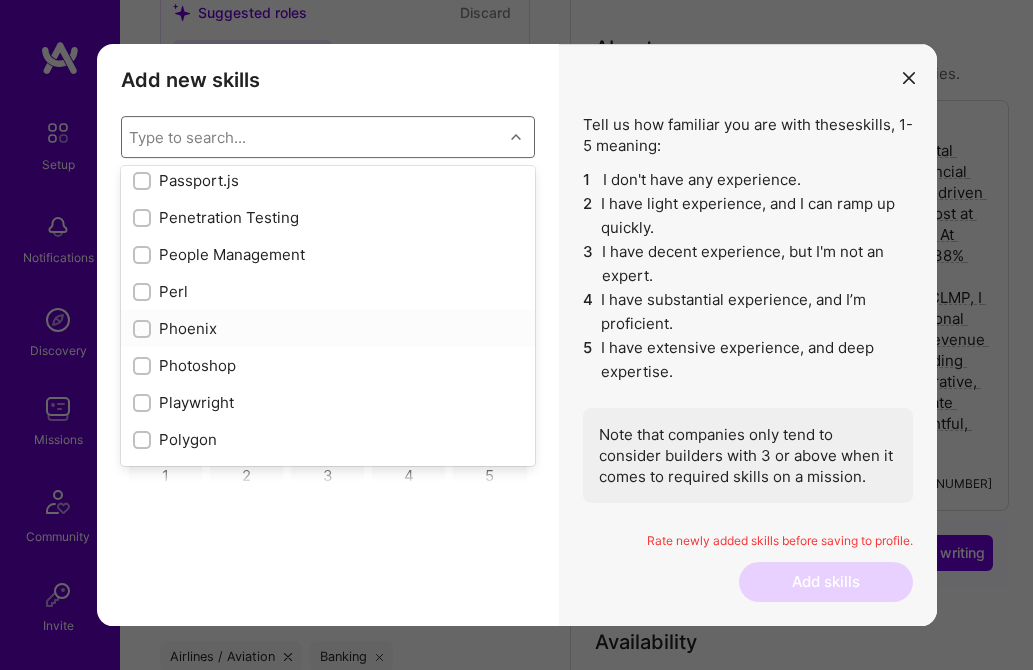 scroll, scrollTop: 8691, scrollLeft: 0, axis: vertical 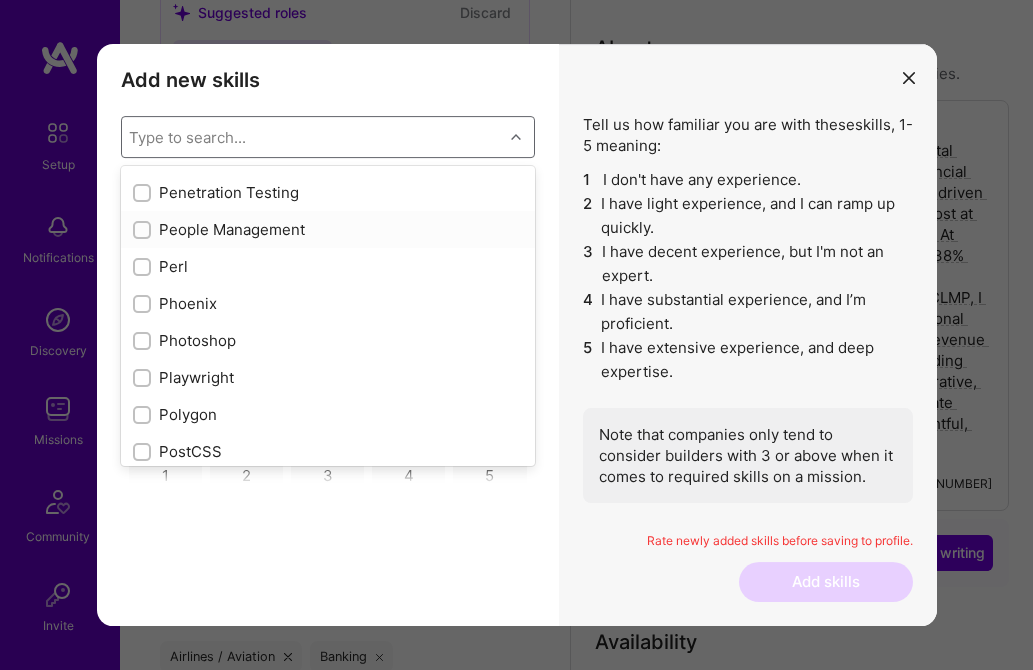 click at bounding box center [144, 231] 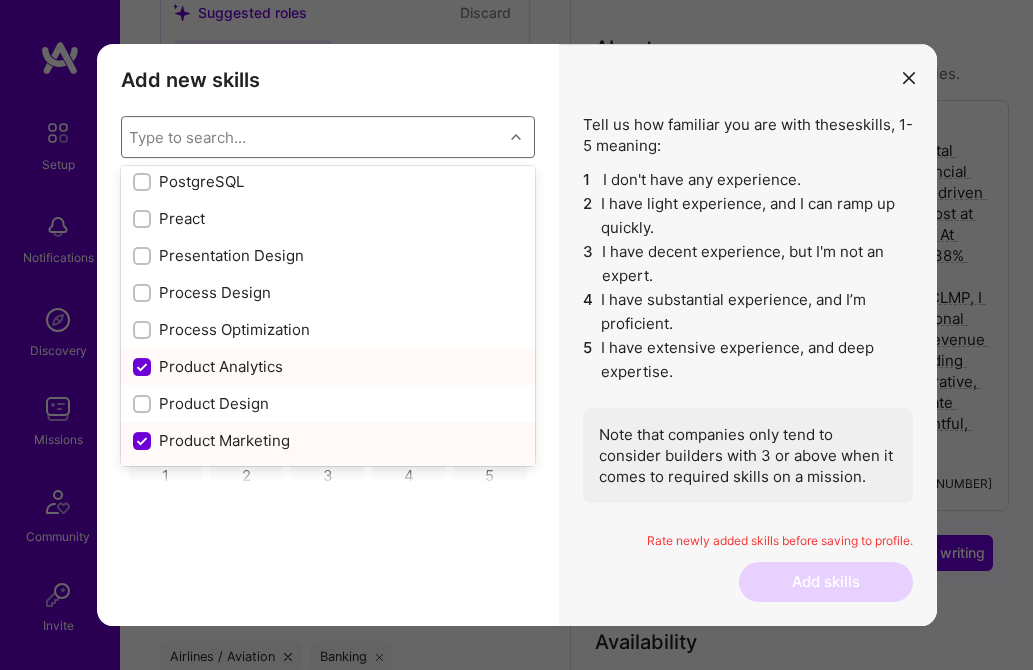 scroll, scrollTop: 9010, scrollLeft: 0, axis: vertical 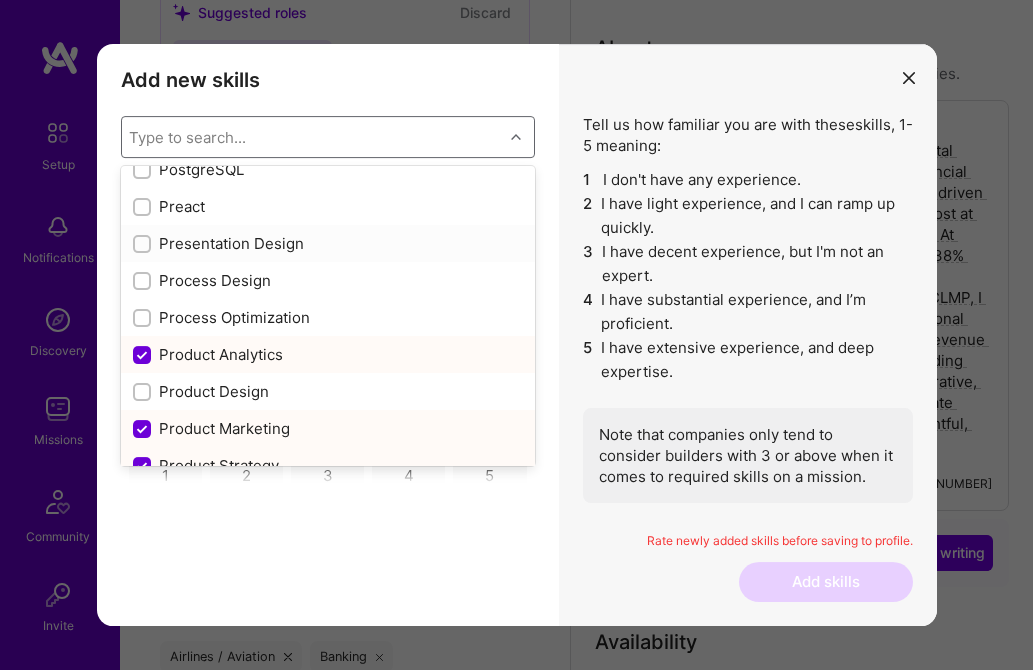 click at bounding box center [144, 245] 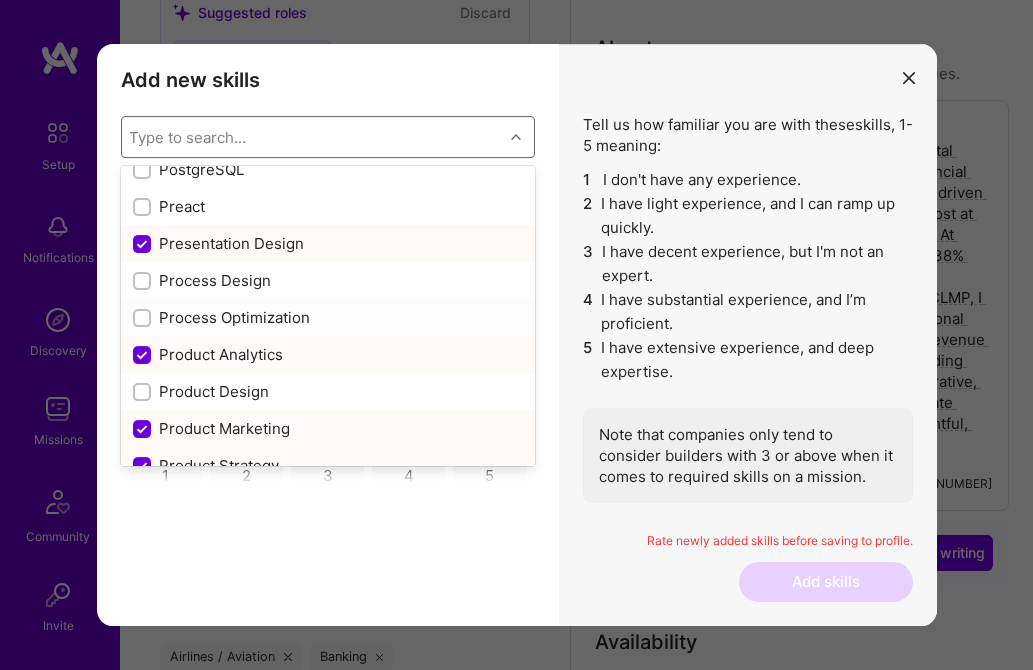 click at bounding box center [144, 319] 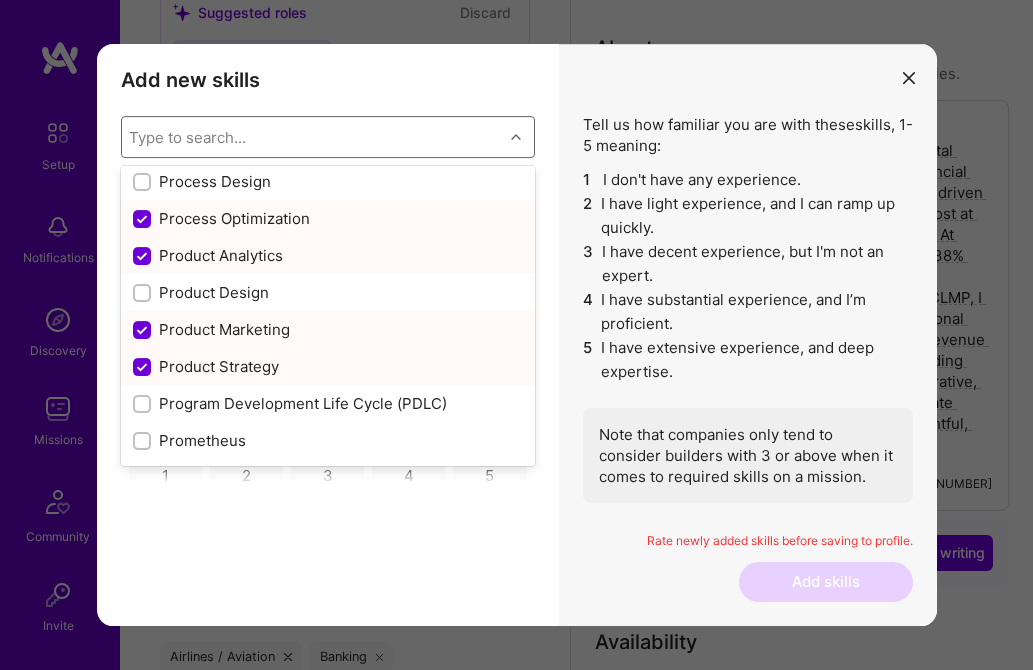 scroll, scrollTop: 9115, scrollLeft: 0, axis: vertical 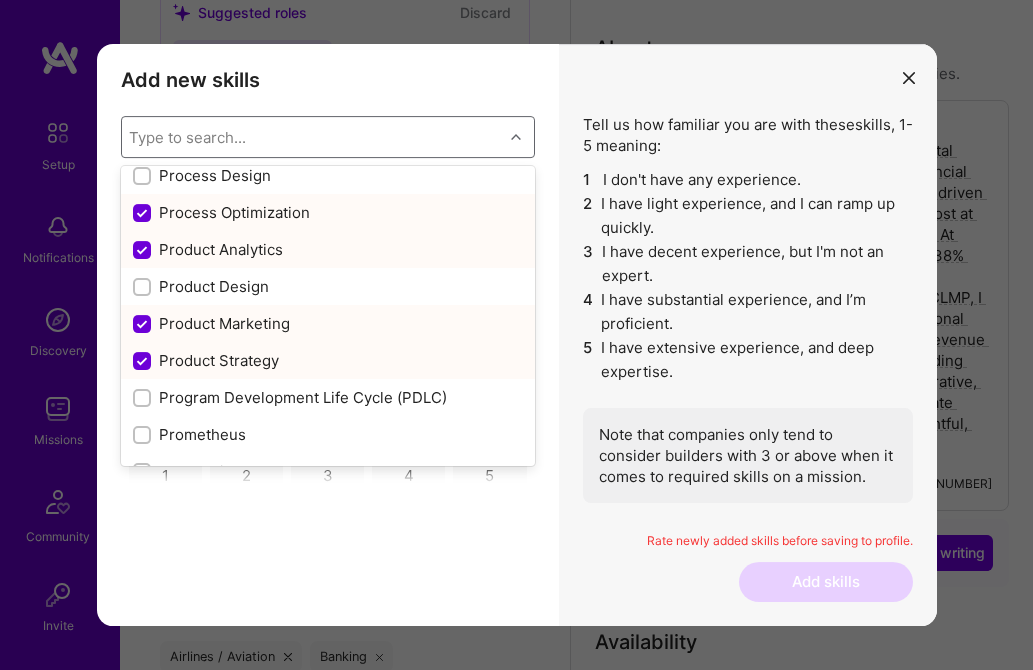 click at bounding box center [144, 325] 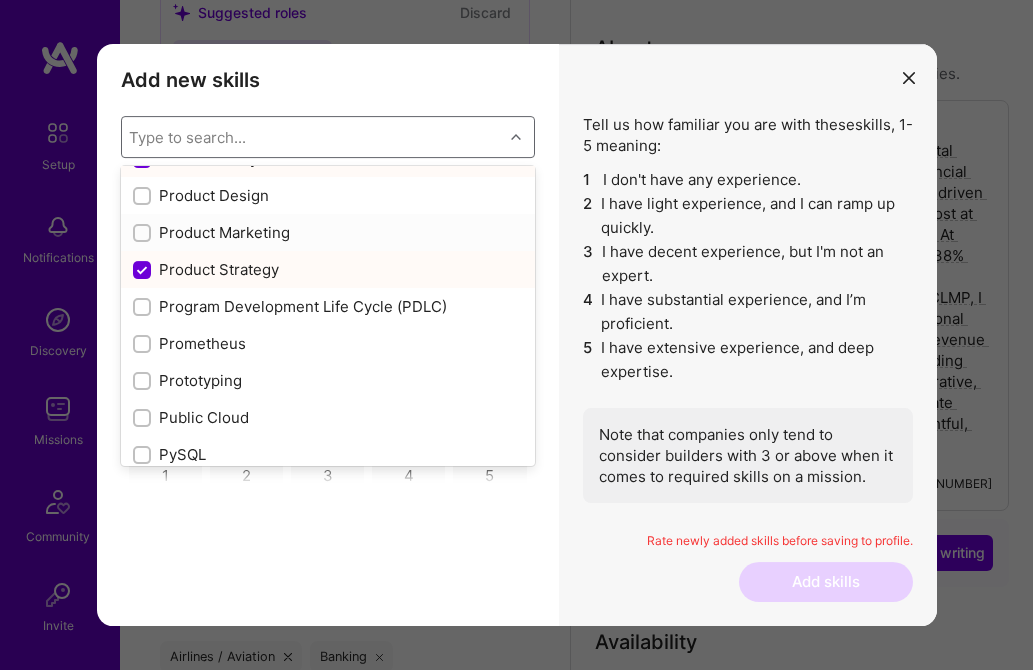 scroll, scrollTop: 9212, scrollLeft: 0, axis: vertical 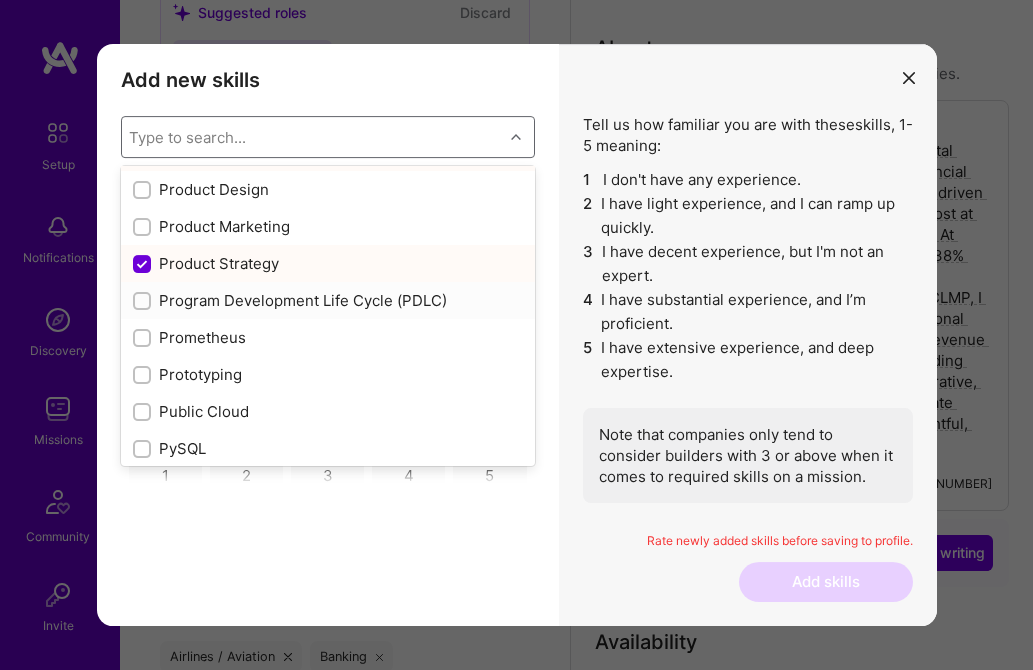 click at bounding box center (144, 302) 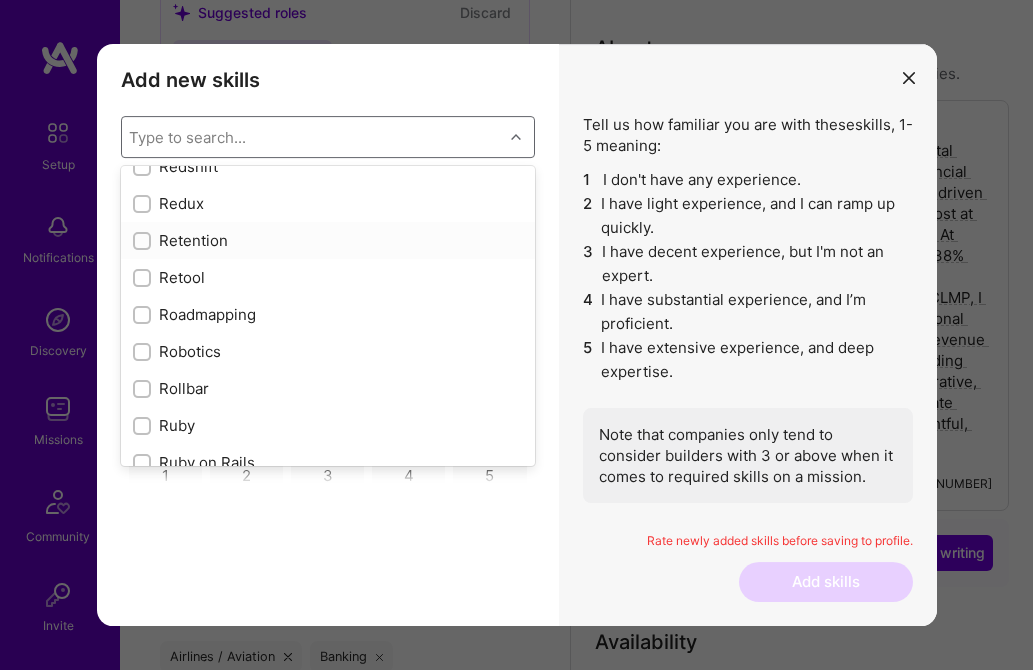 scroll, scrollTop: 10051, scrollLeft: 0, axis: vertical 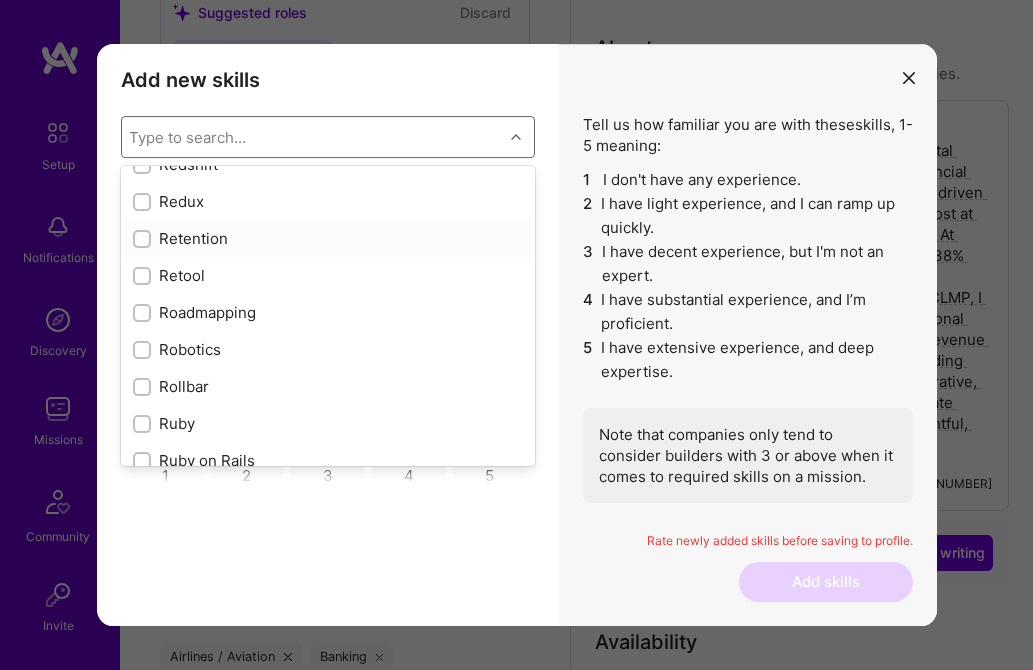 click at bounding box center [144, 240] 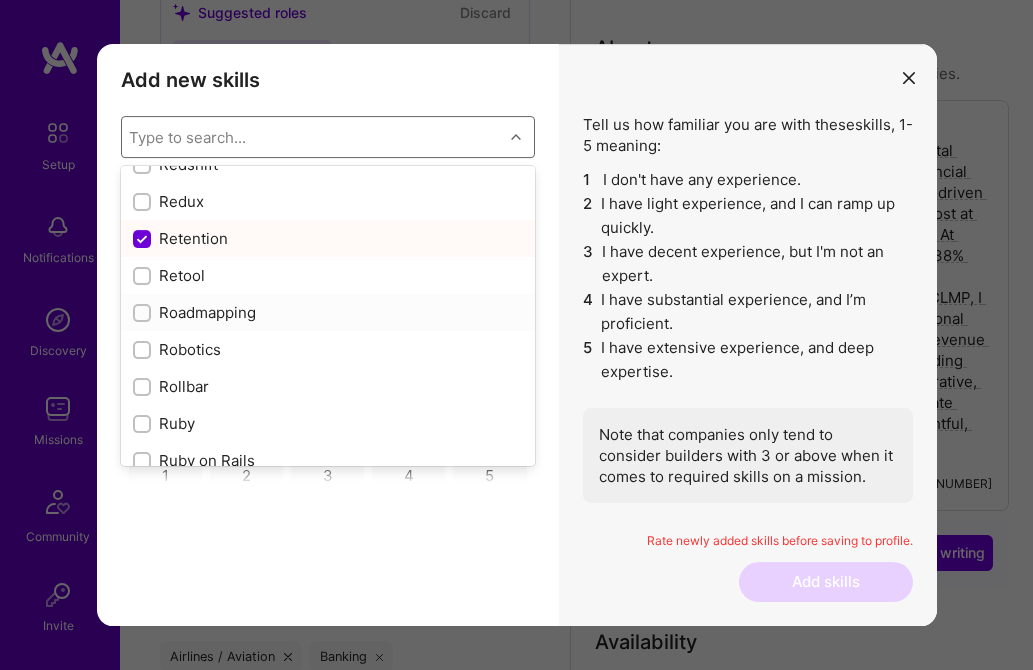 click at bounding box center [144, 314] 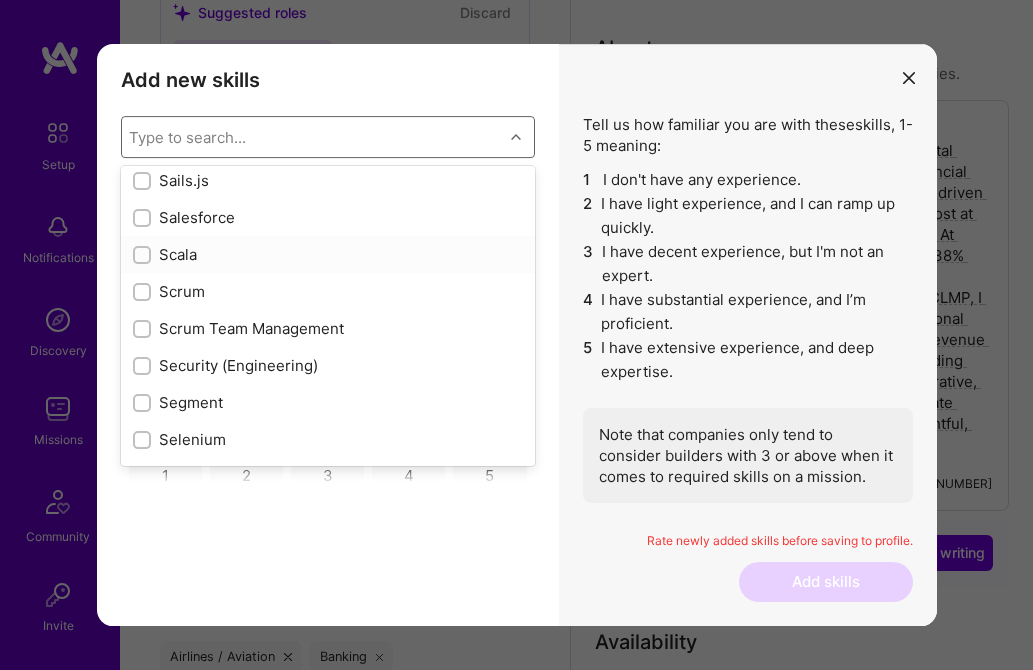 scroll, scrollTop: 10741, scrollLeft: 0, axis: vertical 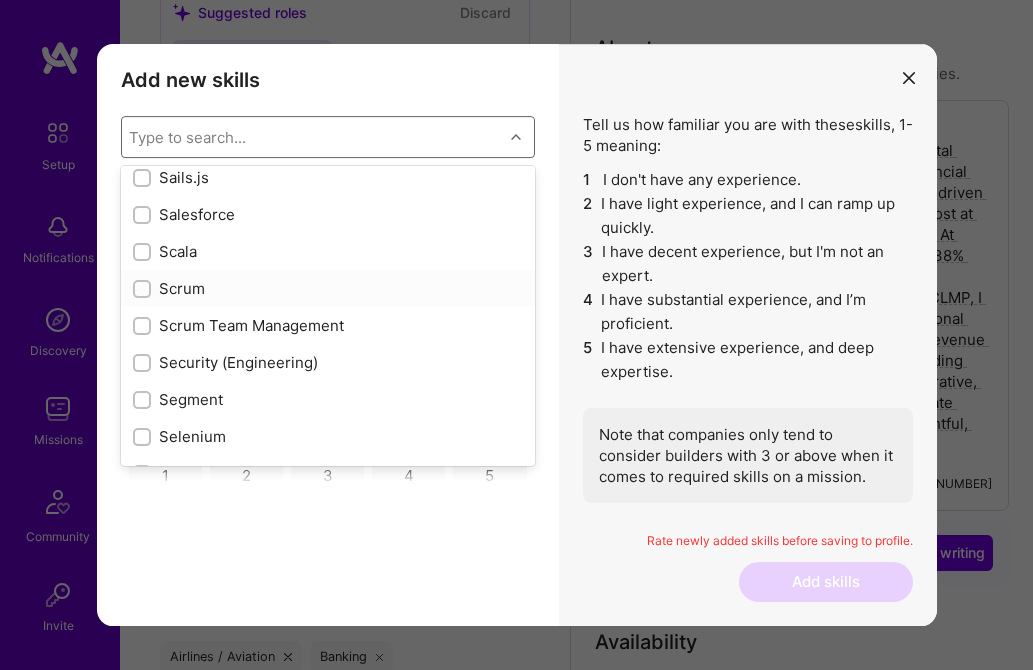 click at bounding box center (142, 289) 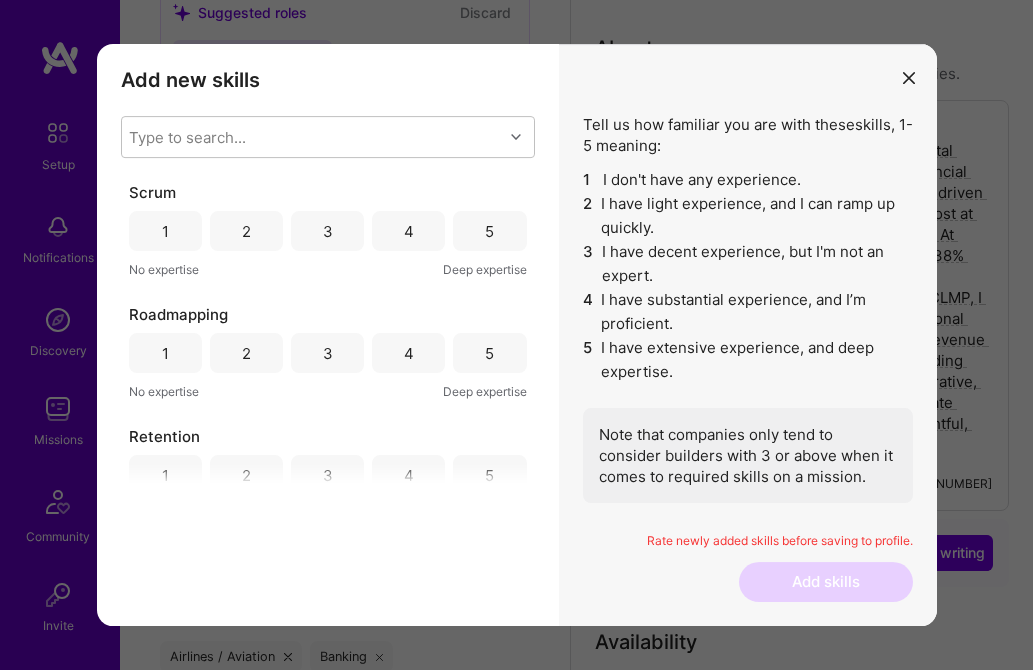 click on "4" at bounding box center (409, 231) 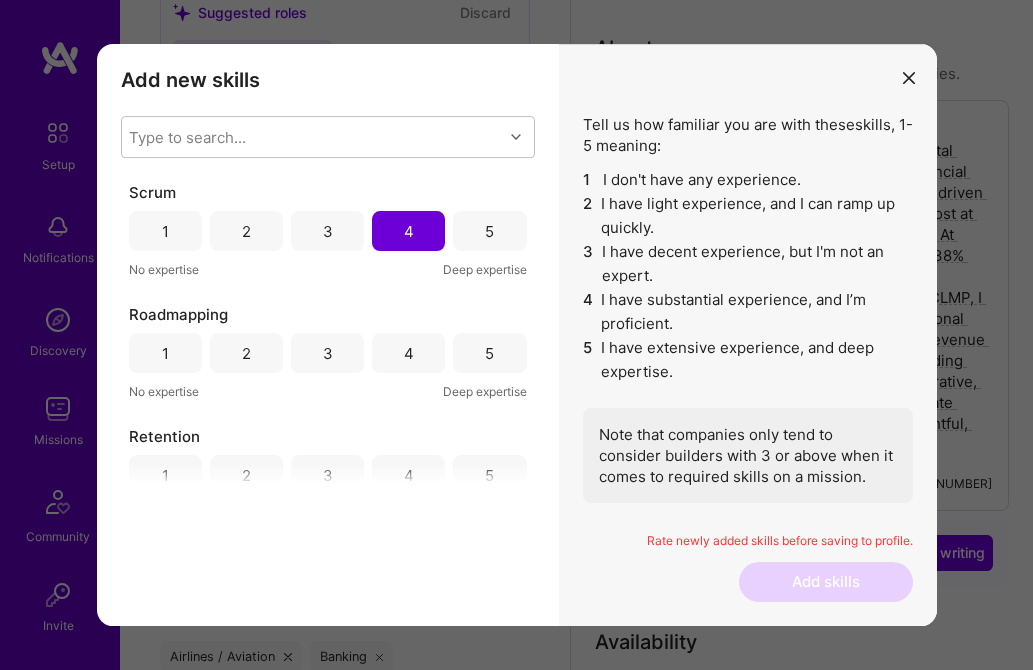 click on "5" at bounding box center (489, 353) 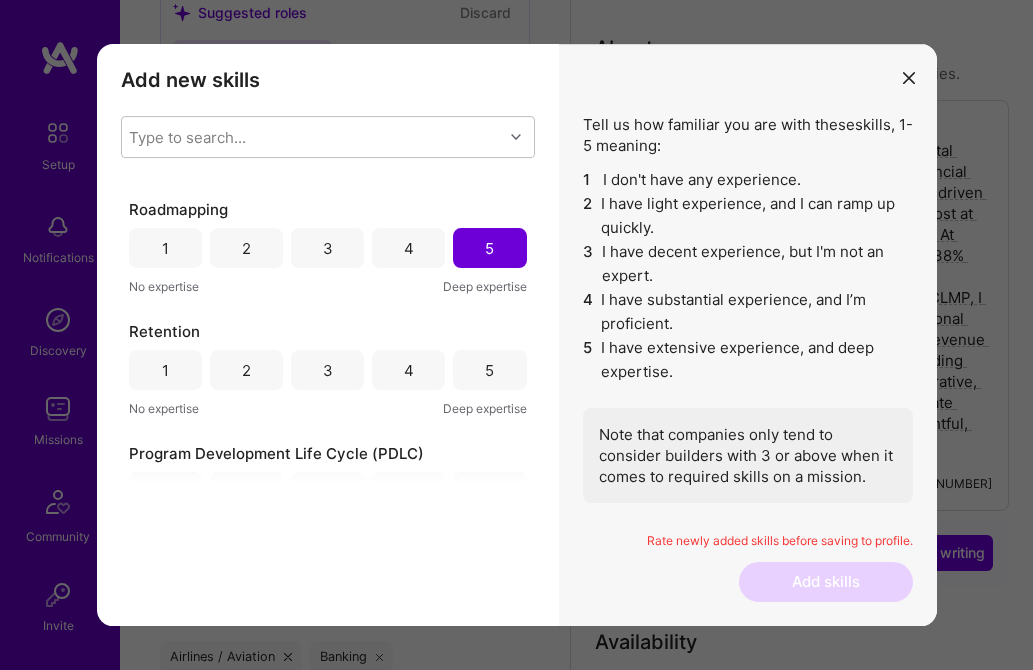 scroll, scrollTop: 110, scrollLeft: 0, axis: vertical 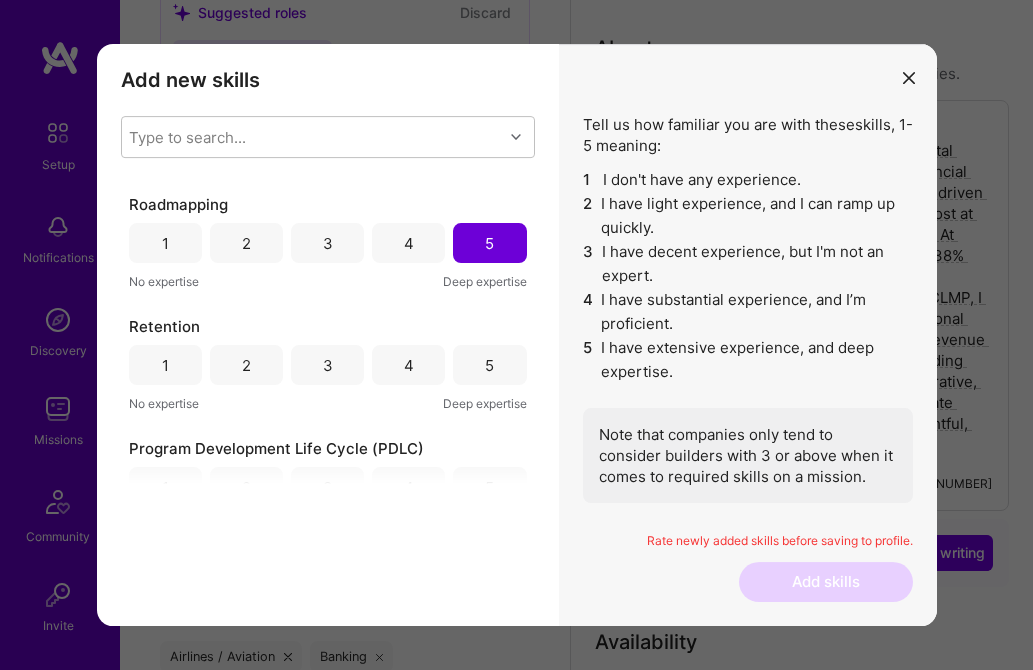 click on "4" at bounding box center [409, 365] 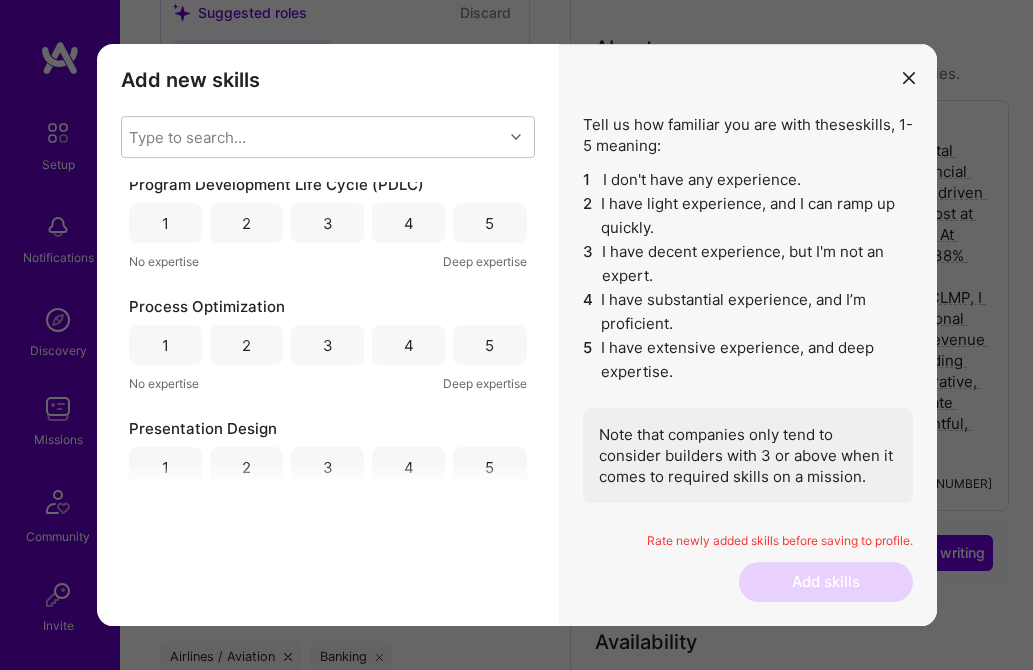scroll, scrollTop: 375, scrollLeft: 0, axis: vertical 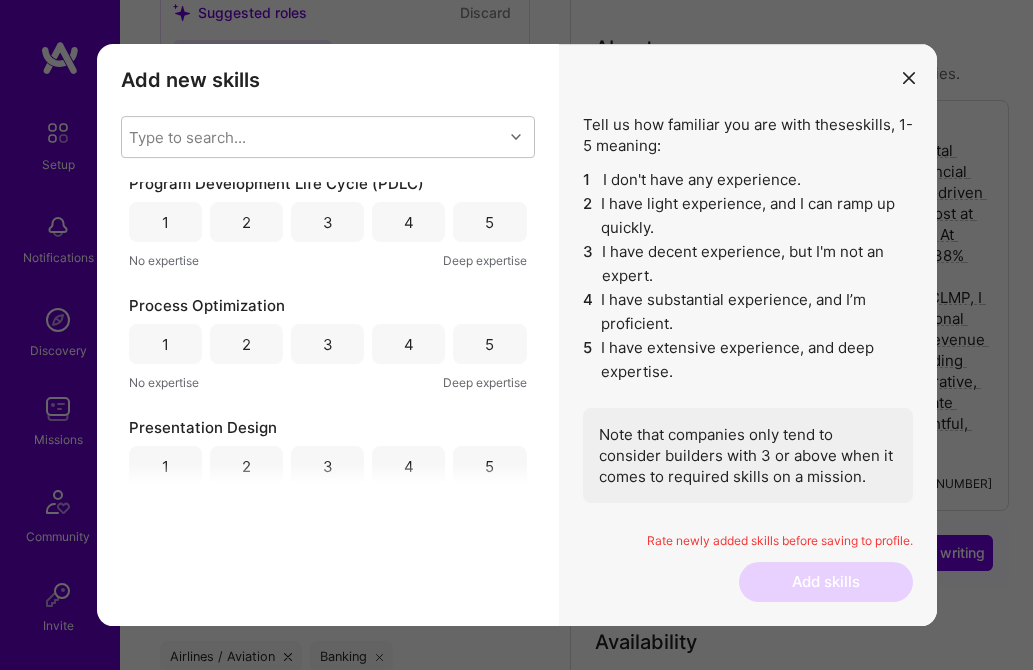 click on "3" at bounding box center [327, 222] 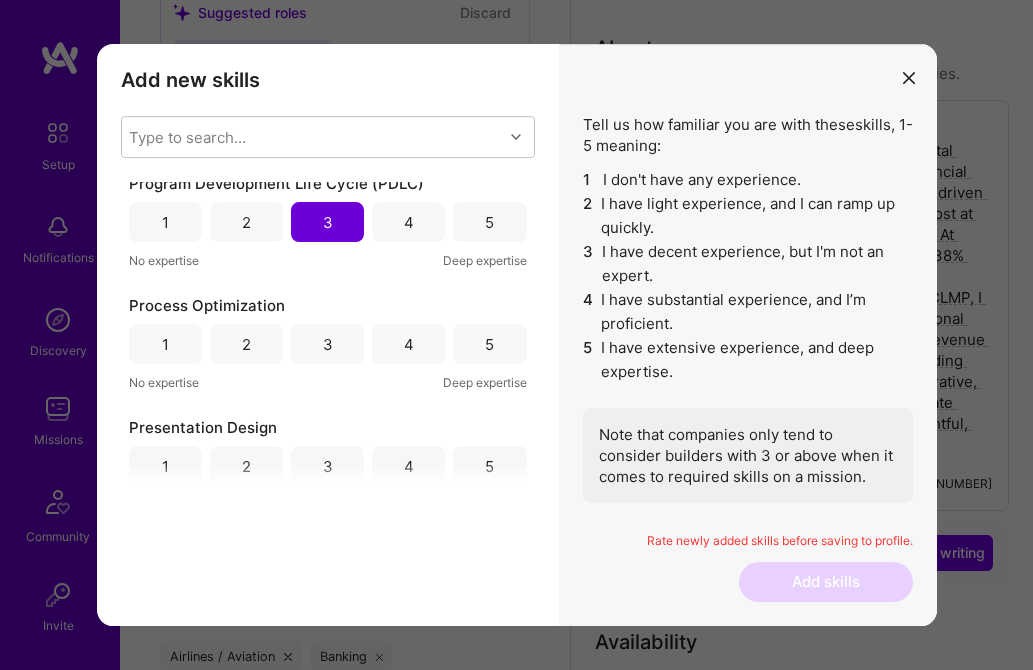 click on "3" at bounding box center (327, 344) 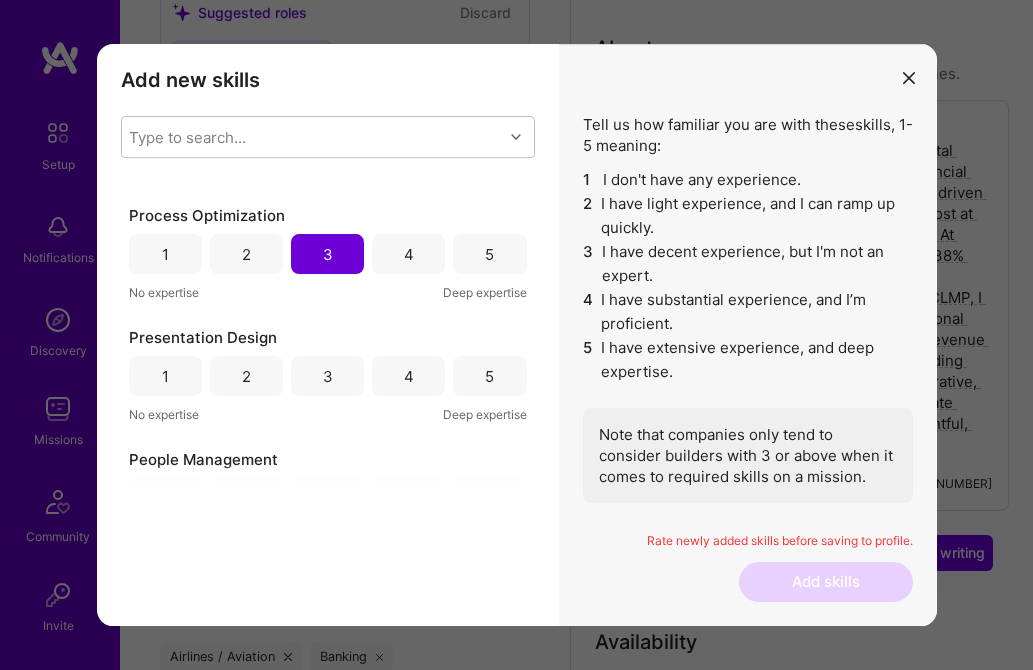 scroll, scrollTop: 467, scrollLeft: 0, axis: vertical 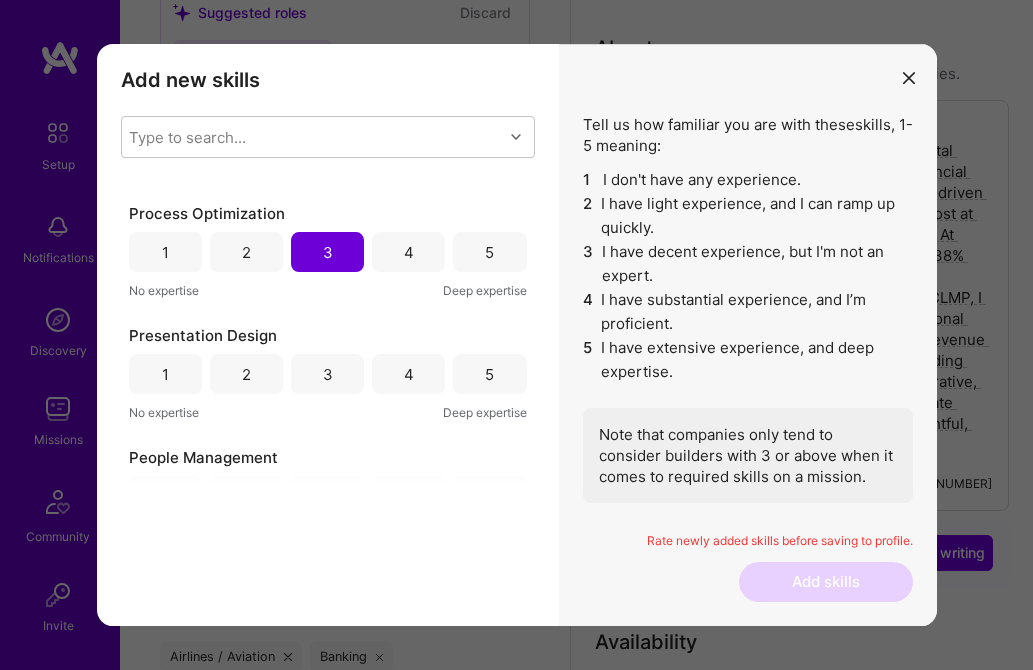 click on "4" at bounding box center (409, 374) 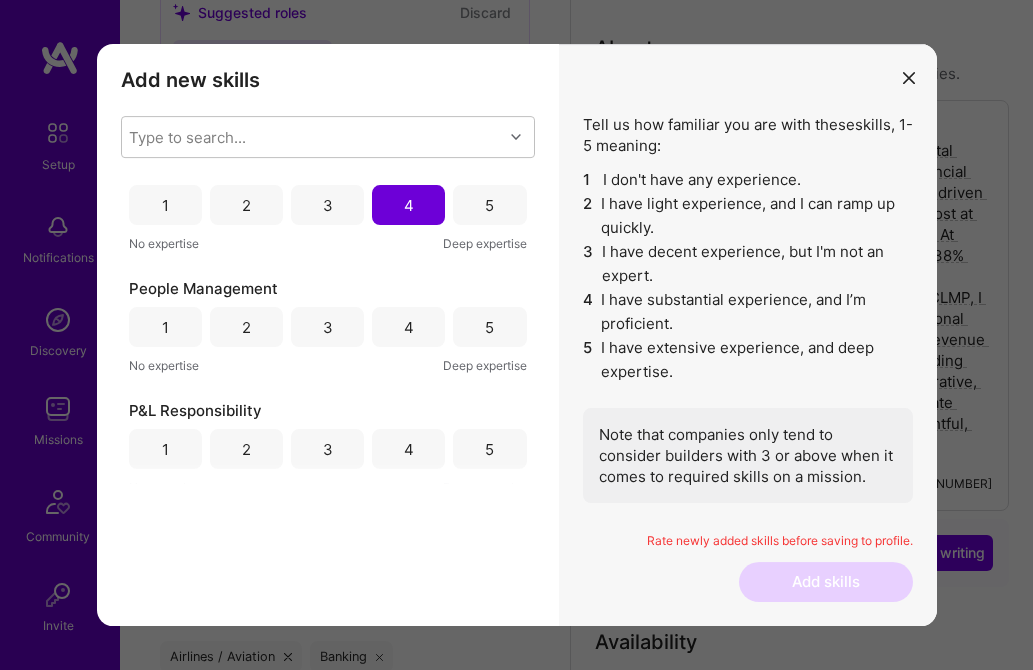 scroll, scrollTop: 645, scrollLeft: 0, axis: vertical 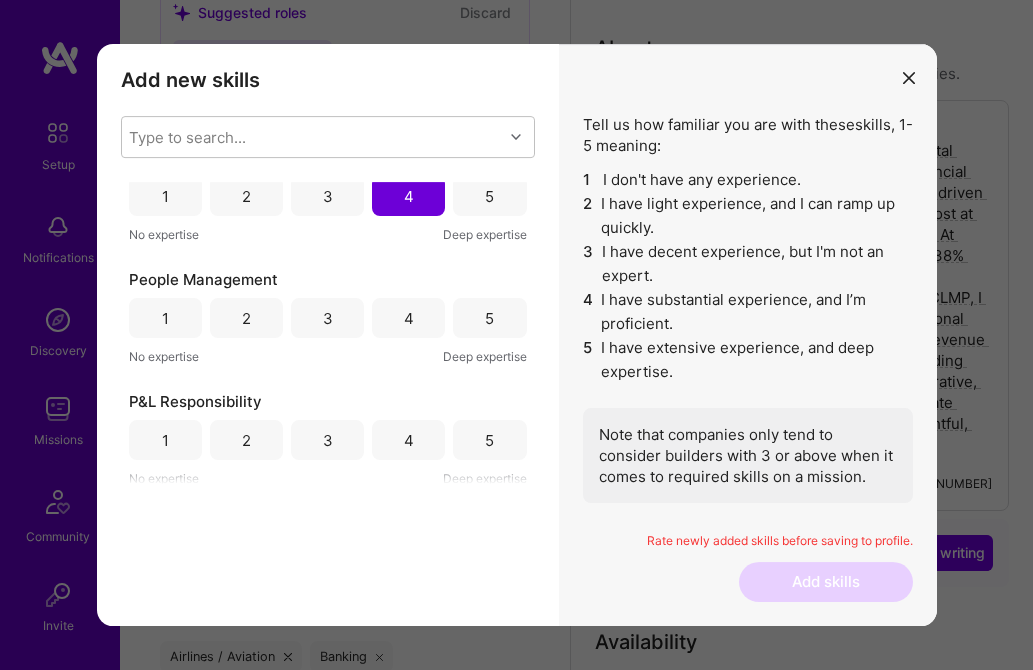 click on "4" at bounding box center [409, 318] 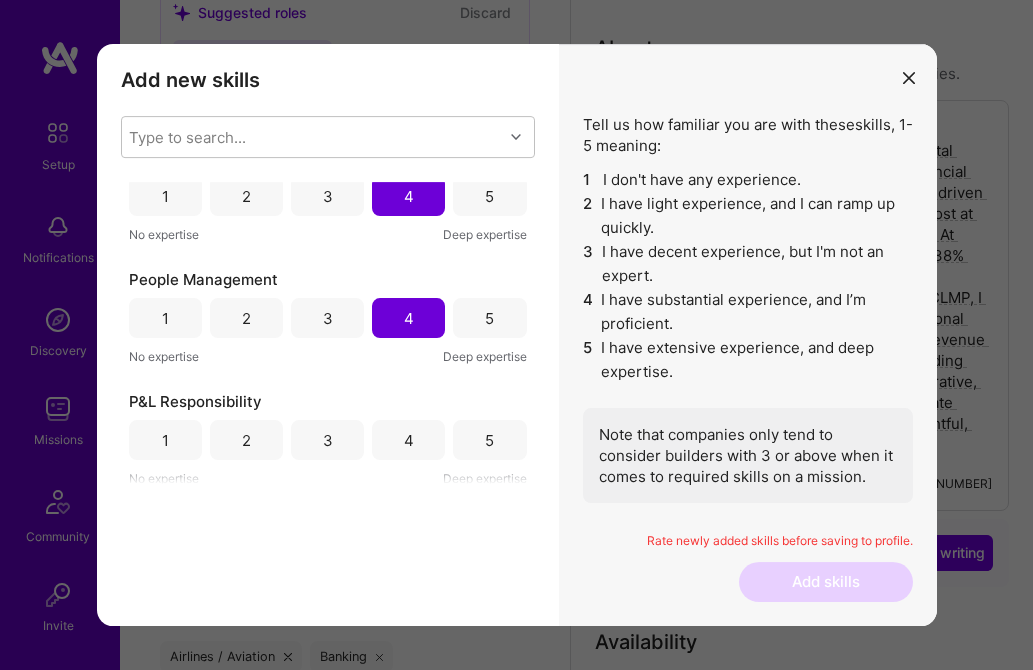 click on "5" at bounding box center (489, 440) 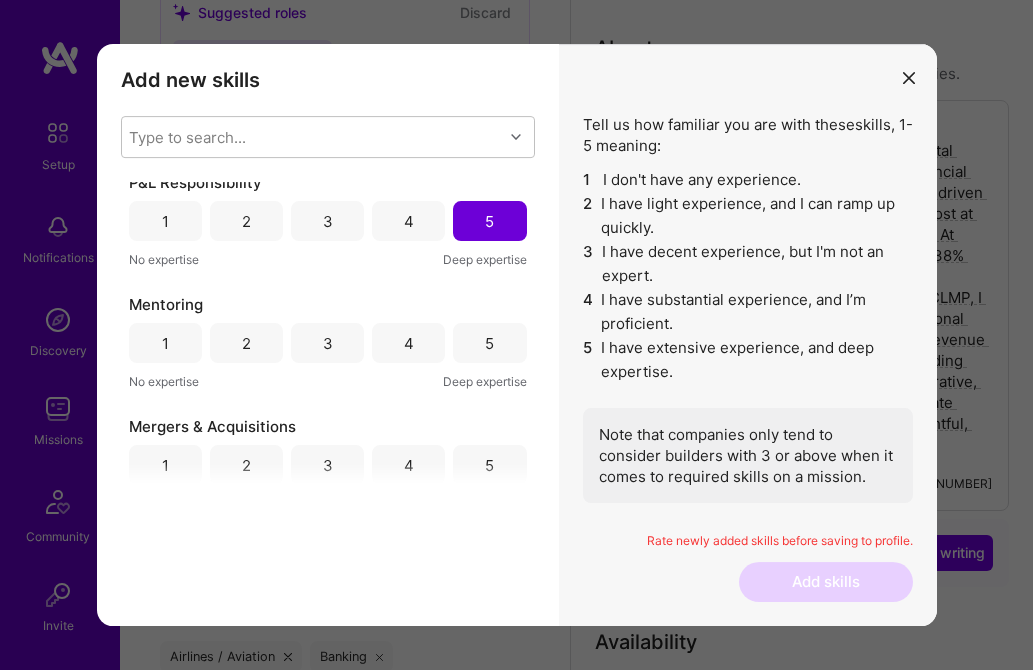 scroll, scrollTop: 867, scrollLeft: 0, axis: vertical 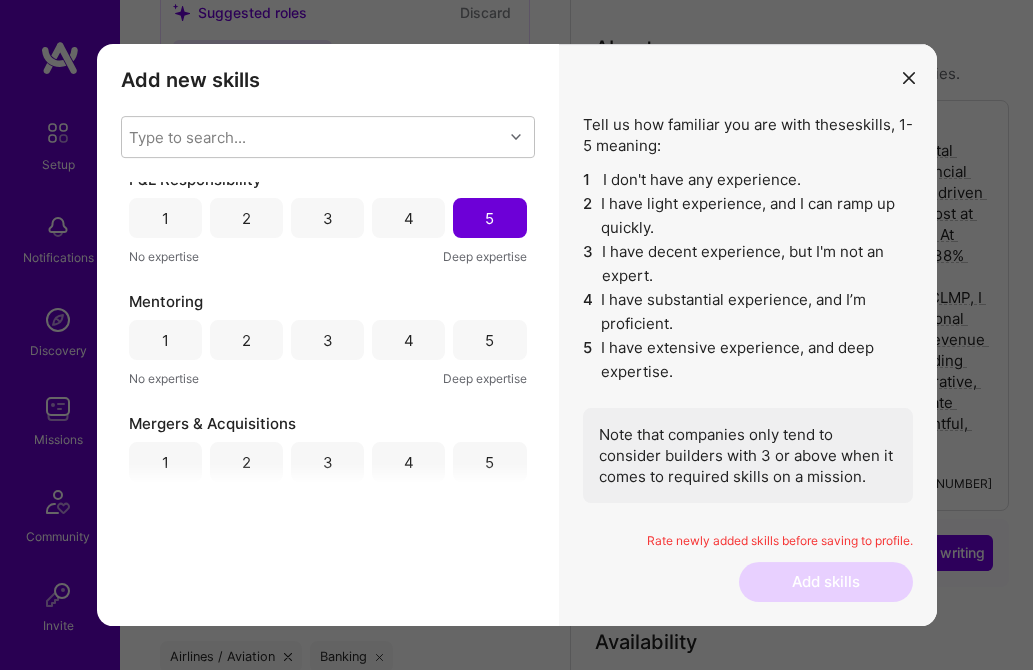 click on "4" at bounding box center (408, 340) 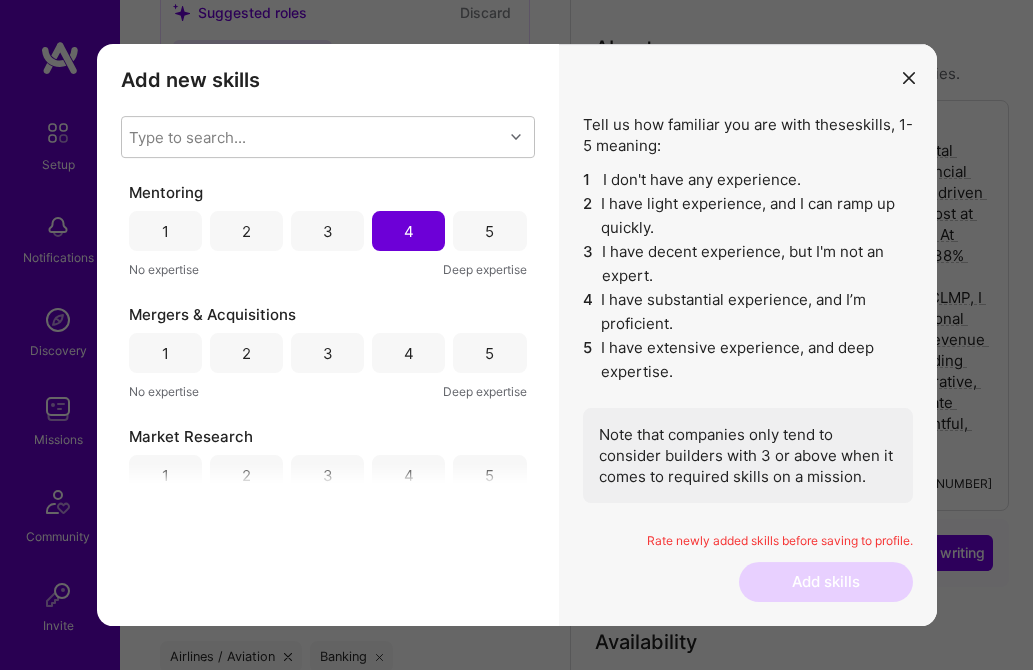 scroll, scrollTop: 997, scrollLeft: 0, axis: vertical 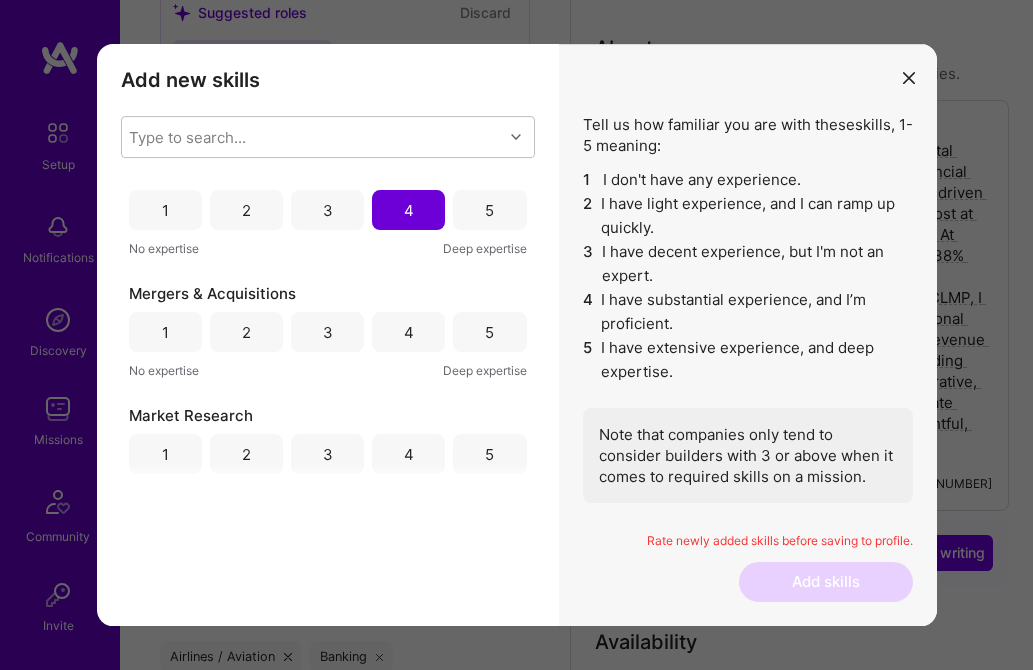 click on "2" at bounding box center (246, 332) 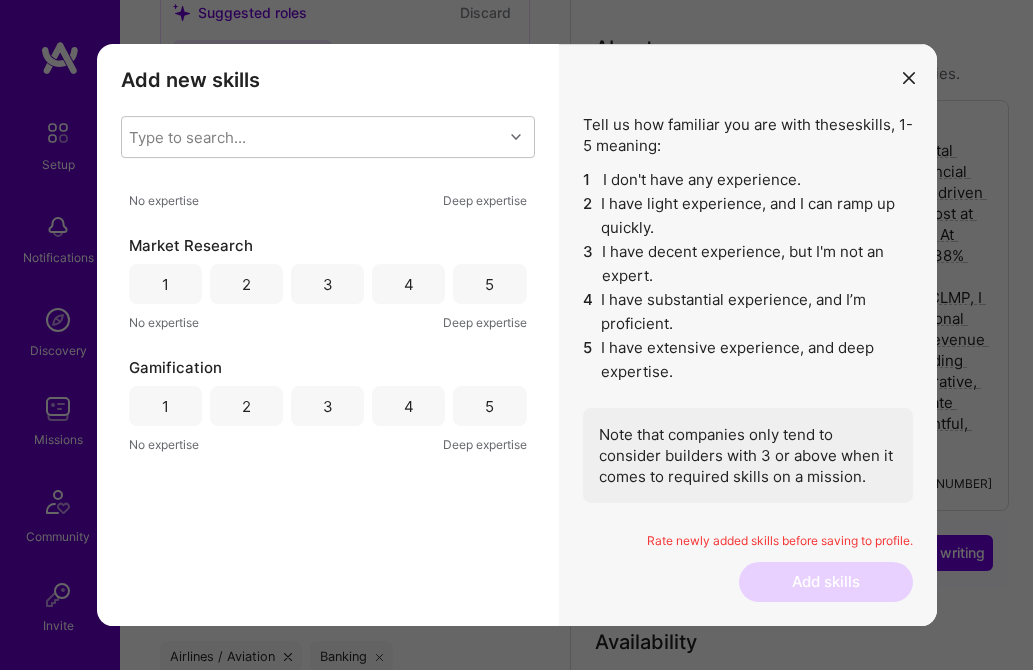 scroll, scrollTop: 1184, scrollLeft: 0, axis: vertical 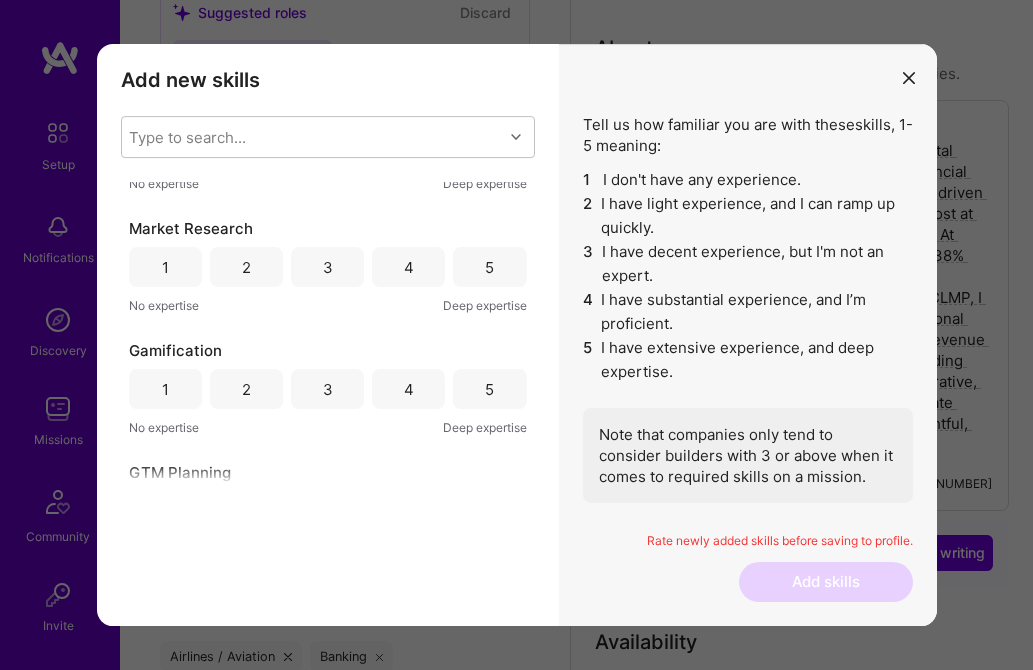 click on "5" at bounding box center [489, 267] 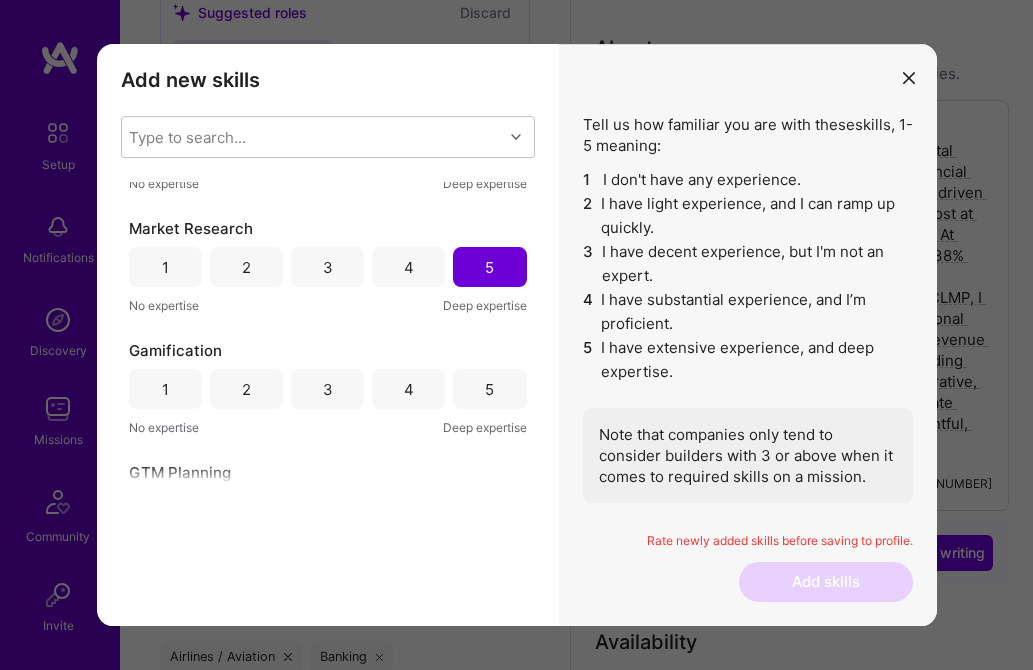 click on "4" at bounding box center (408, 389) 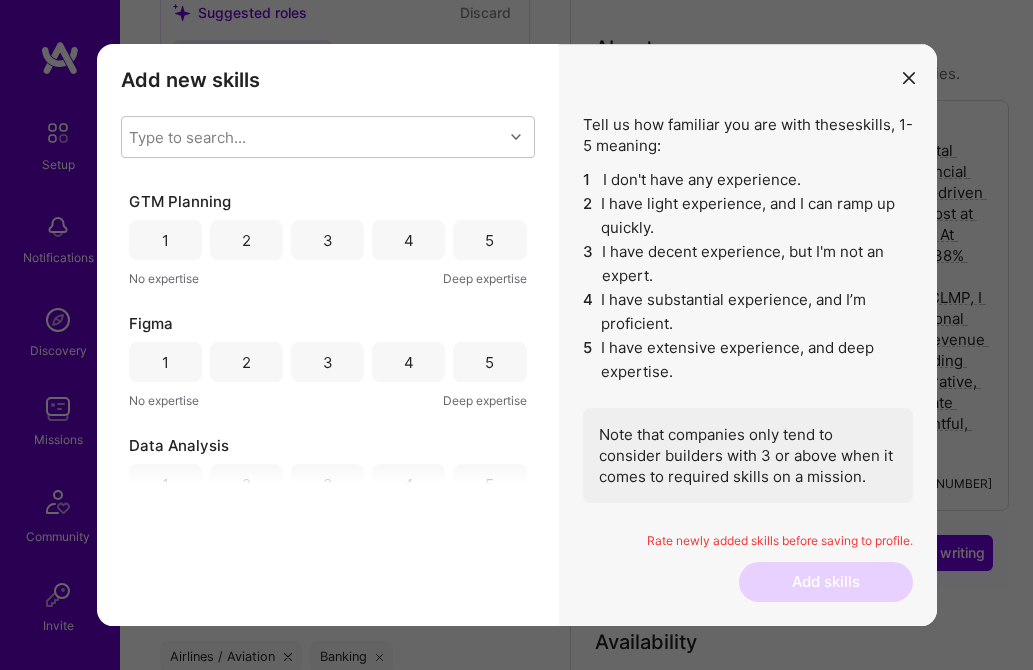 scroll, scrollTop: 1470, scrollLeft: 0, axis: vertical 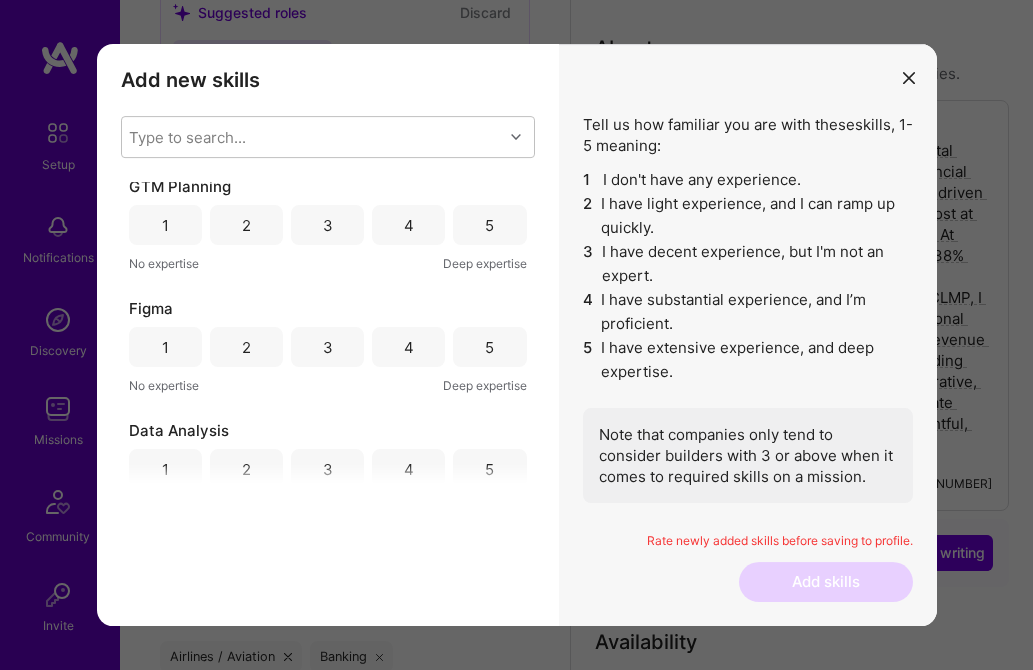 click on "4" at bounding box center (408, 225) 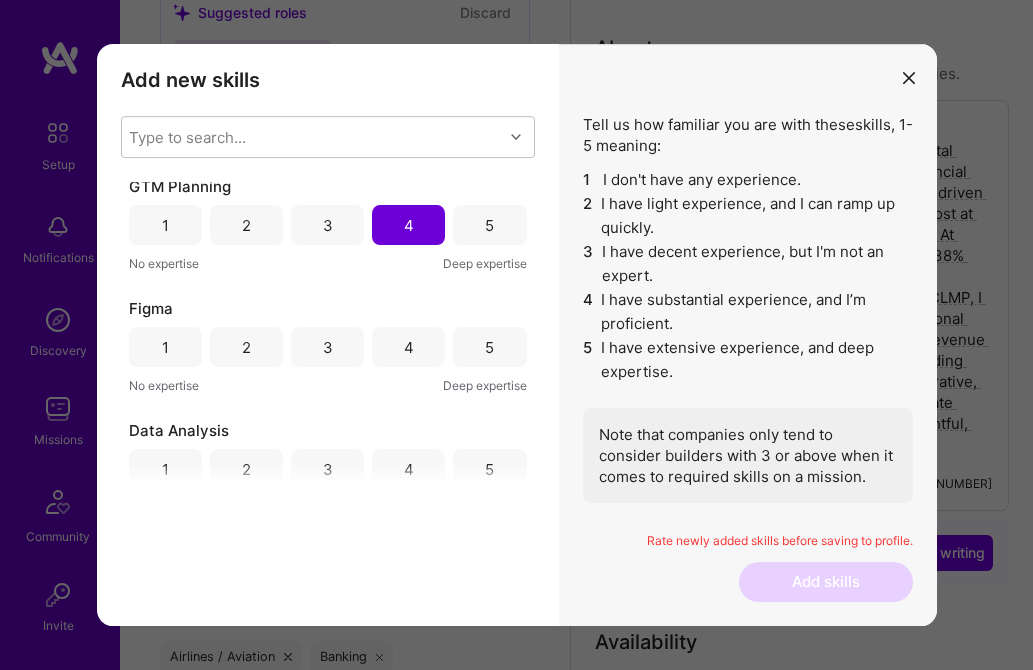 click on "3" at bounding box center [327, 347] 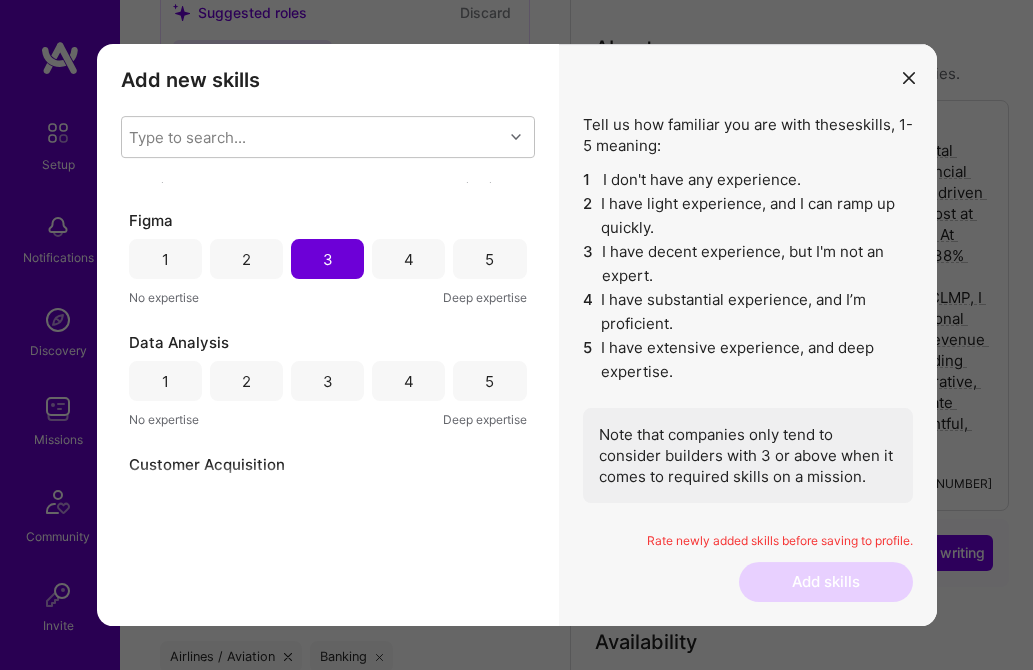 scroll, scrollTop: 1571, scrollLeft: 0, axis: vertical 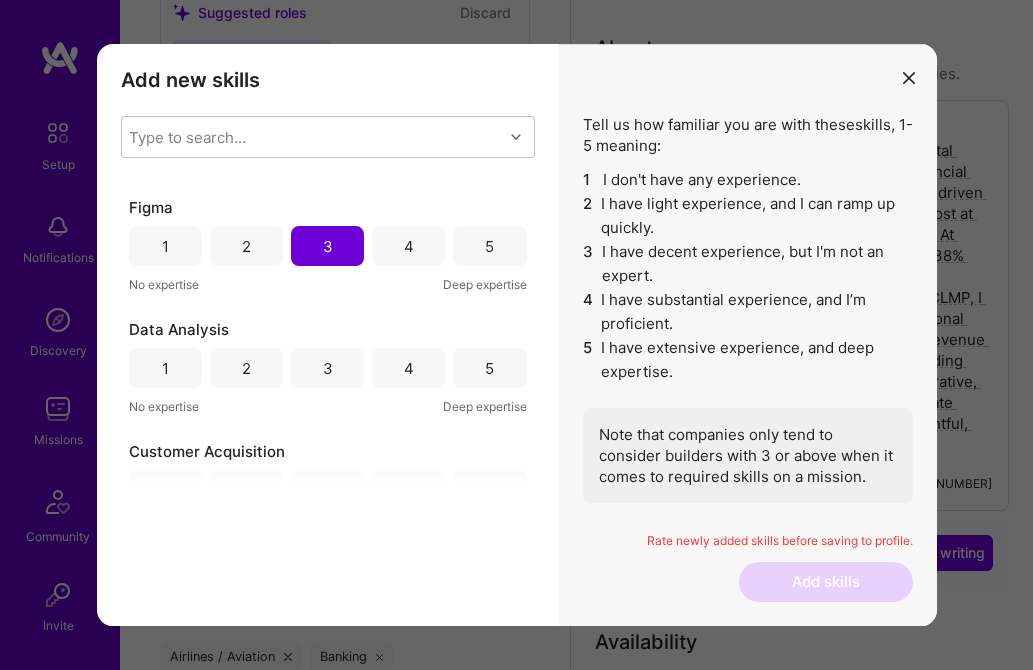 click on "4" at bounding box center [408, 368] 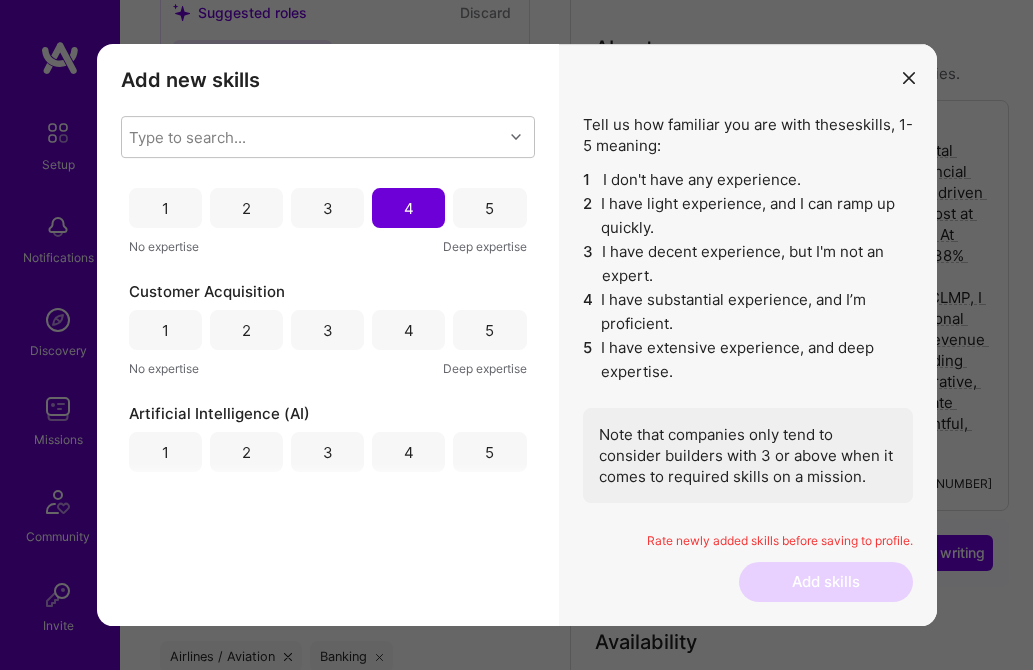scroll, scrollTop: 1750, scrollLeft: 0, axis: vertical 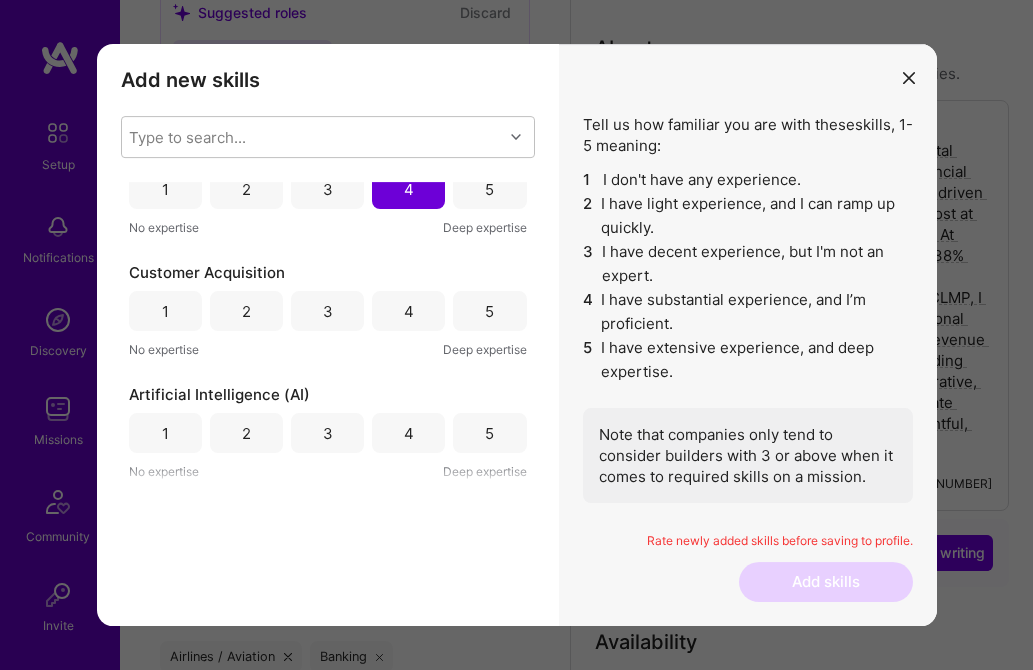 click on "3" at bounding box center (328, 311) 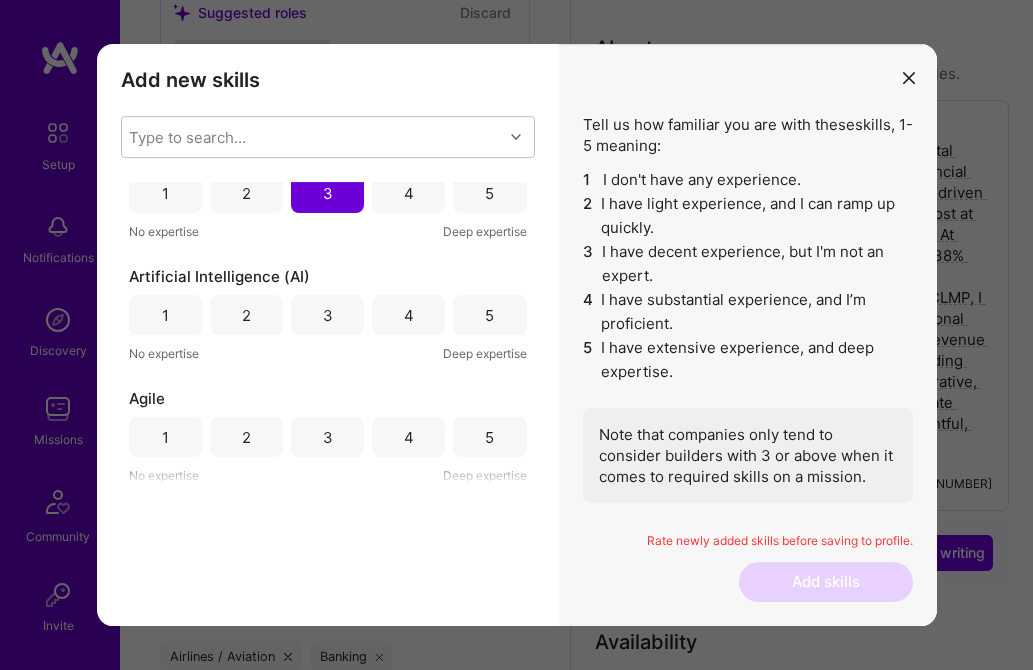 scroll, scrollTop: 1885, scrollLeft: 0, axis: vertical 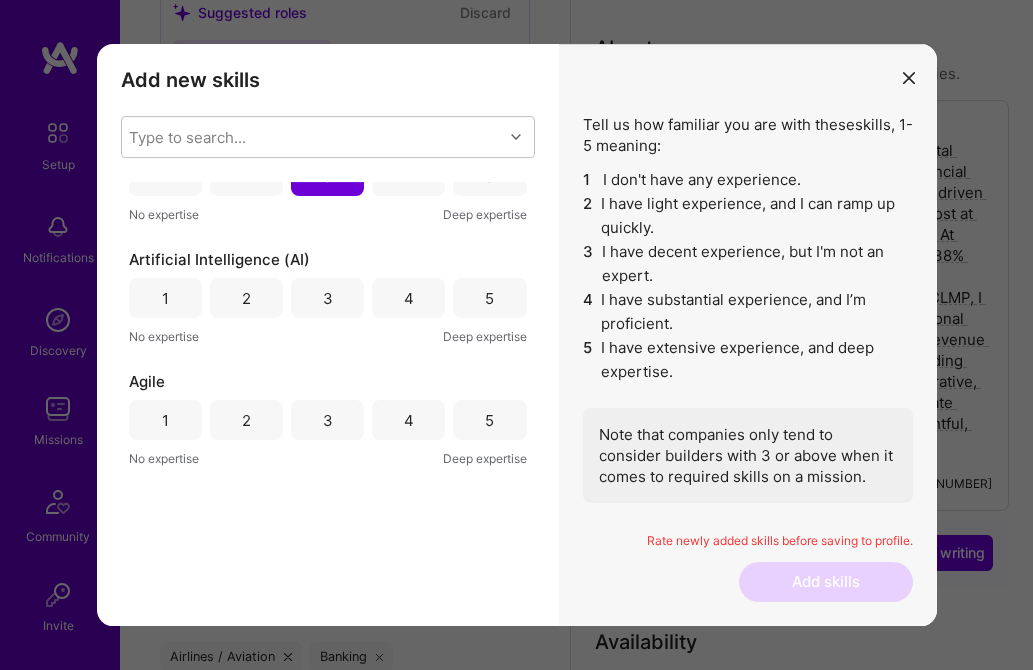 click on "3" at bounding box center (328, 298) 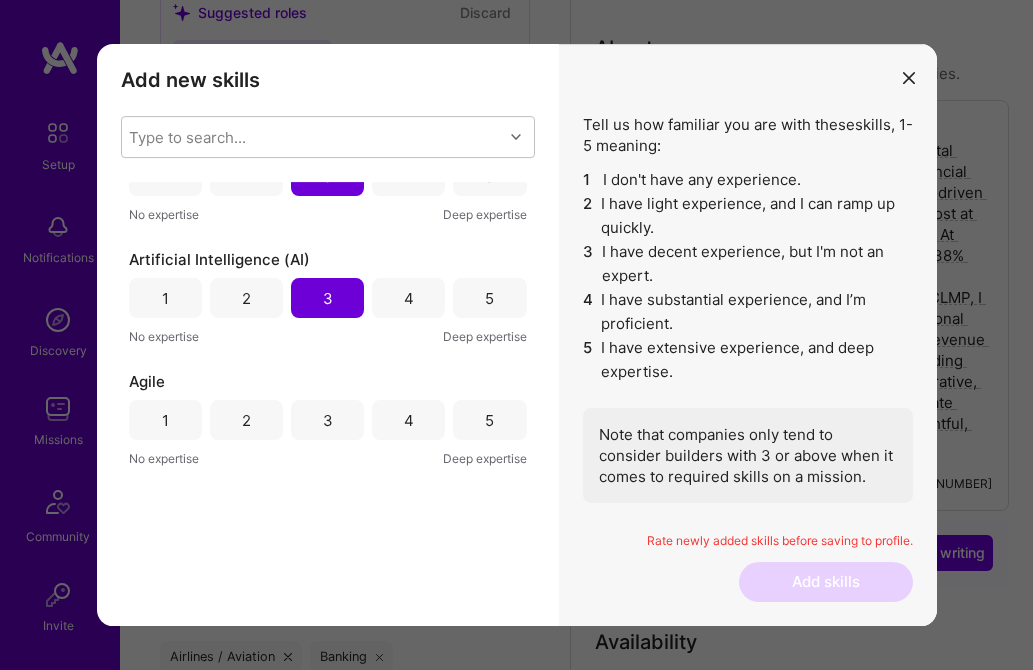 click on "5" at bounding box center [489, 420] 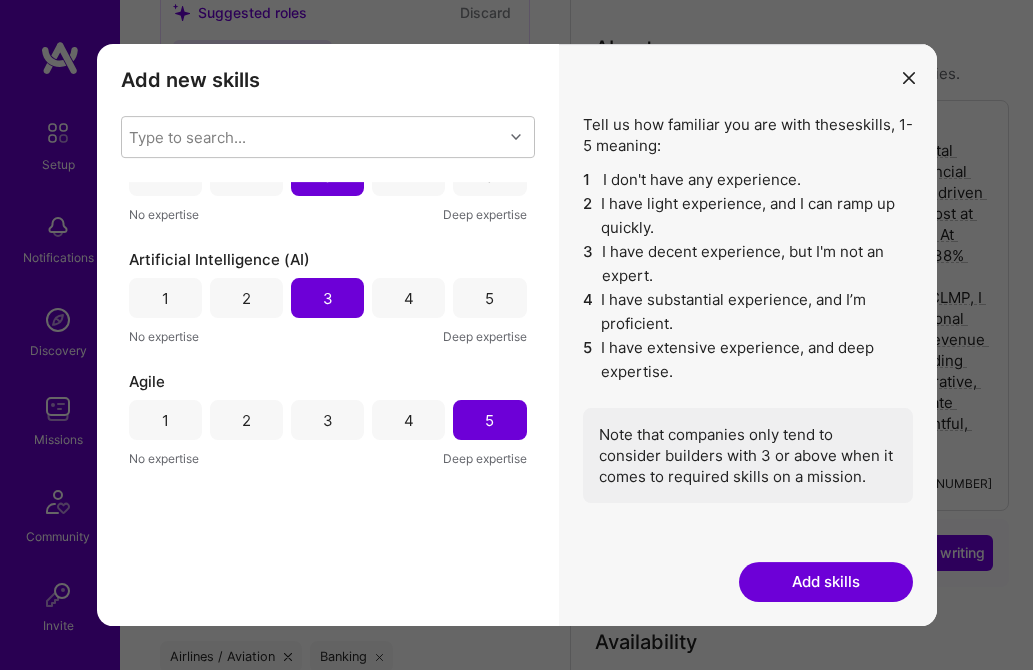 click on "4" at bounding box center (408, 420) 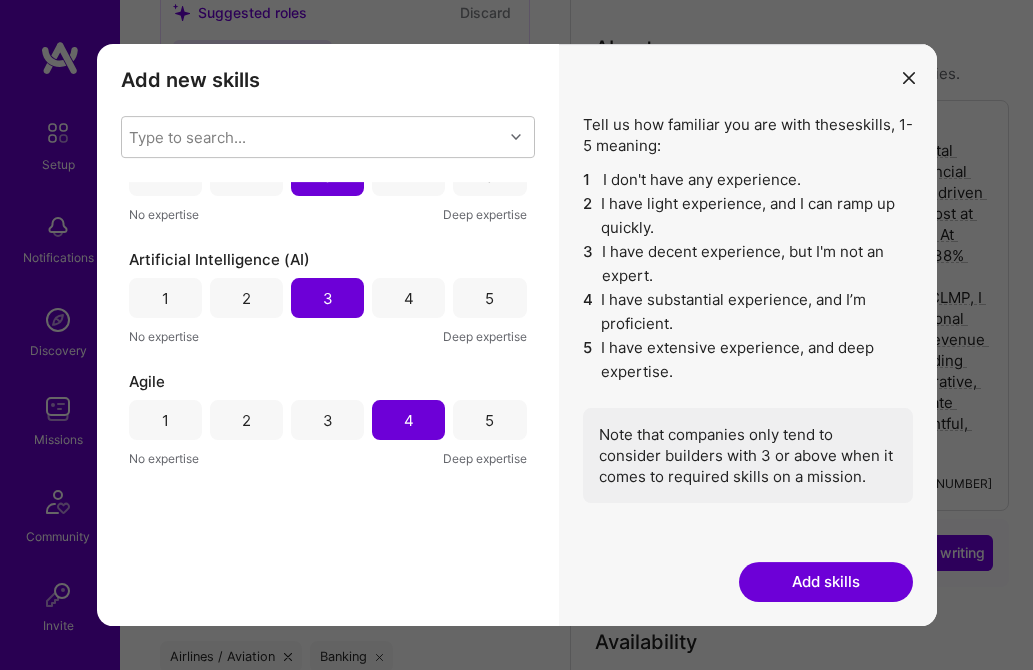 click on "Add skills" at bounding box center [826, 582] 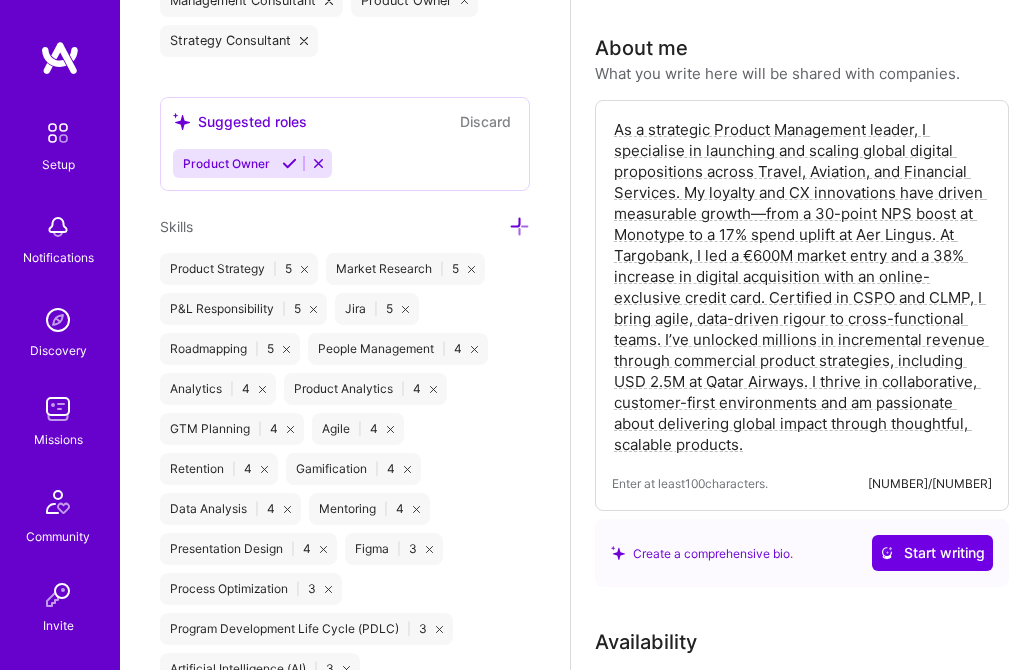 scroll, scrollTop: 1579, scrollLeft: 0, axis: vertical 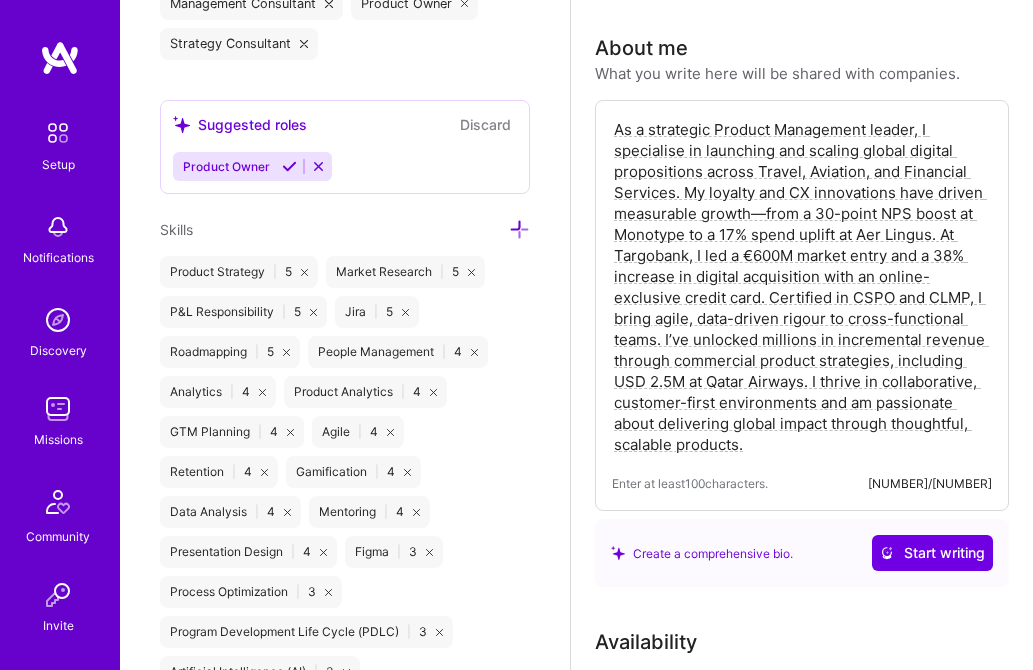 click at bounding box center (519, 229) 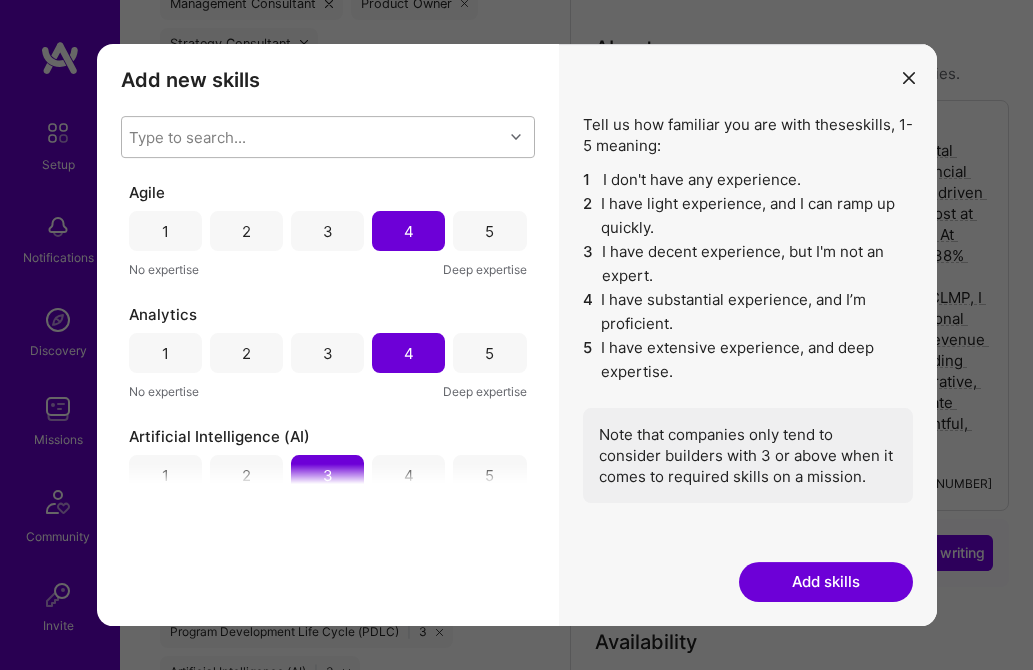 click on "Type to search..." at bounding box center (312, 137) 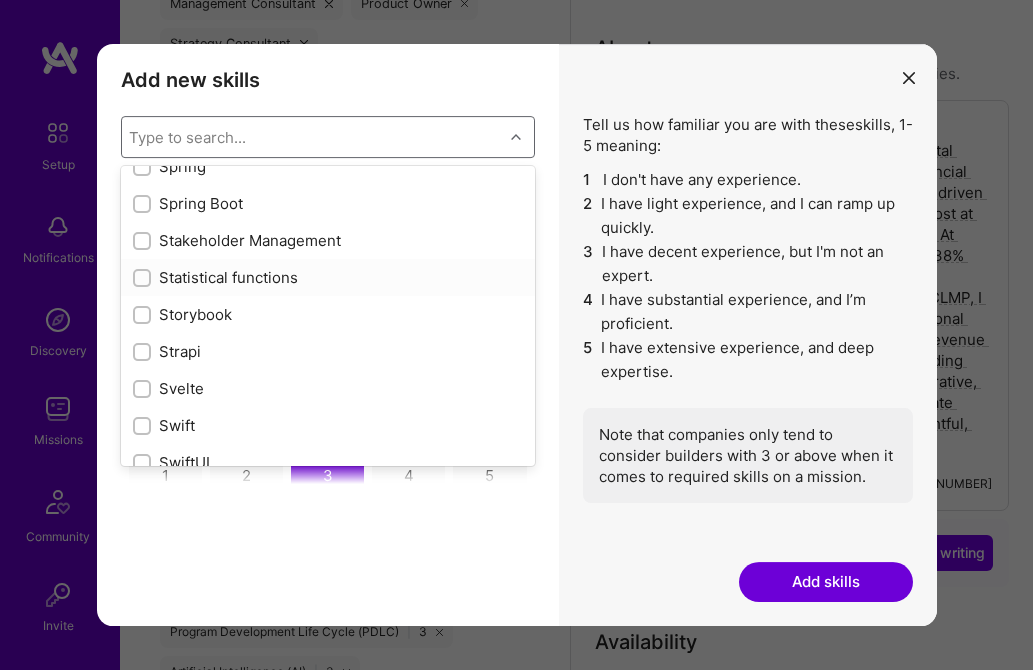 scroll, scrollTop: 11715, scrollLeft: 0, axis: vertical 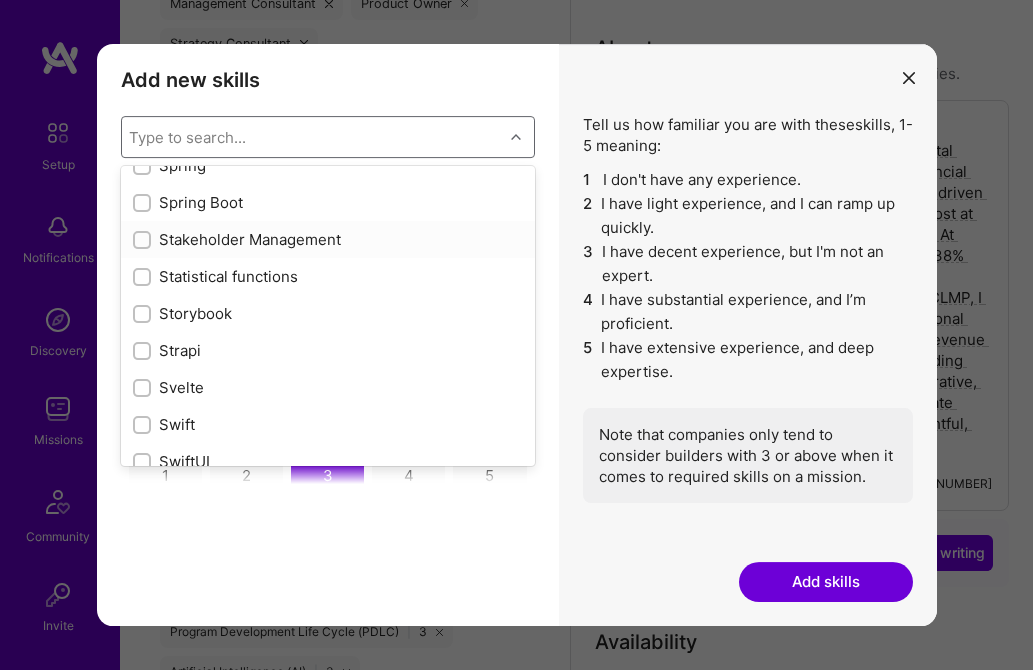 click at bounding box center (144, 241) 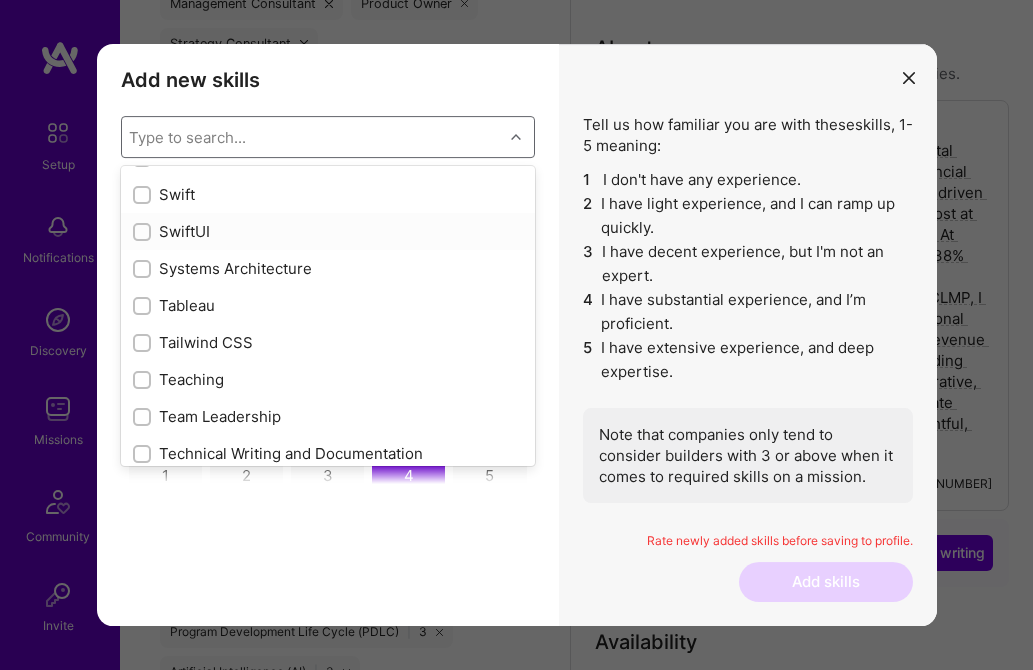 scroll, scrollTop: 11952, scrollLeft: 0, axis: vertical 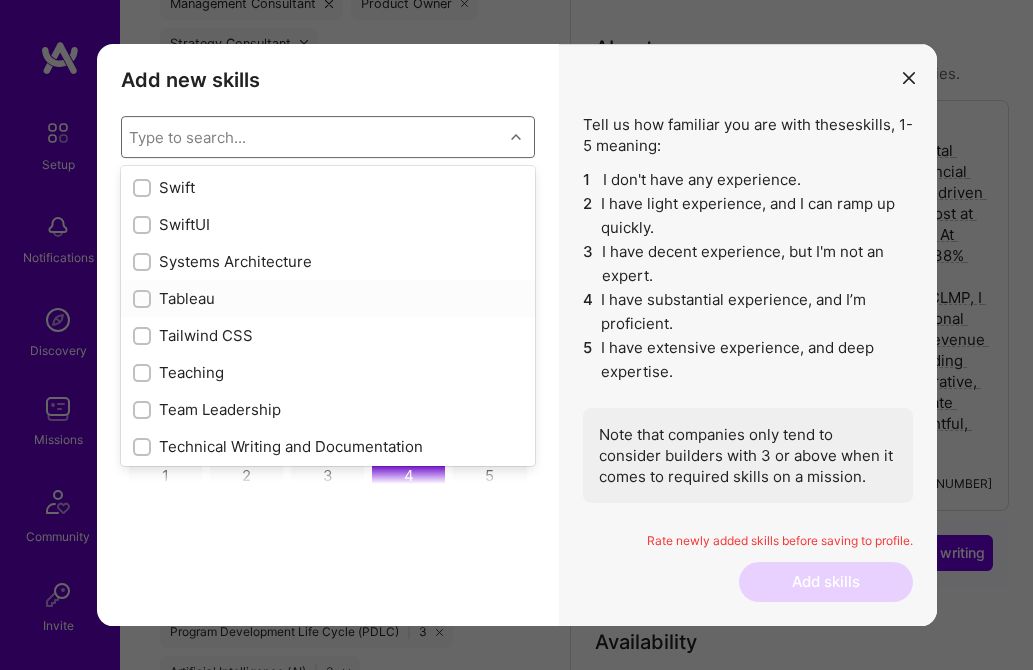 click at bounding box center (144, 300) 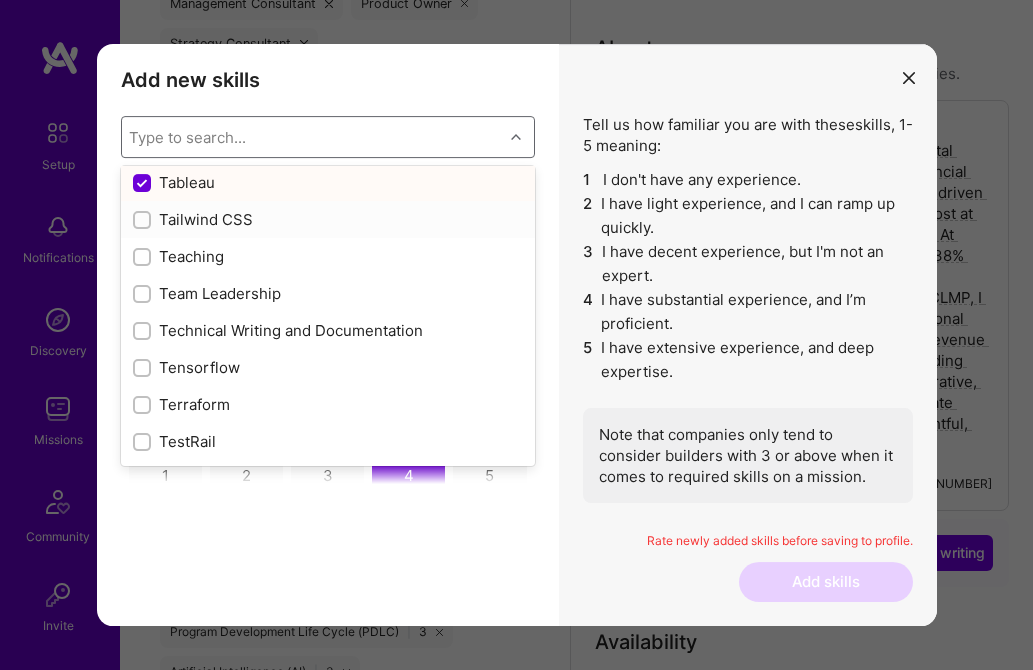 scroll, scrollTop: 12069, scrollLeft: 0, axis: vertical 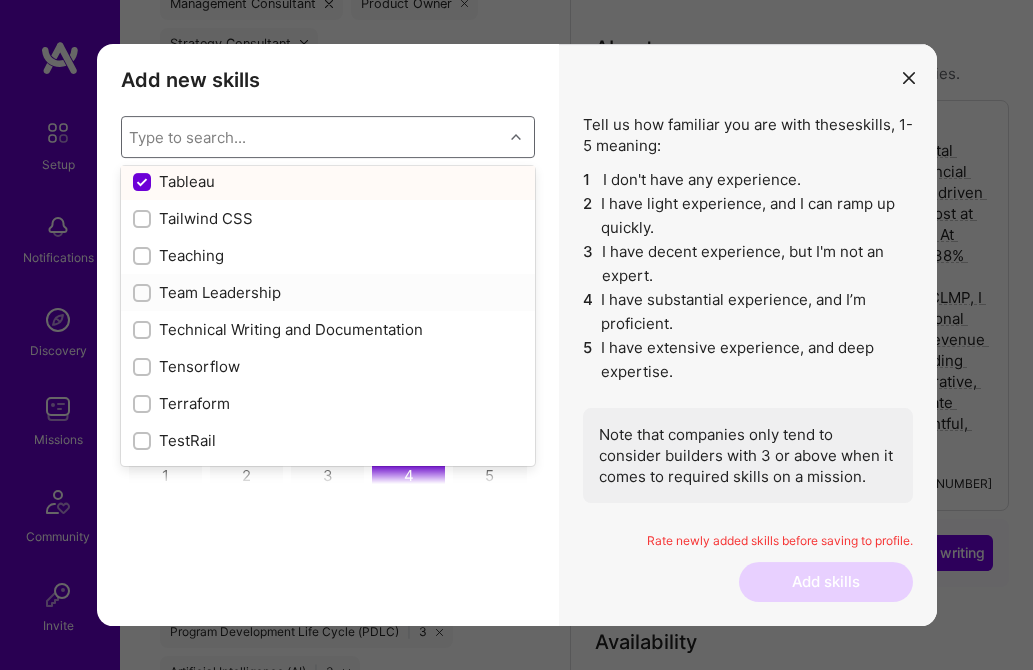 click at bounding box center (144, 294) 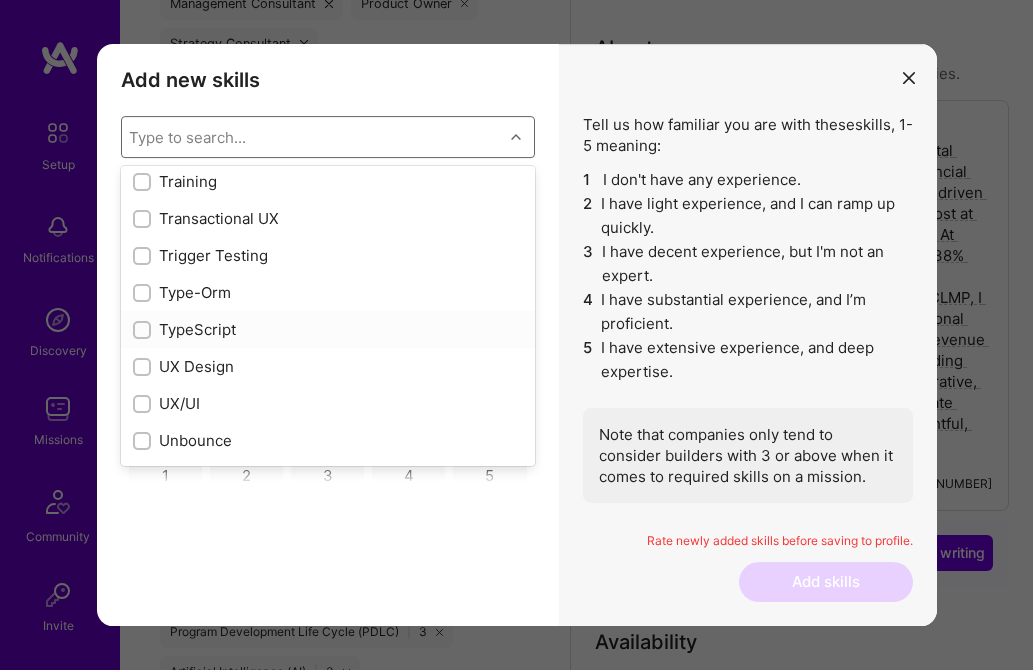 scroll, scrollTop: 12479, scrollLeft: 0, axis: vertical 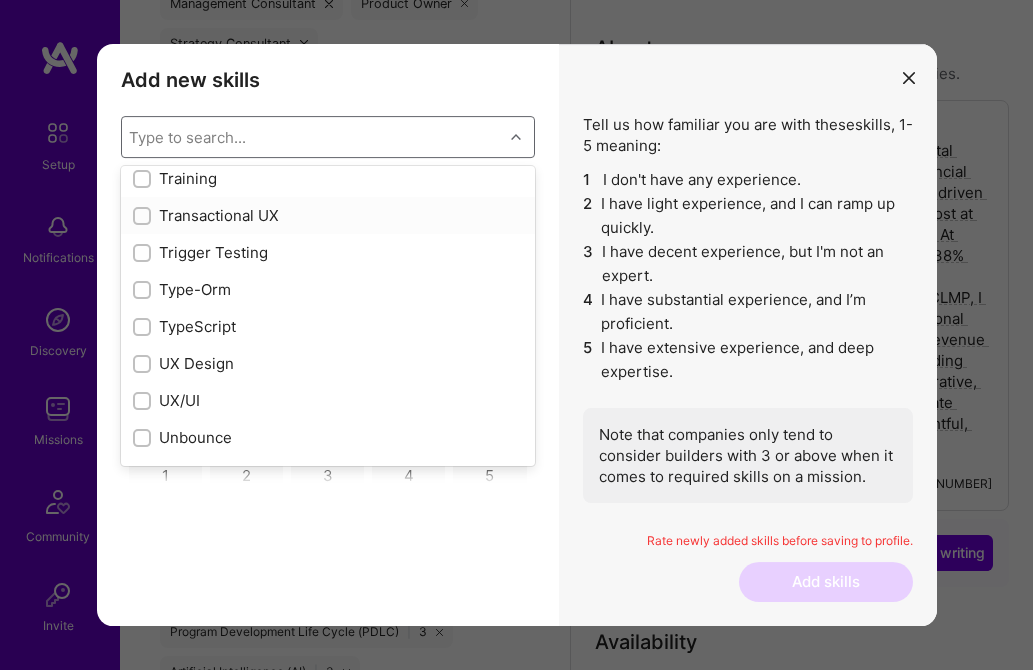 click at bounding box center (144, 217) 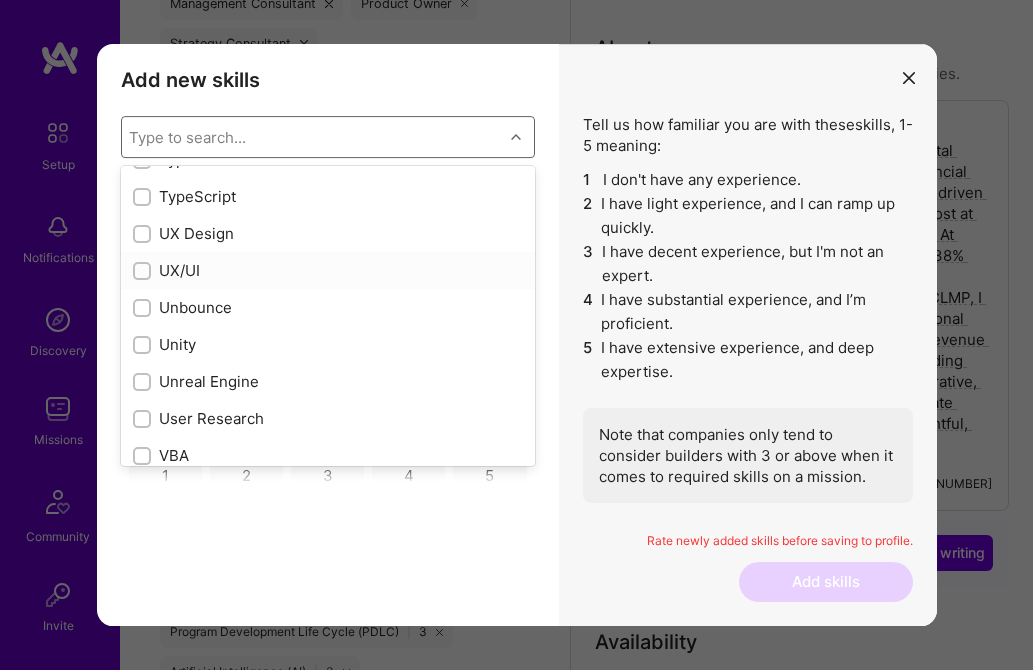 scroll, scrollTop: 12611, scrollLeft: 0, axis: vertical 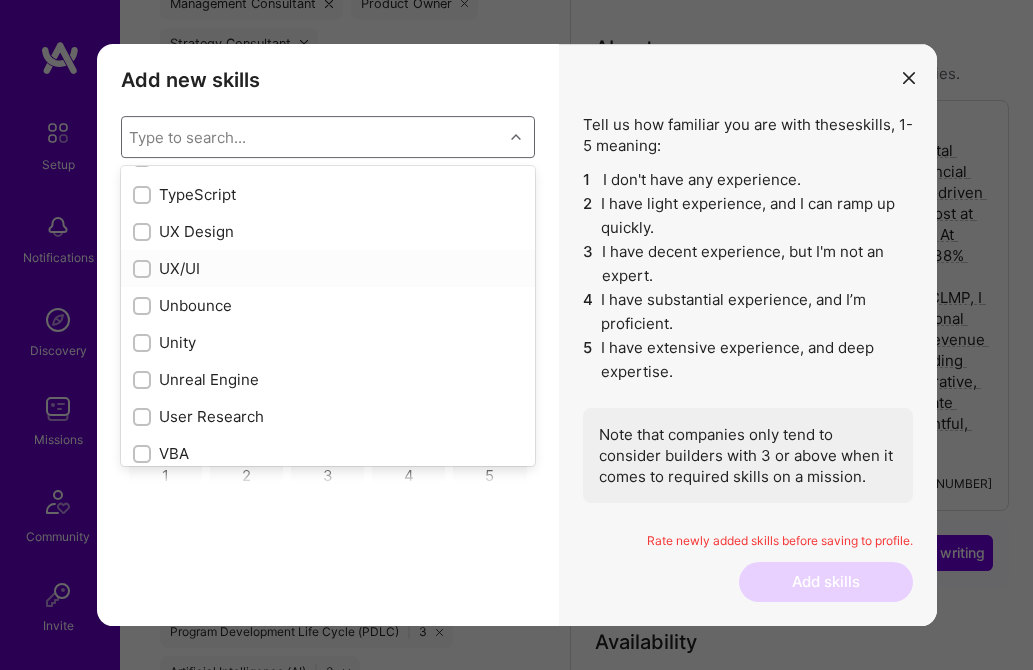 click at bounding box center [144, 270] 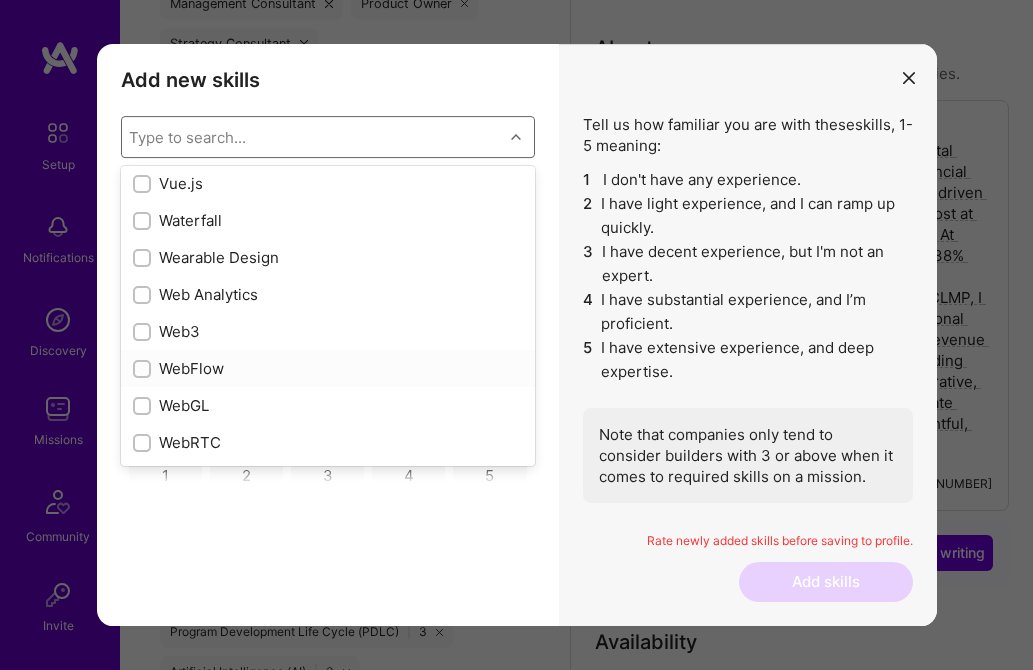 scroll, scrollTop: 13032, scrollLeft: 0, axis: vertical 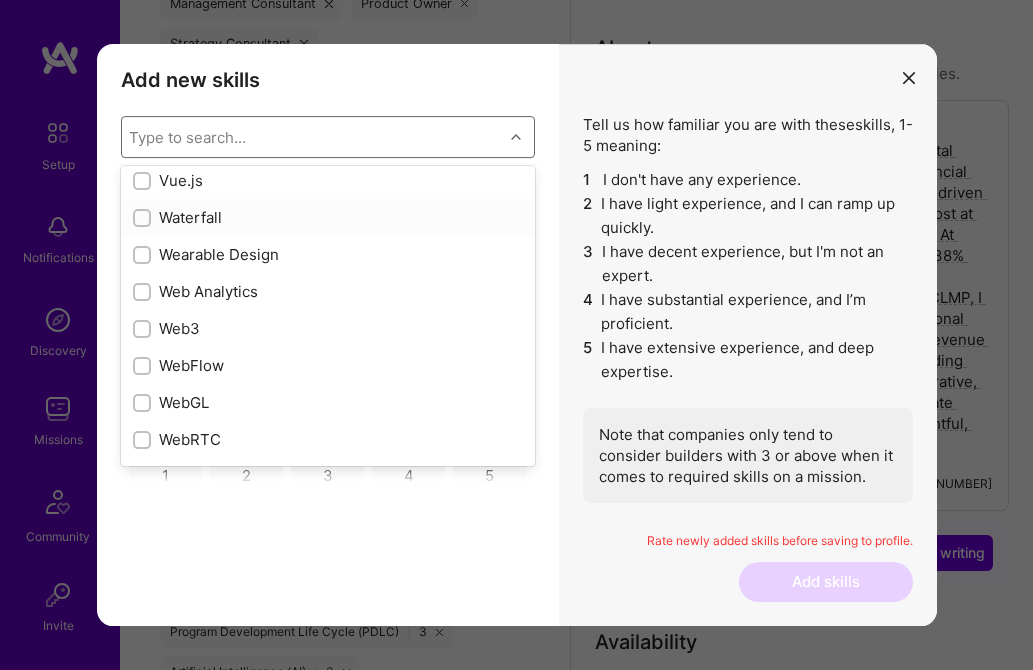 click at bounding box center (144, 219) 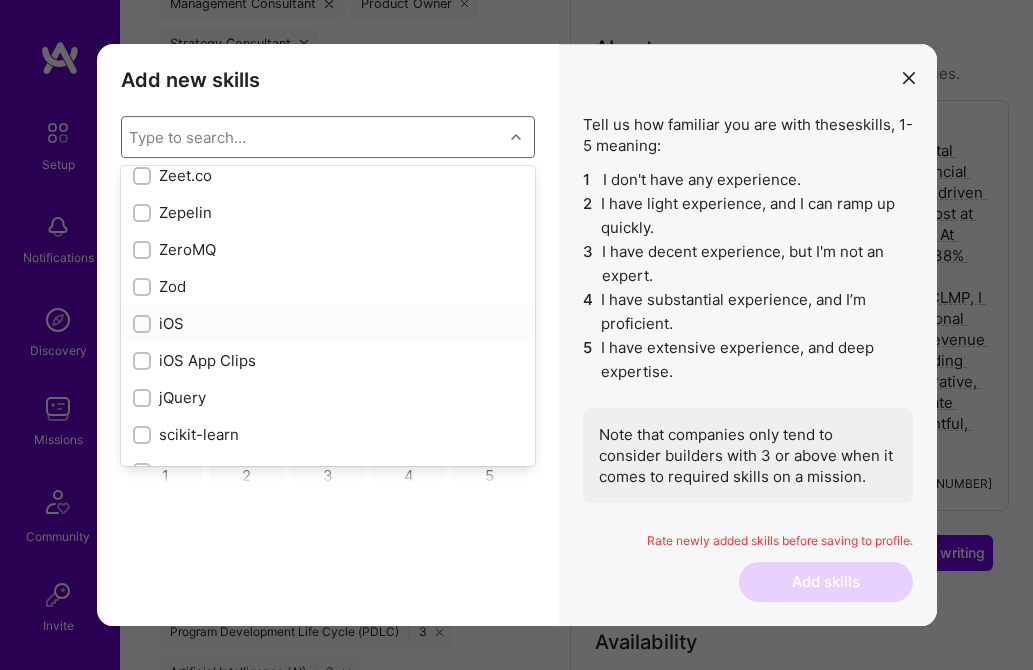 scroll, scrollTop: 13694, scrollLeft: 0, axis: vertical 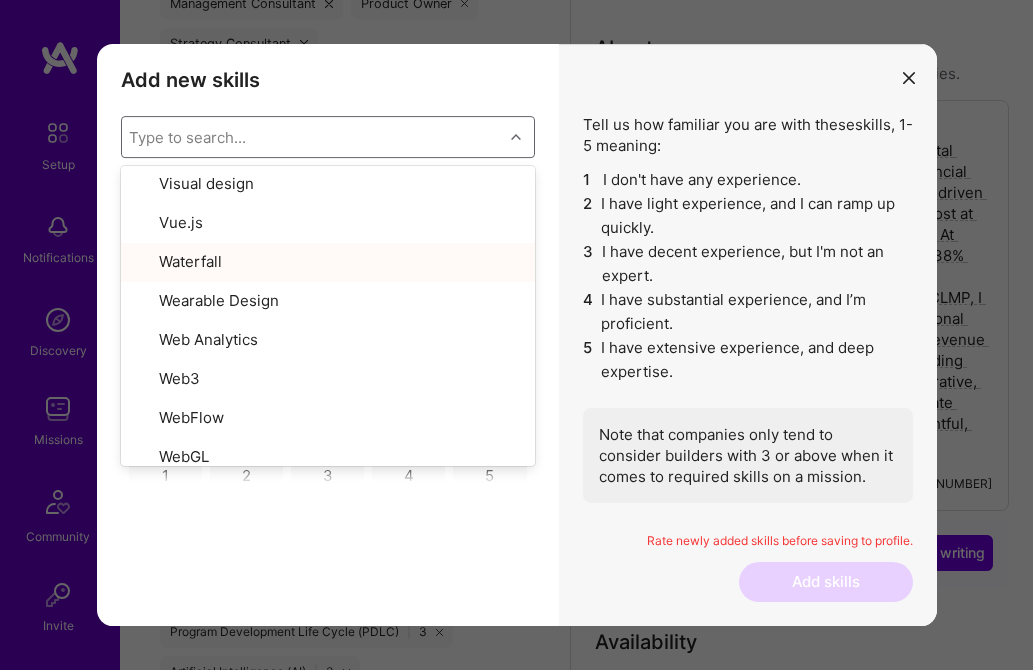 click on "Add new skills Tell us how familiar you are with given skills, using between 1 (No experience) and 5 (Expert). option Waterfall, selected. option scikit-learn focused, 377 of 378. 378 results available. Use Up and Down to choose options, press Enter to select the currently focused option, press Escape to exit the menu, press Tab to select the option and exit the menu. Type to search... .NET 3D Engineering 3D Modeling API Design API Integration APNS ARM ASP.NET AWS AWS Aurora AWS BETA AWS CDK AWS CloudFormation AWS Lambda AWS Neptune AWS RDS Ada Adobe Creative Cloud Adobe Experience Manager Affiliate Marketing Agile Agora Airflow Airtable Algorithm Design Amazon Athena Amplitude Analytics Android Angular Angular.js Ansible Apache Kafka Apex (Salesforce) Apollo App Clip (iOS) ArangoDB Artifactory Artificial Intelligence (AI) Assembly Async.io Aurelia Authentication Automated Testing Azure BLE (Bluetooth) Babylon.js Backbone.js Backlog Prioritization BigQuery Blockchain / Crypto Blog Bloomreach Bootstrap JS C C#" at bounding box center [328, 335] 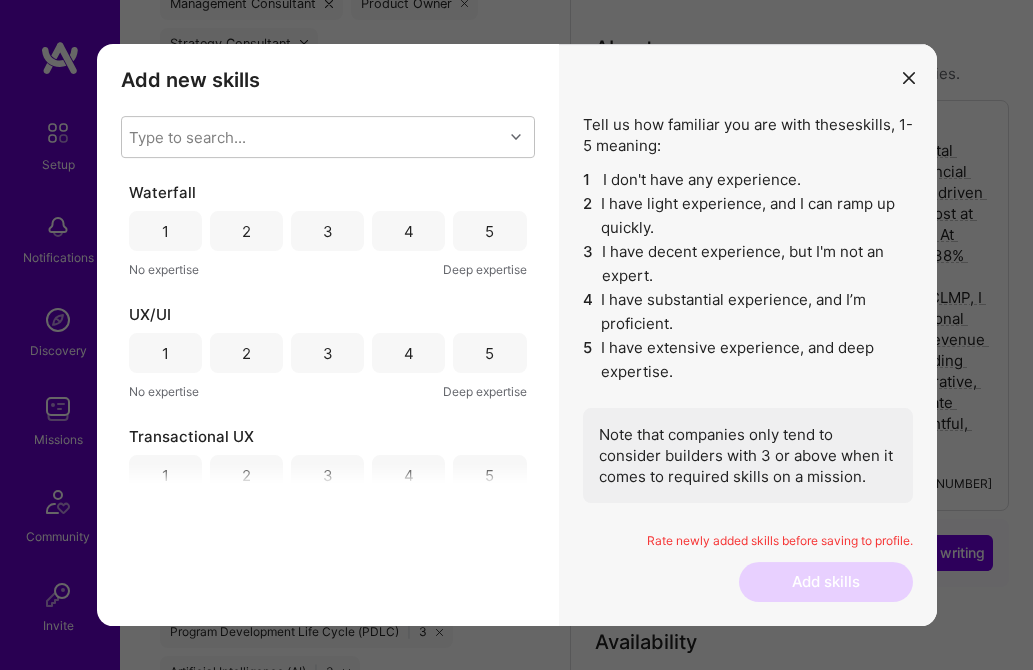 click on "4" at bounding box center (409, 231) 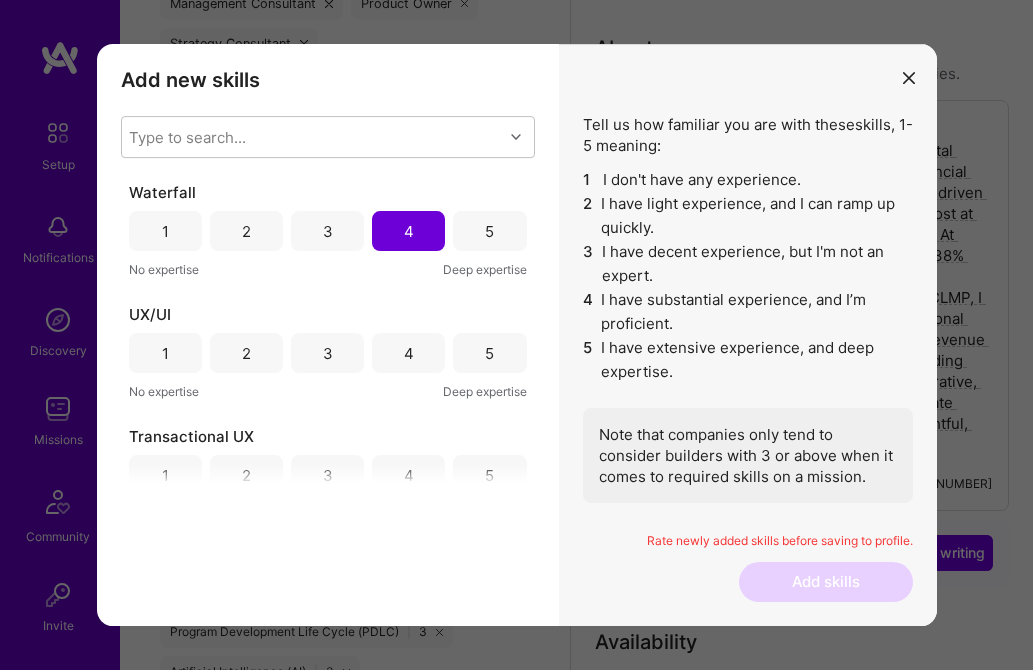 click on "3" at bounding box center [327, 353] 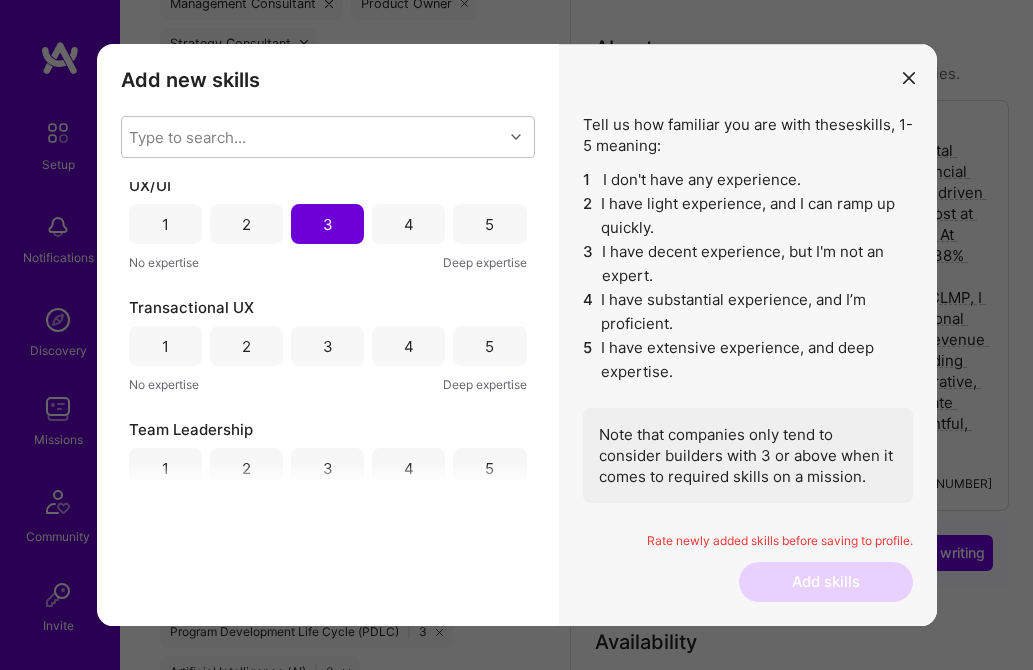 scroll, scrollTop: 135, scrollLeft: 0, axis: vertical 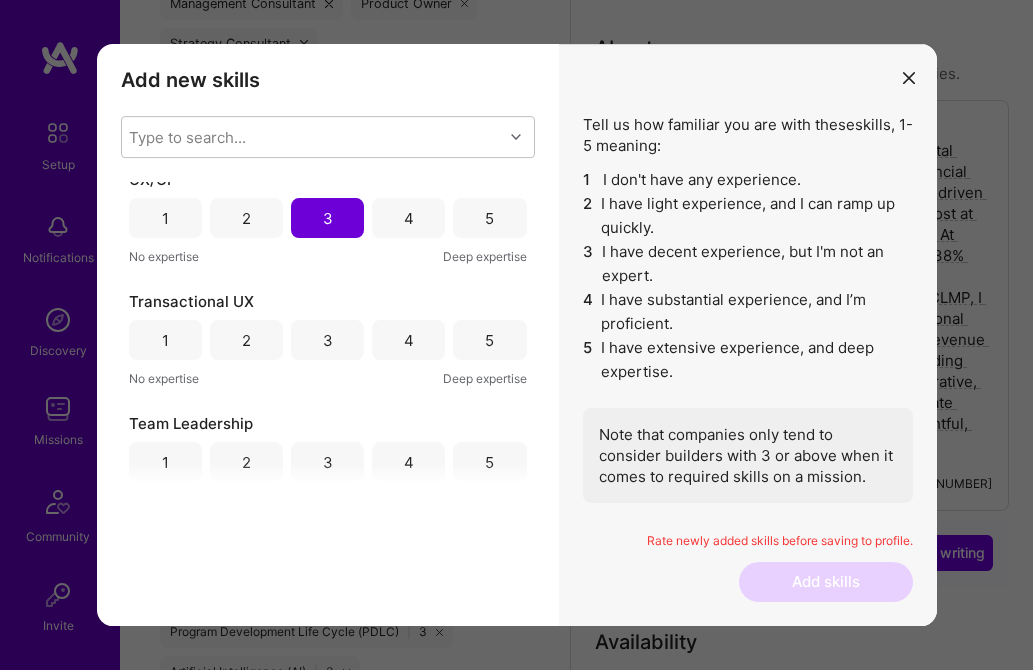 click on "3" at bounding box center (328, 340) 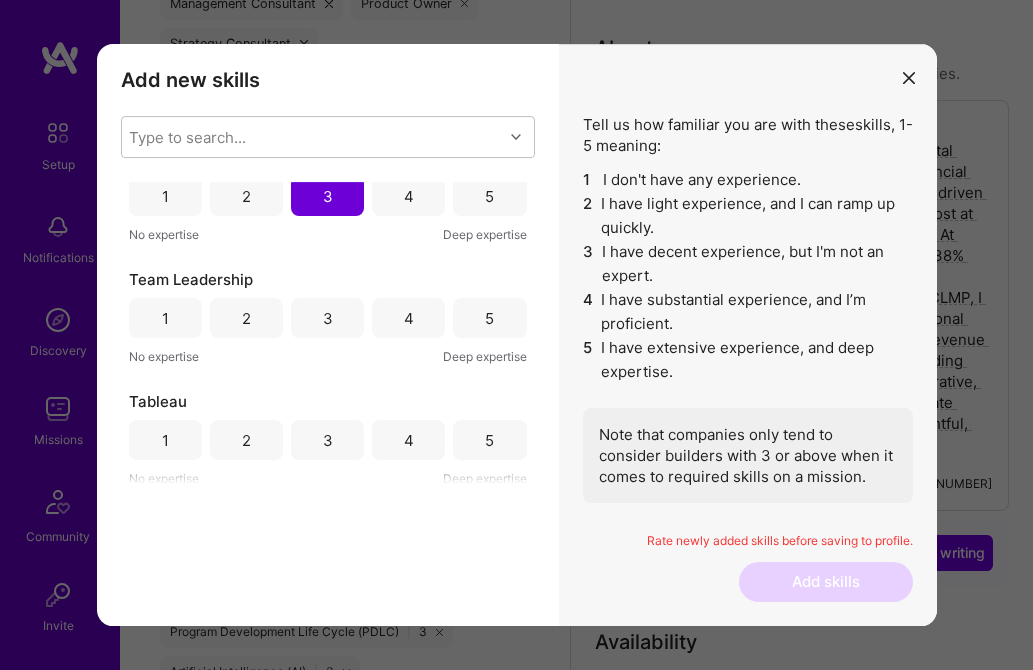 scroll, scrollTop: 310, scrollLeft: 0, axis: vertical 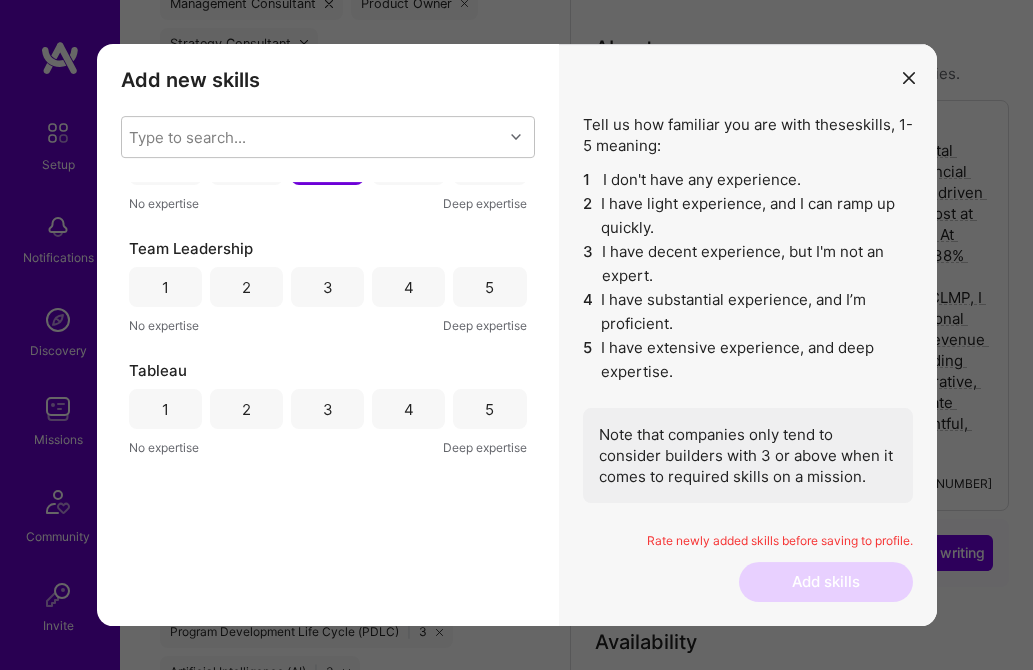 click on "4" at bounding box center [409, 287] 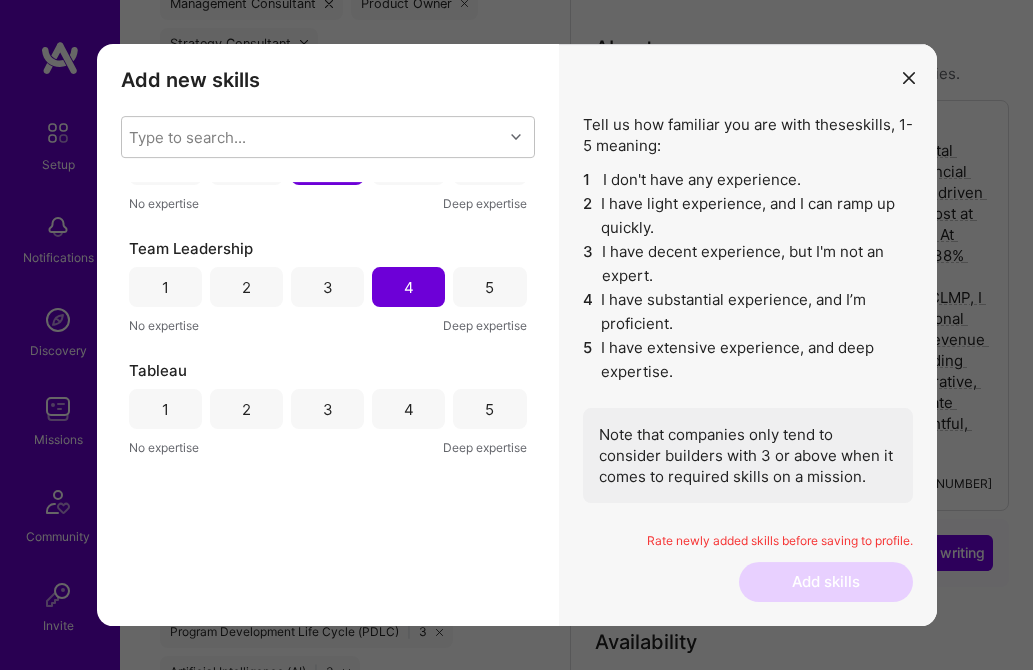 click on "3" at bounding box center [328, 409] 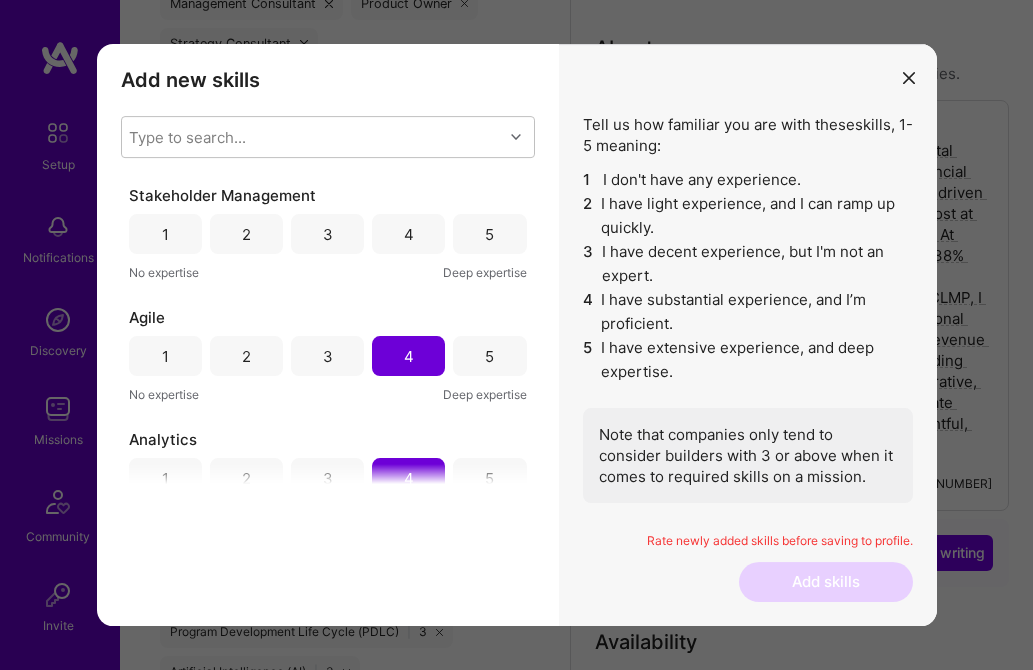 scroll, scrollTop: 611, scrollLeft: 0, axis: vertical 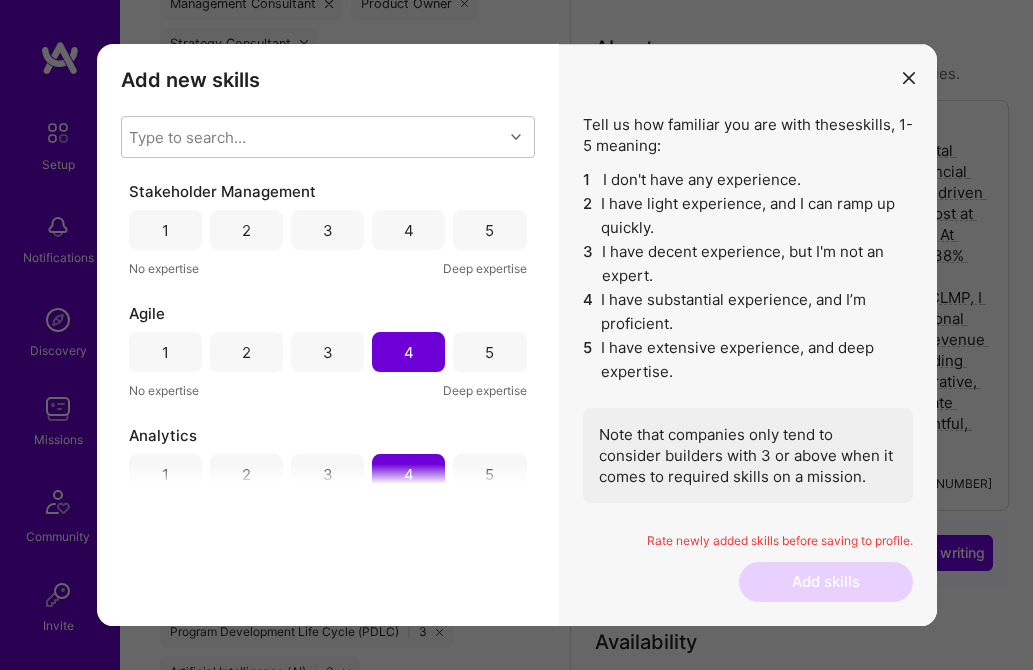 click on "5" at bounding box center (489, 230) 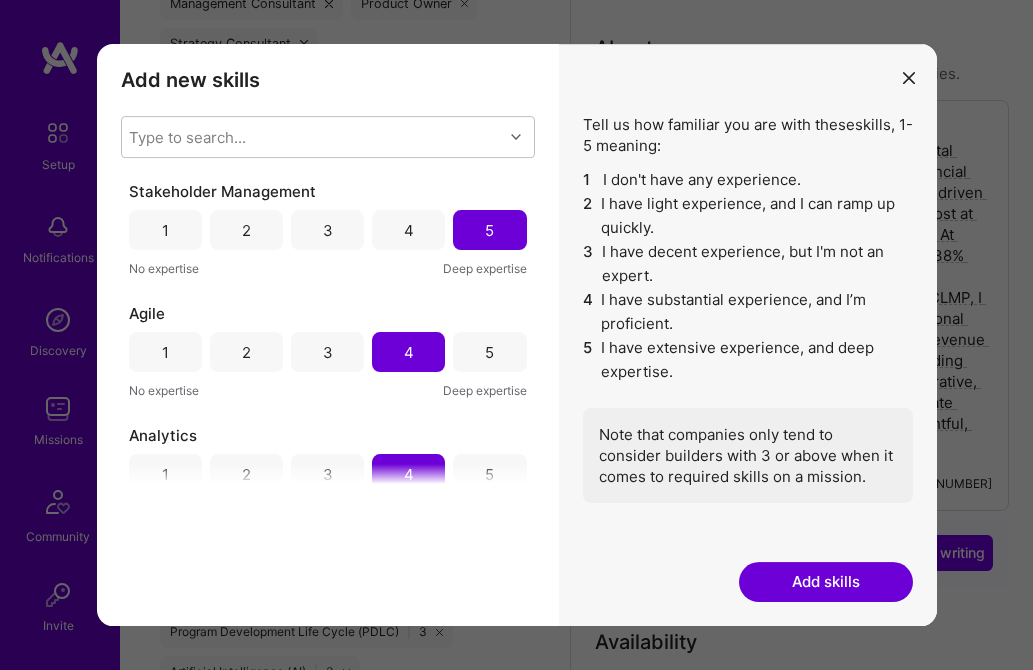 click on "Add skills" at bounding box center (826, 582) 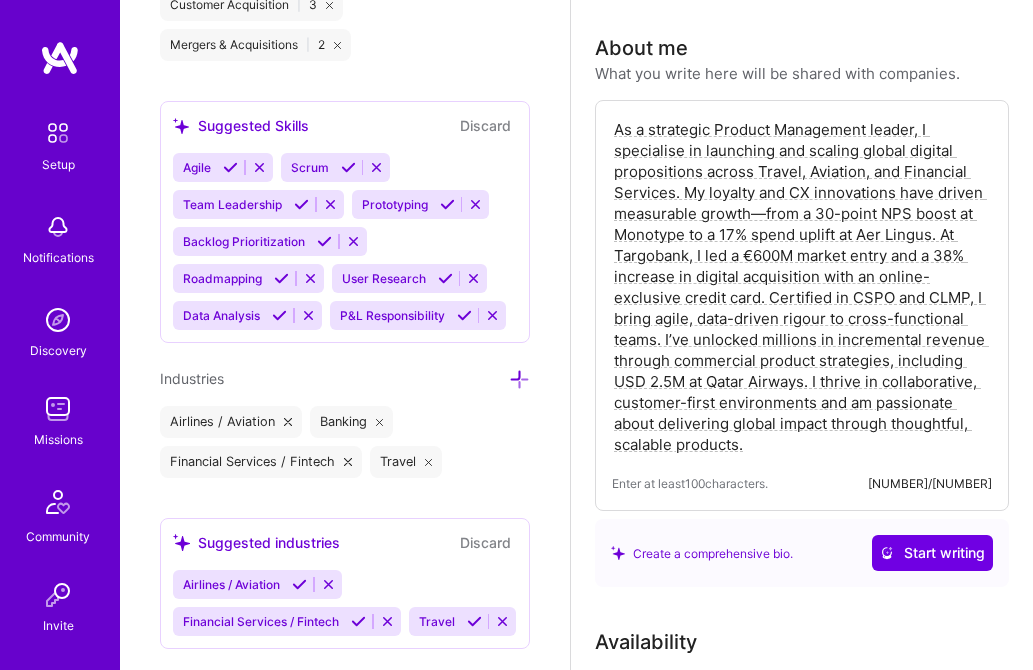 scroll, scrollTop: 2287, scrollLeft: 0, axis: vertical 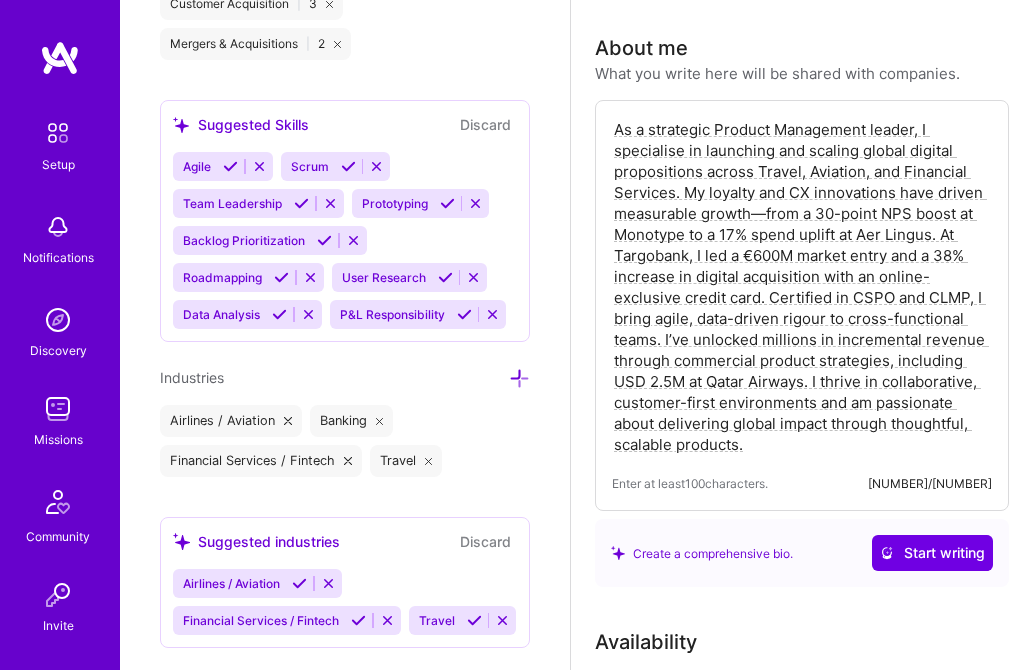 click at bounding box center (519, 378) 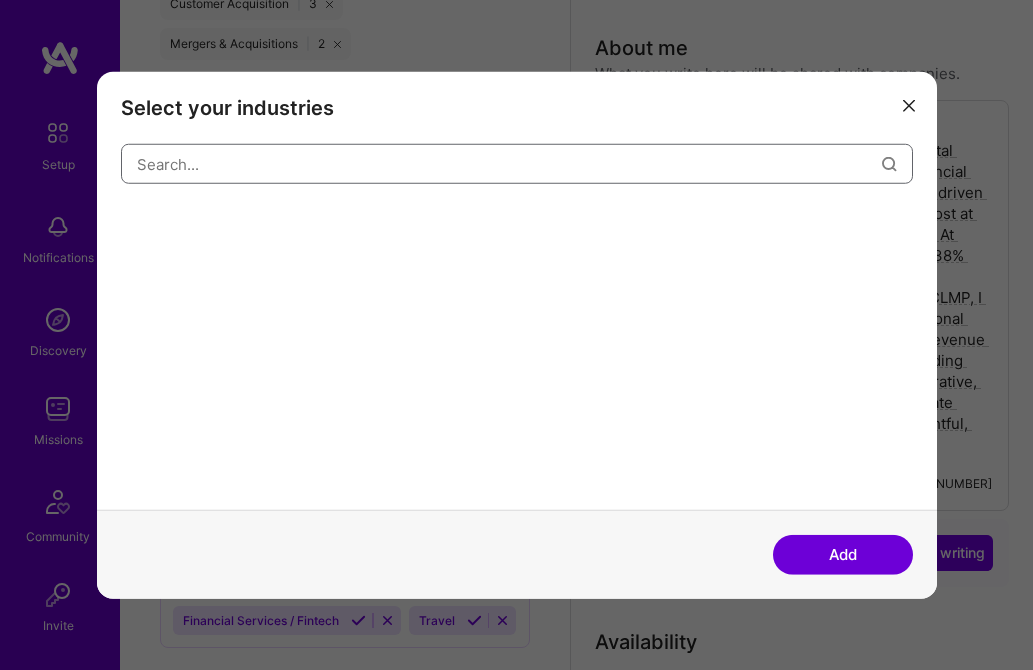 click at bounding box center (509, 163) 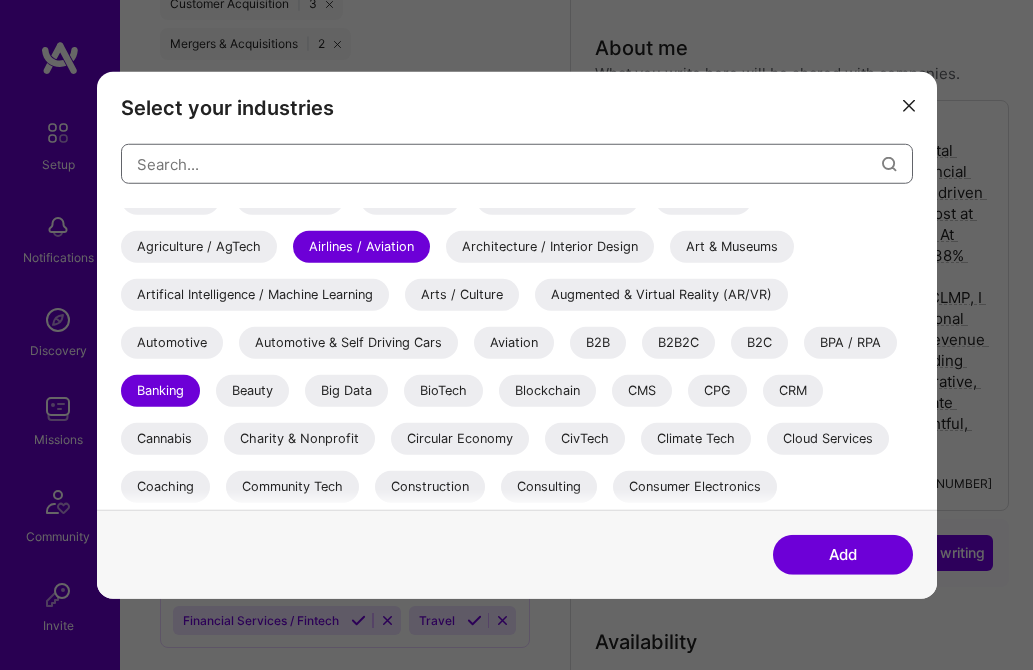 scroll, scrollTop: 37, scrollLeft: 0, axis: vertical 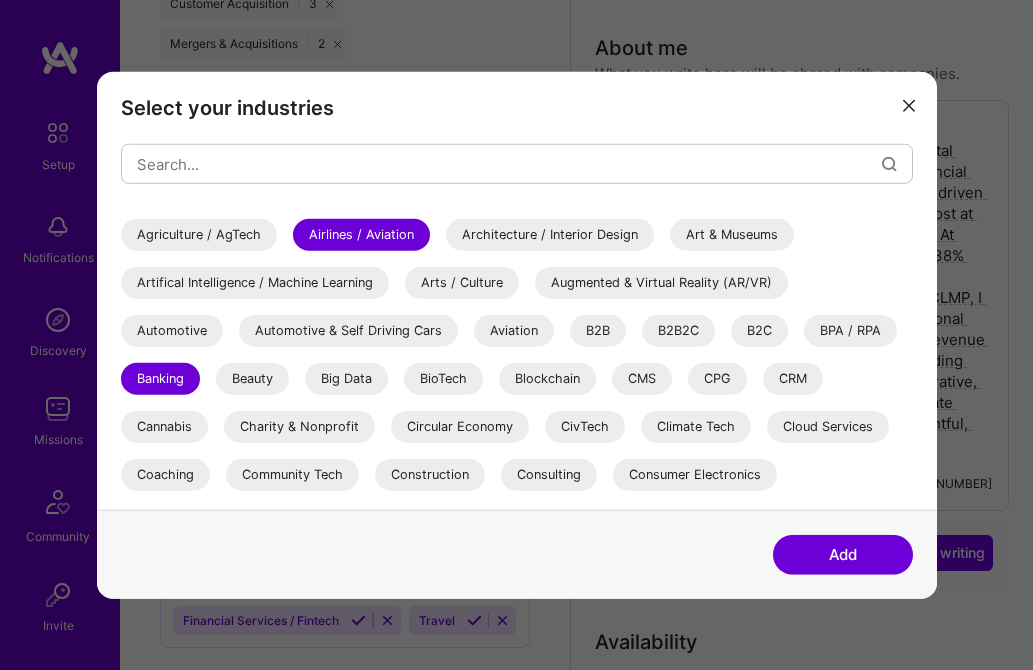 click on "Aviation" at bounding box center [514, 331] 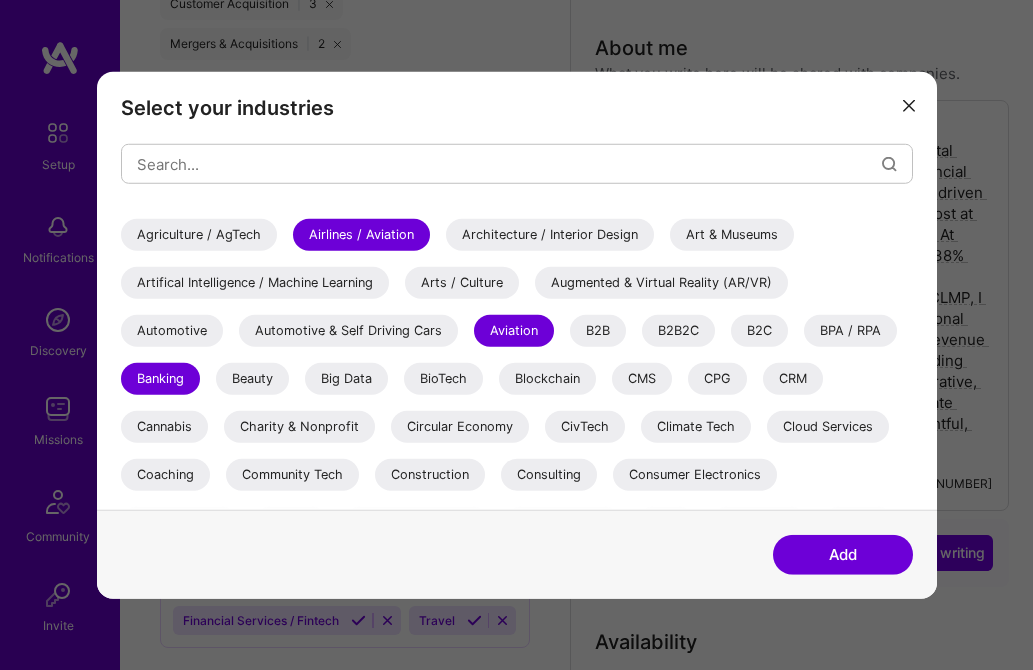 click on "B2C" at bounding box center [759, 331] 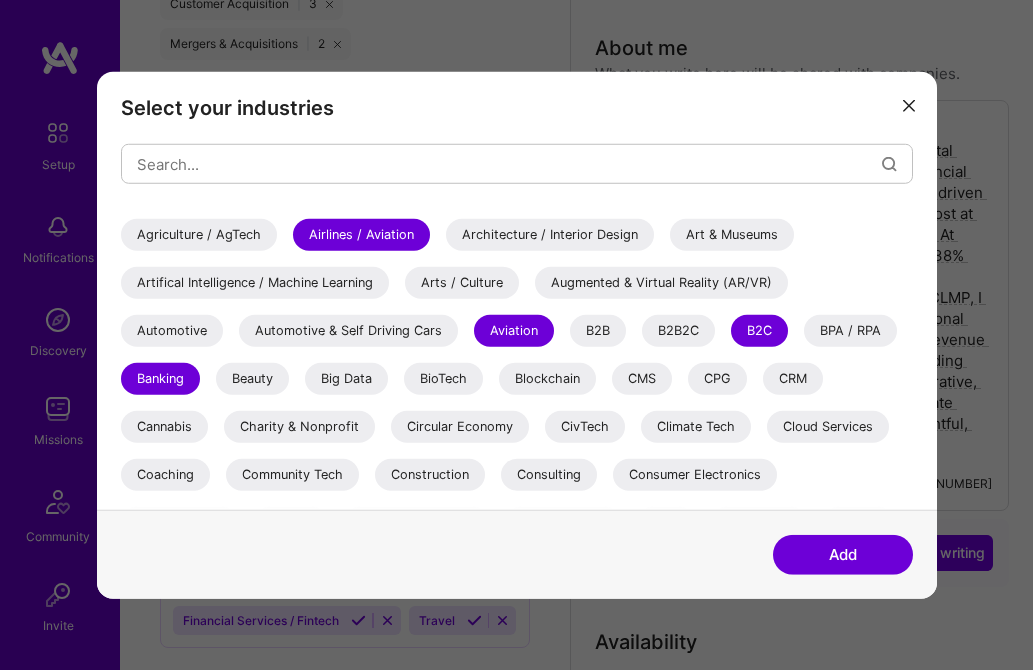 click on "B2B" at bounding box center [598, 331] 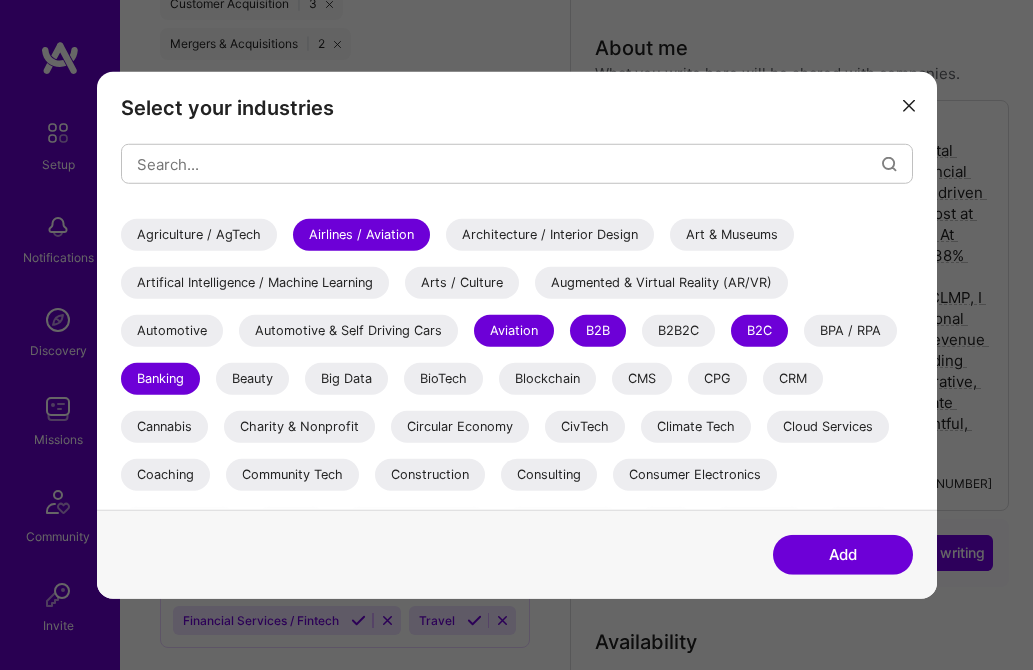 click on "B2B2C" at bounding box center [678, 331] 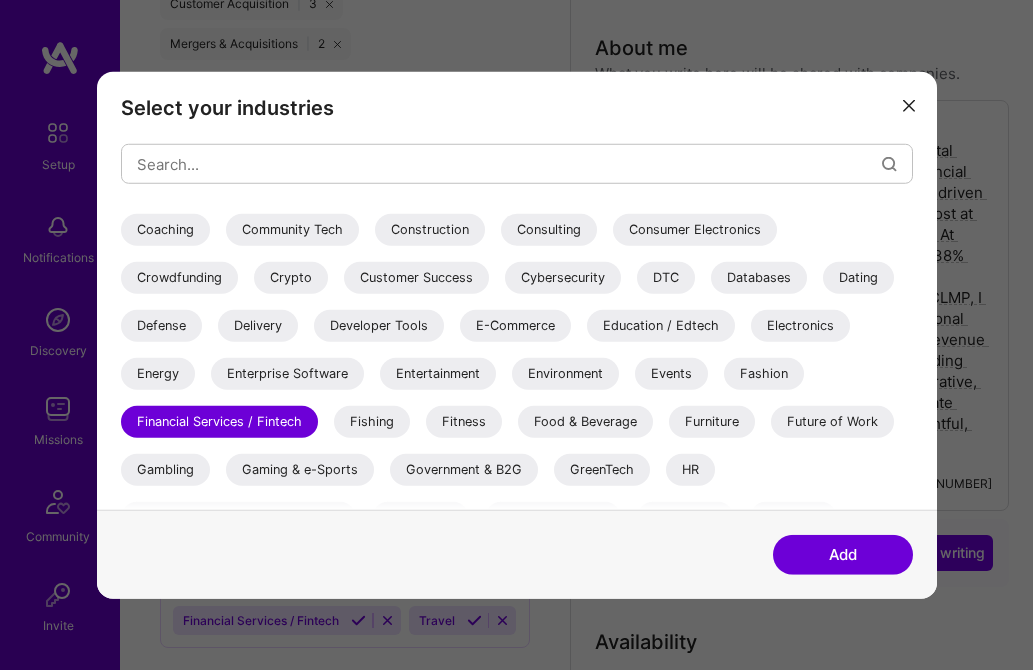 scroll, scrollTop: 284, scrollLeft: 0, axis: vertical 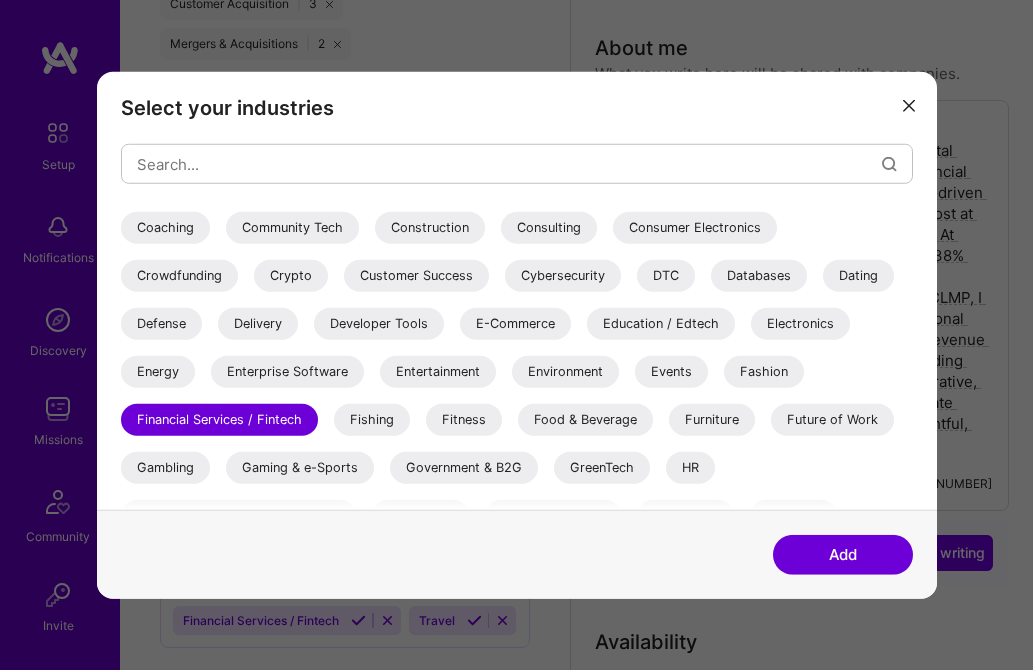 click on "Consulting" at bounding box center (549, 228) 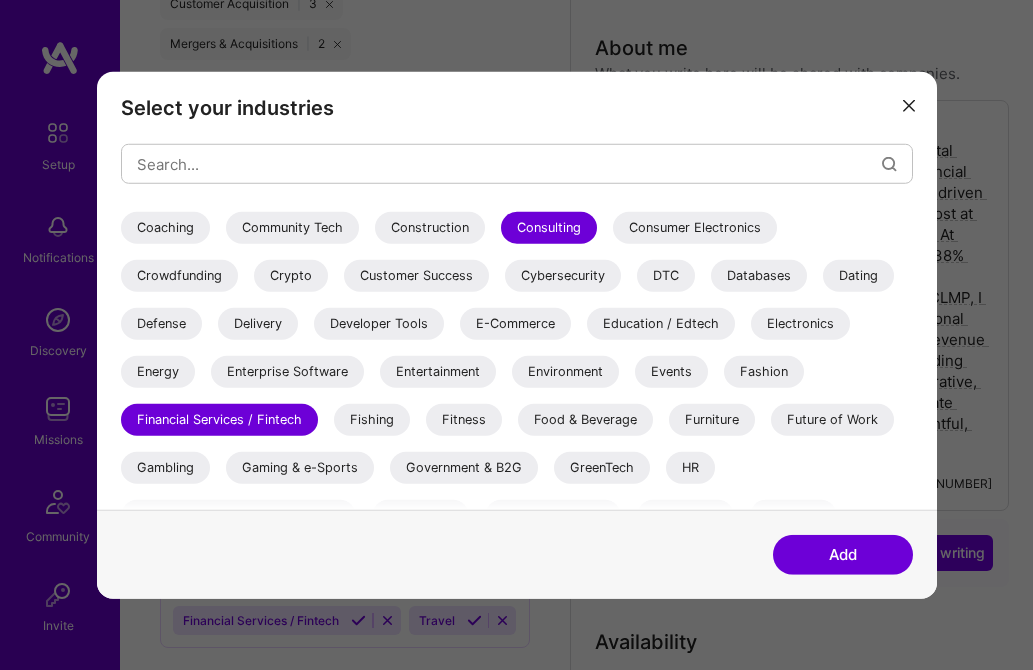click on "Customer Success" at bounding box center (416, 276) 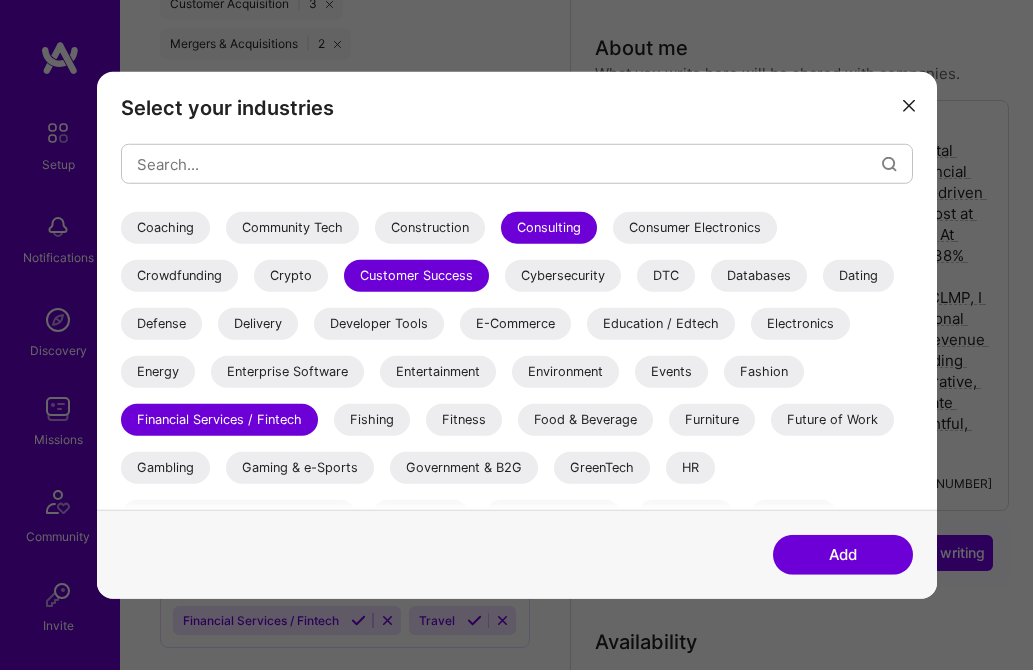 click on "DTC" at bounding box center (666, 276) 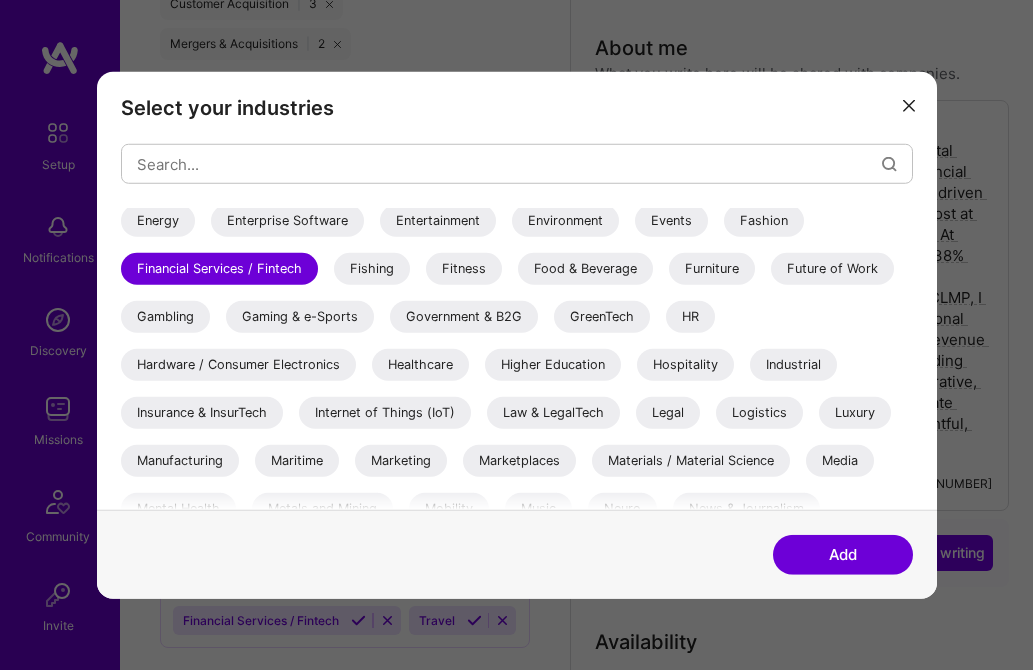 scroll, scrollTop: 441, scrollLeft: 0, axis: vertical 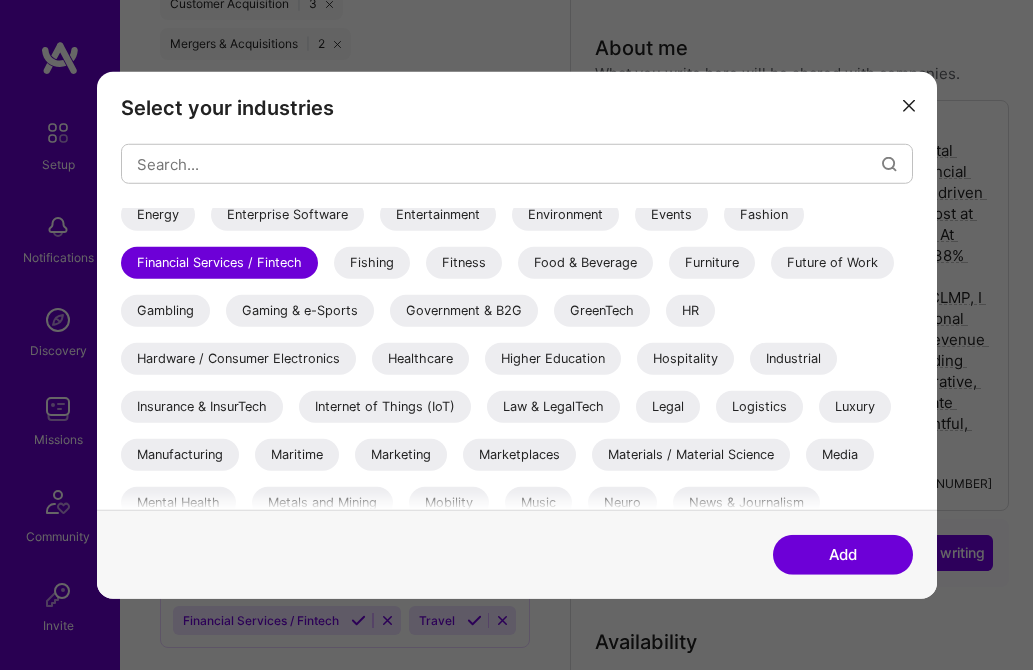 click on "Hospitality" at bounding box center (685, 359) 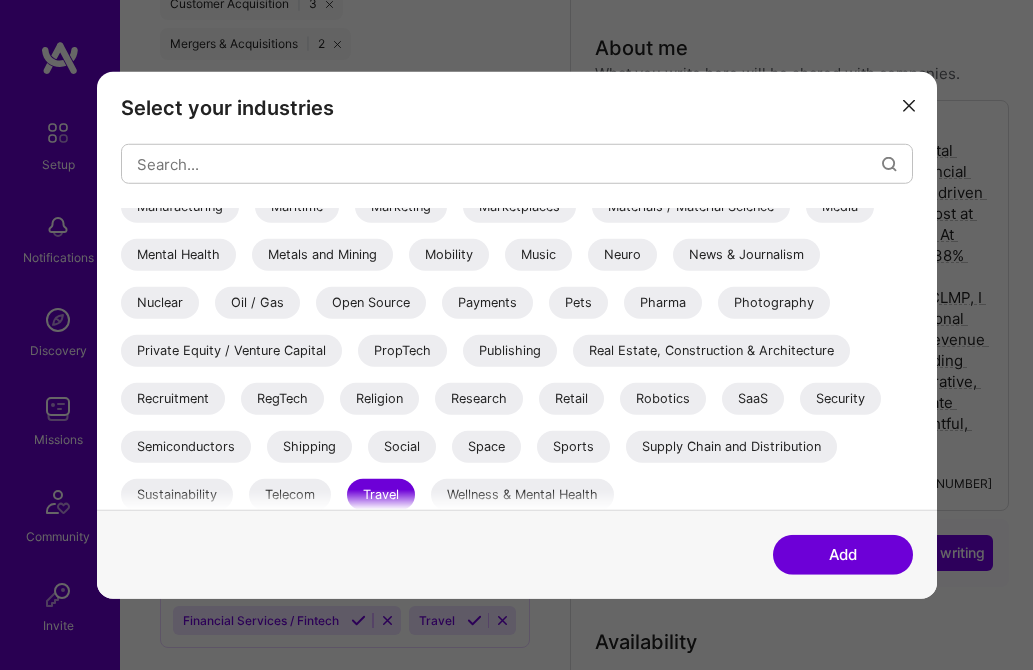 scroll, scrollTop: 698, scrollLeft: 0, axis: vertical 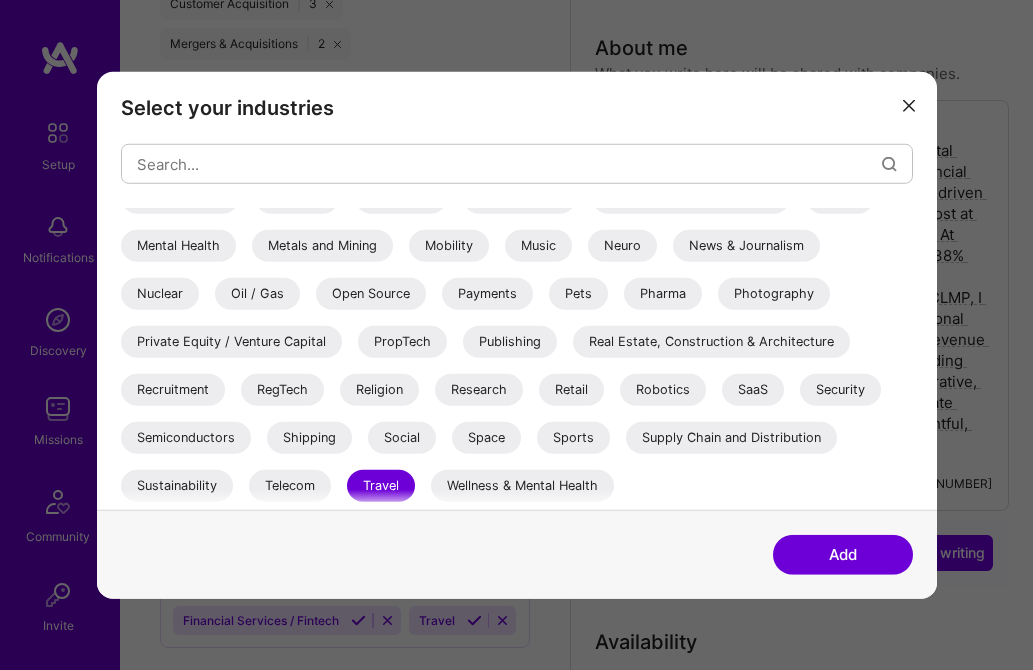 click on "Retail" at bounding box center (571, 390) 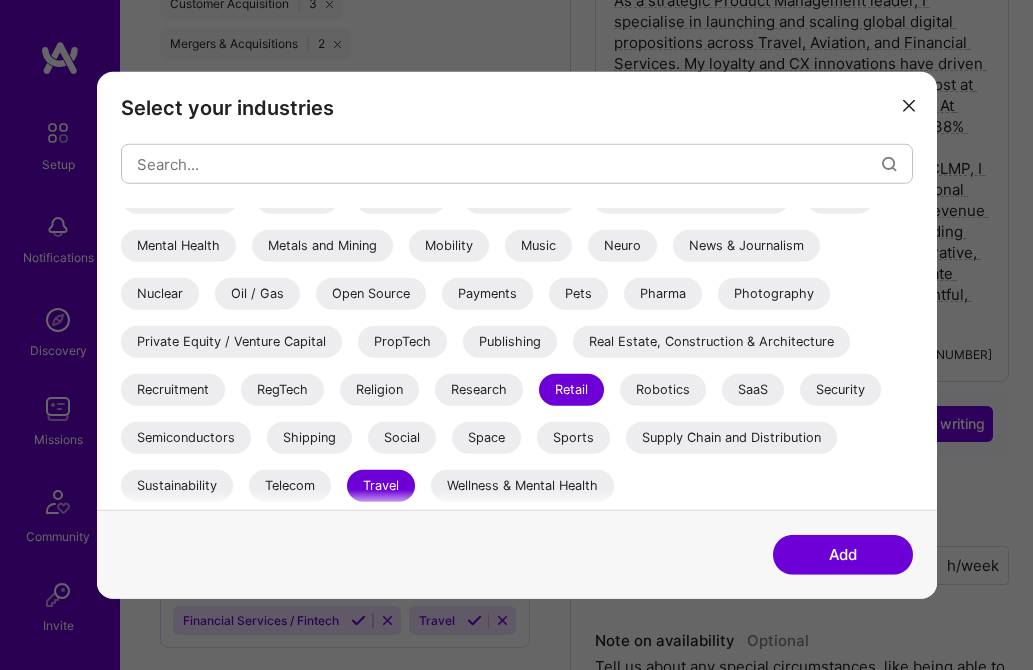 scroll, scrollTop: 201, scrollLeft: 0, axis: vertical 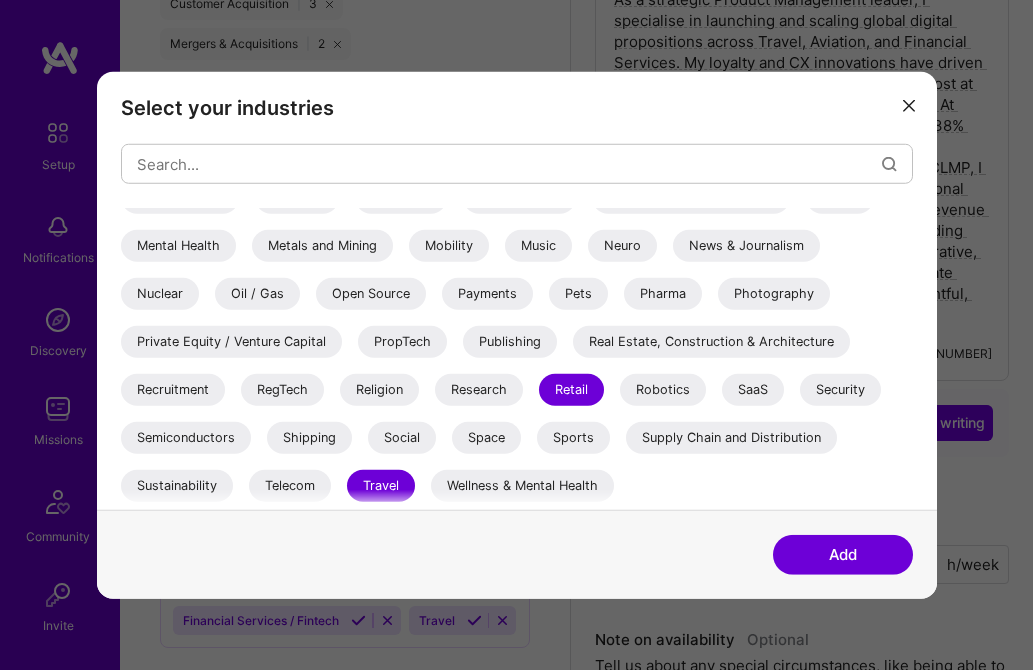 click on "Sports" at bounding box center (573, 438) 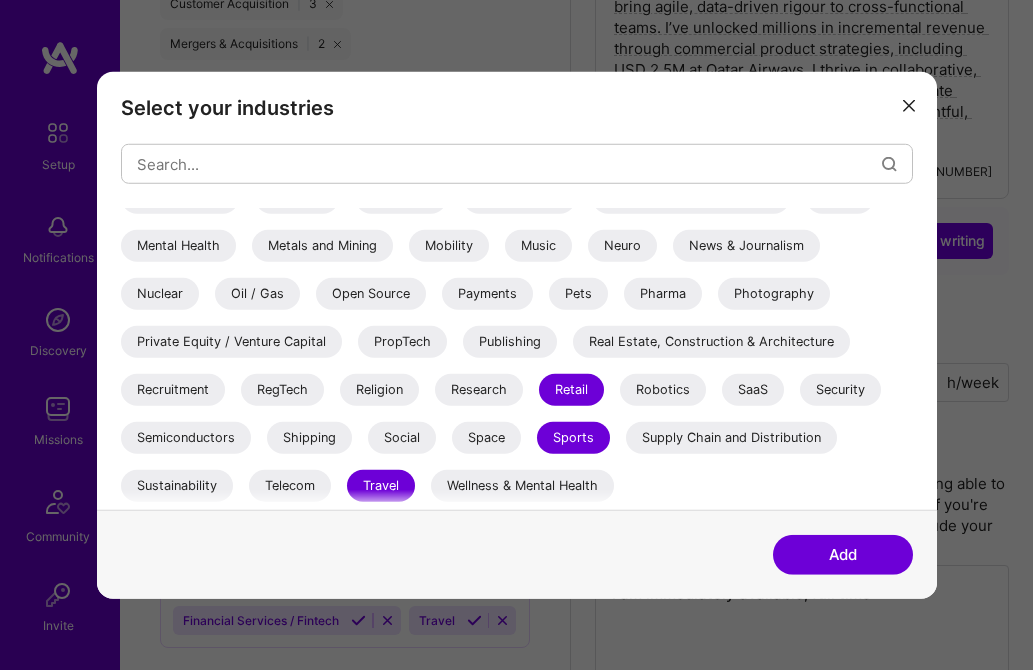 scroll, scrollTop: 388, scrollLeft: 0, axis: vertical 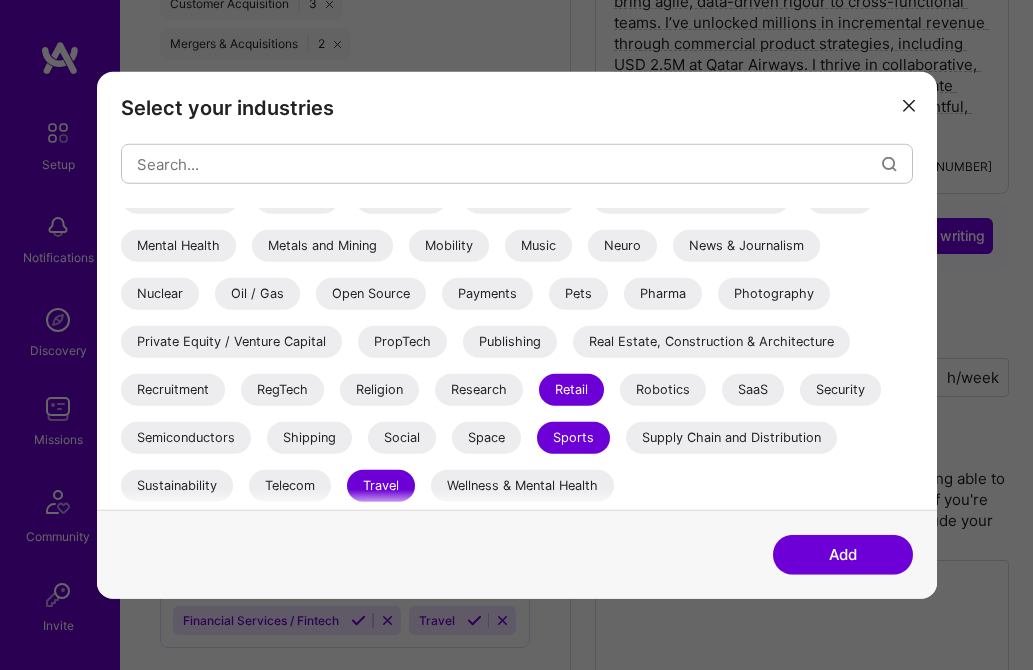click on "Telecom" at bounding box center [290, 486] 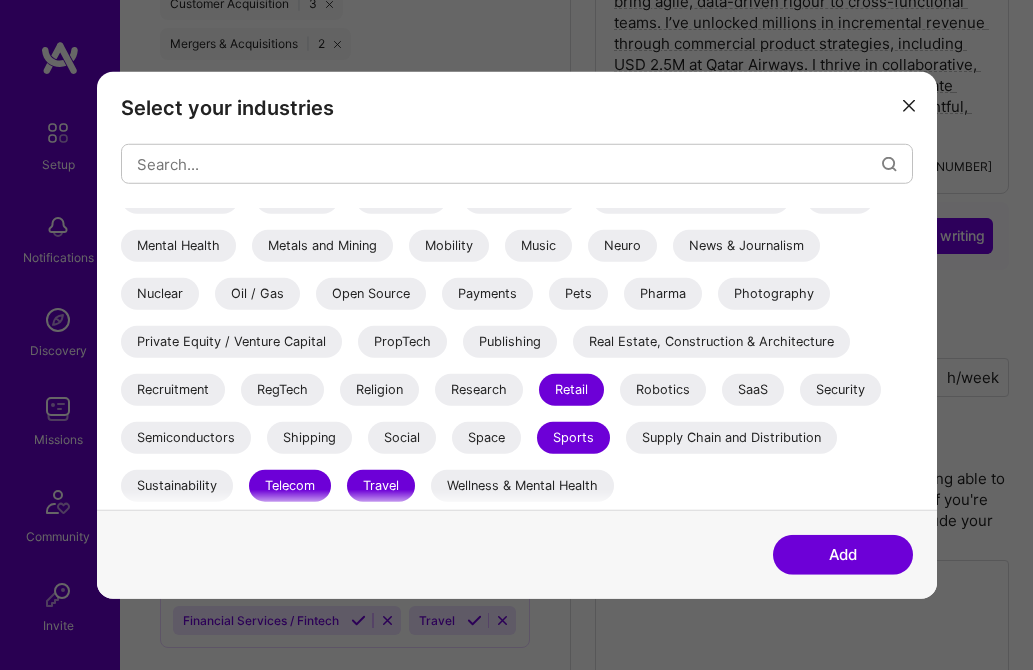 click on "Add" at bounding box center (843, 554) 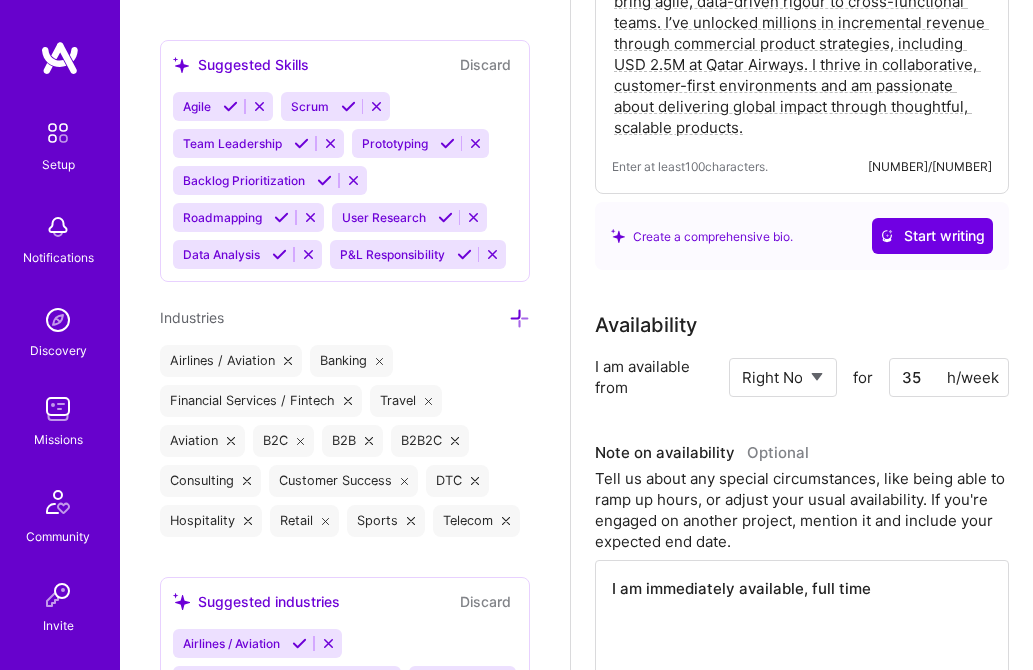 scroll, scrollTop: 2407, scrollLeft: 0, axis: vertical 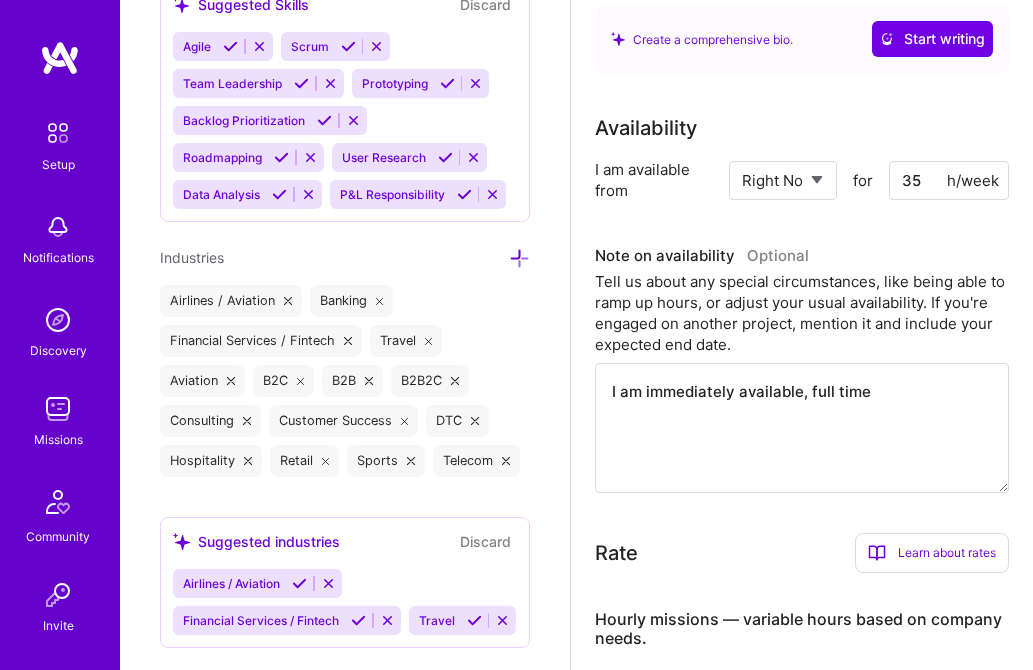click on "35" at bounding box center [949, 180] 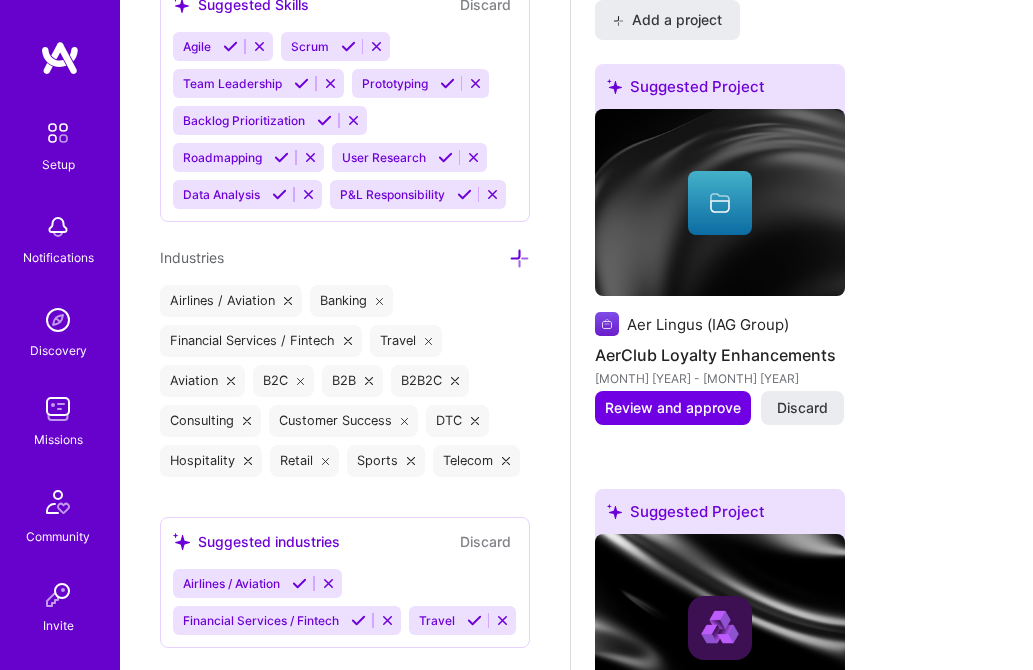 scroll, scrollTop: 1546, scrollLeft: 0, axis: vertical 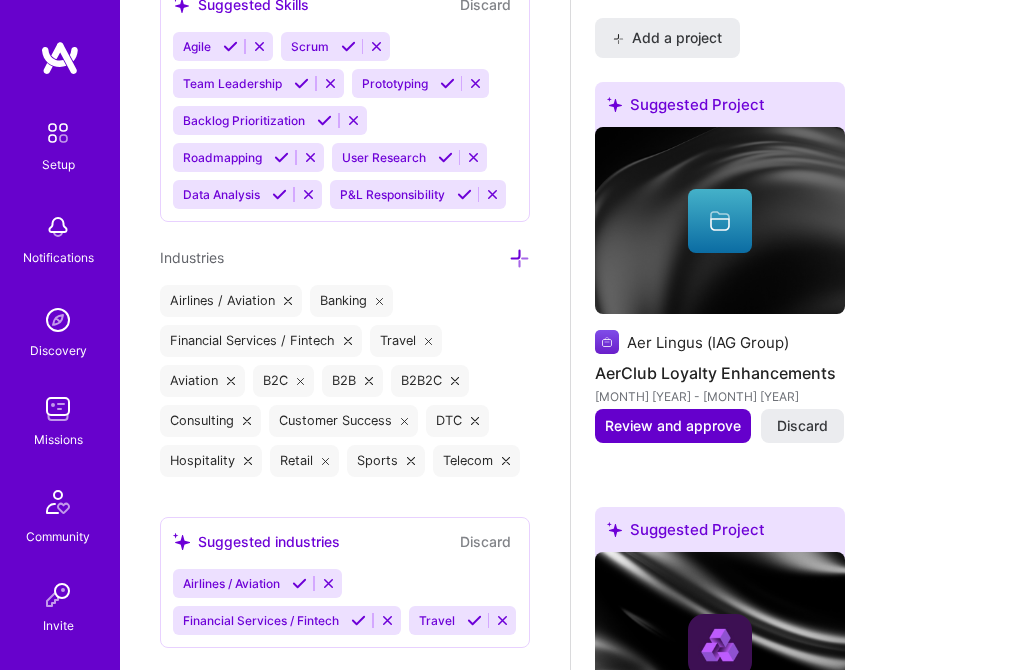 type on "40" 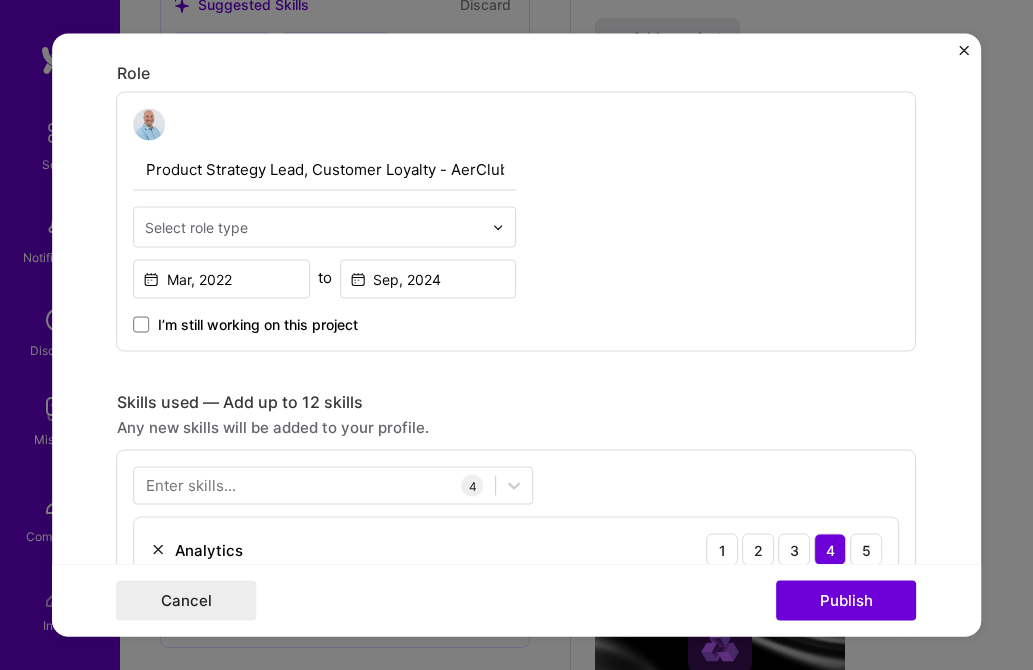 scroll, scrollTop: 648, scrollLeft: 0, axis: vertical 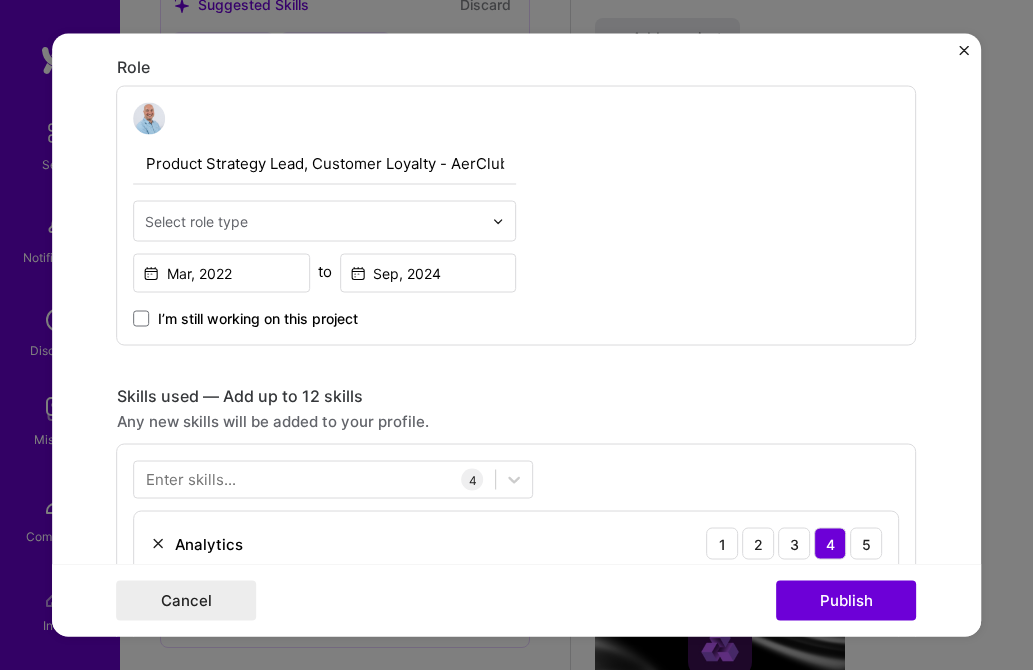 click at bounding box center [499, 221] 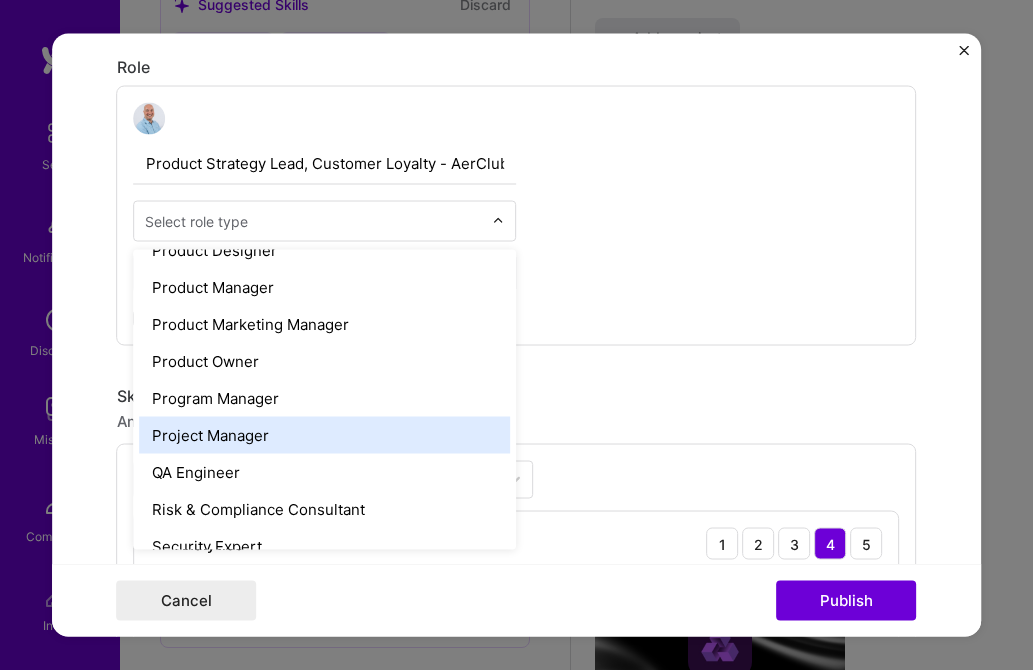 scroll, scrollTop: 1835, scrollLeft: 0, axis: vertical 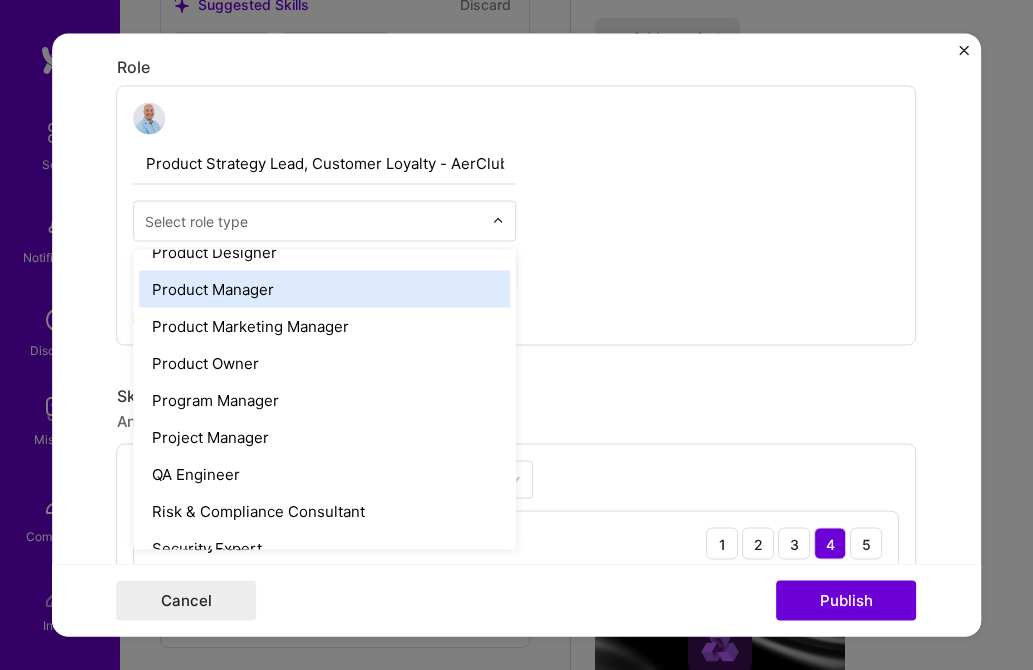 click on "Product Manager" at bounding box center [325, 289] 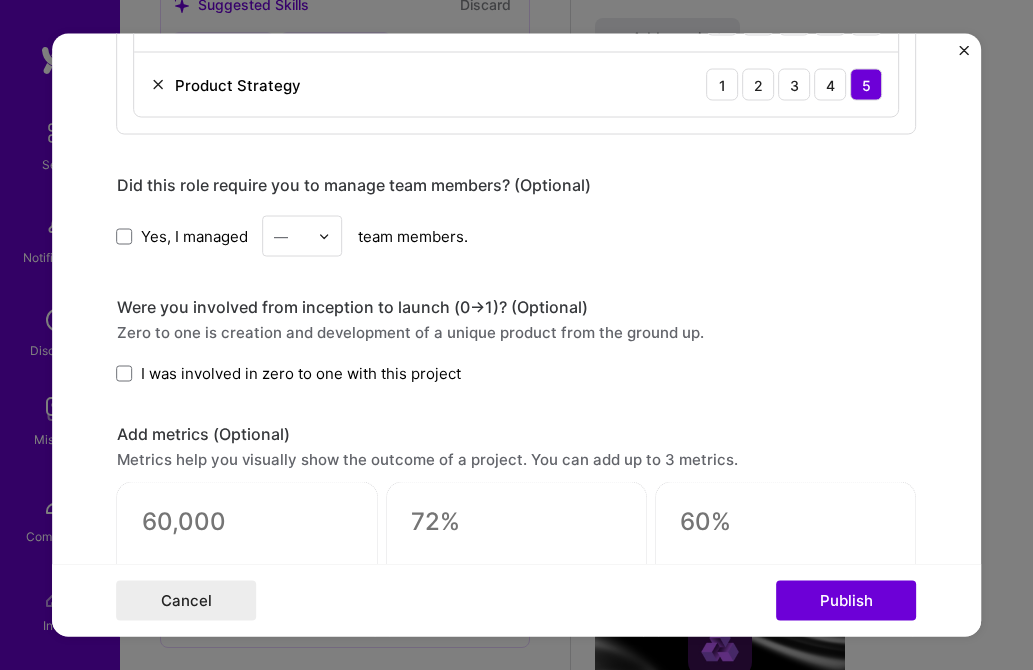 scroll, scrollTop: 1309, scrollLeft: 0, axis: vertical 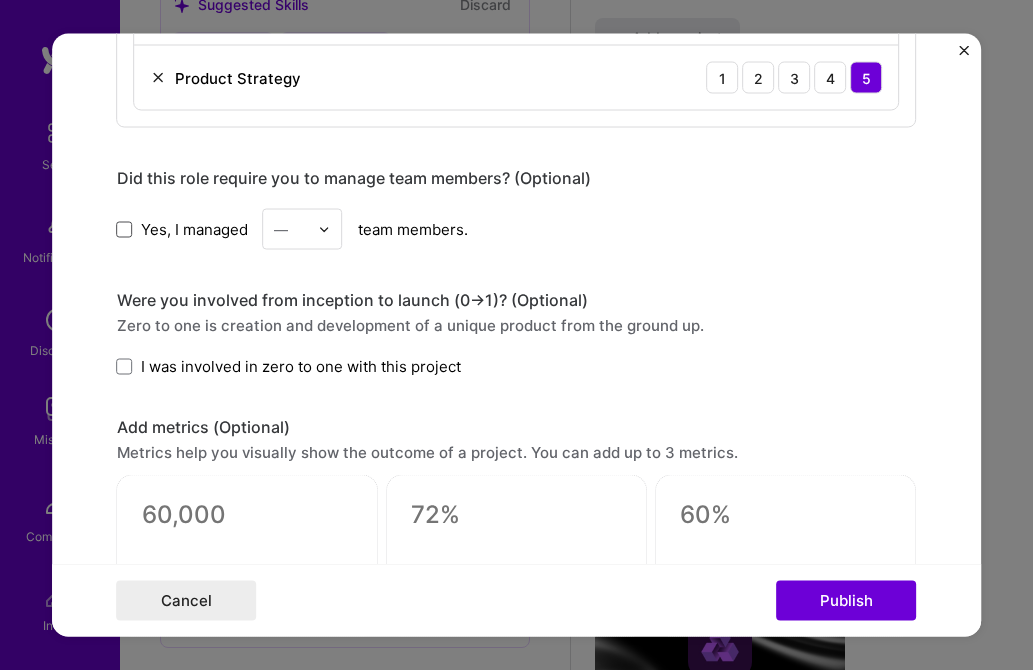 click at bounding box center (125, 229) 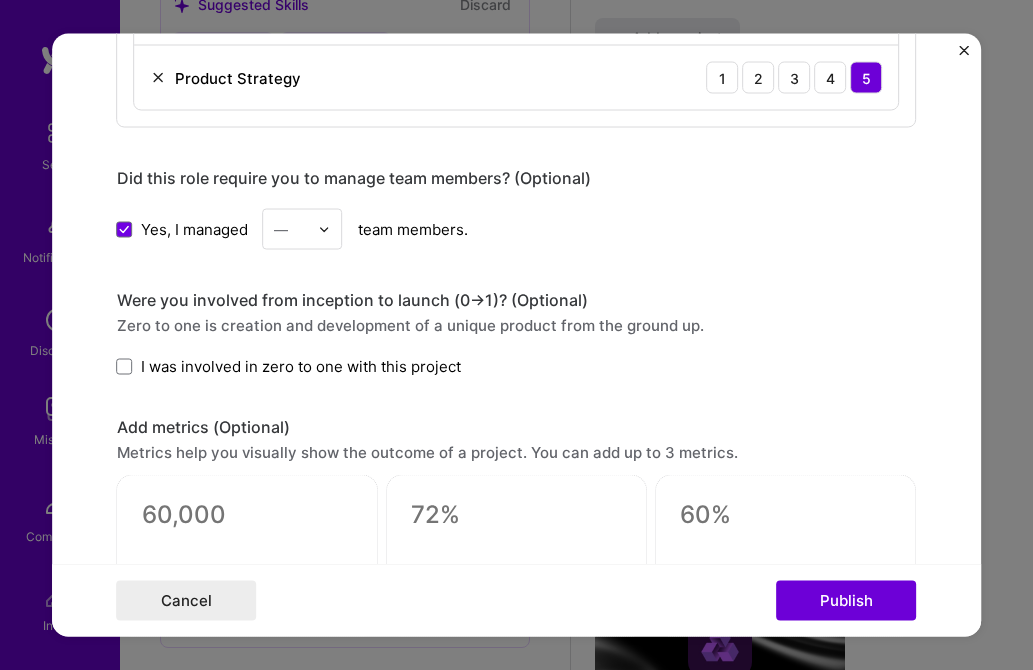 click at bounding box center (325, 229) 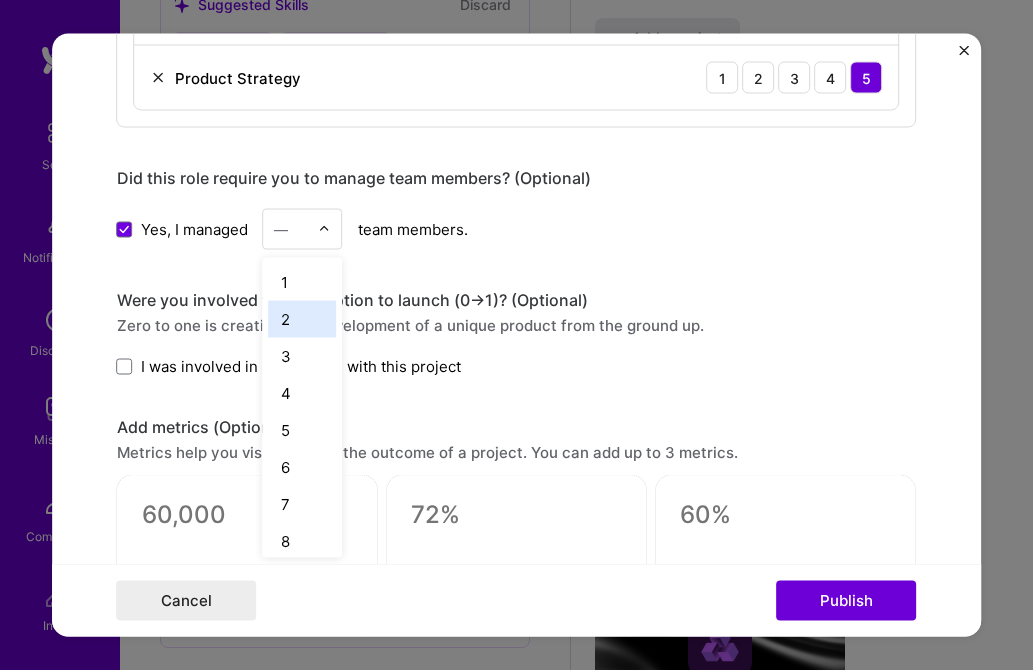 click on "2" at bounding box center [303, 319] 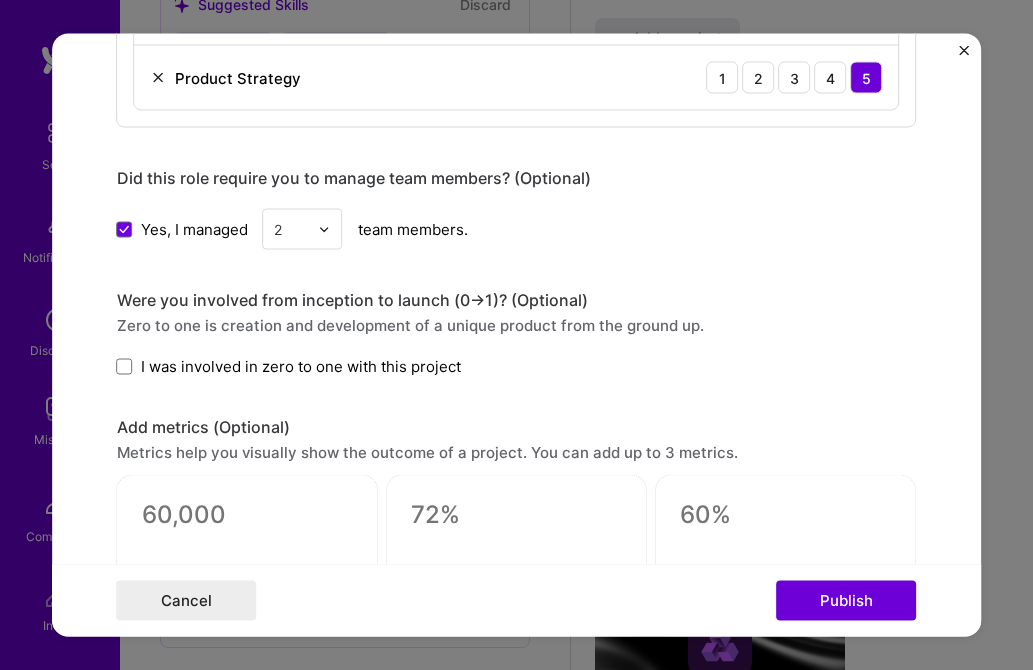 click at bounding box center (325, 229) 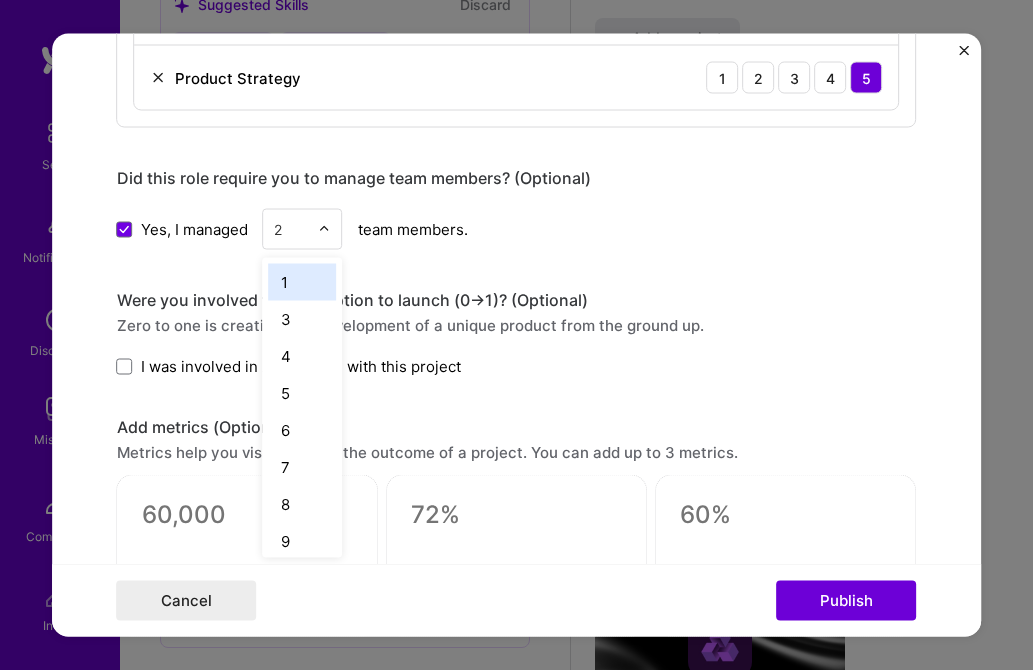 click on "1" at bounding box center (303, 282) 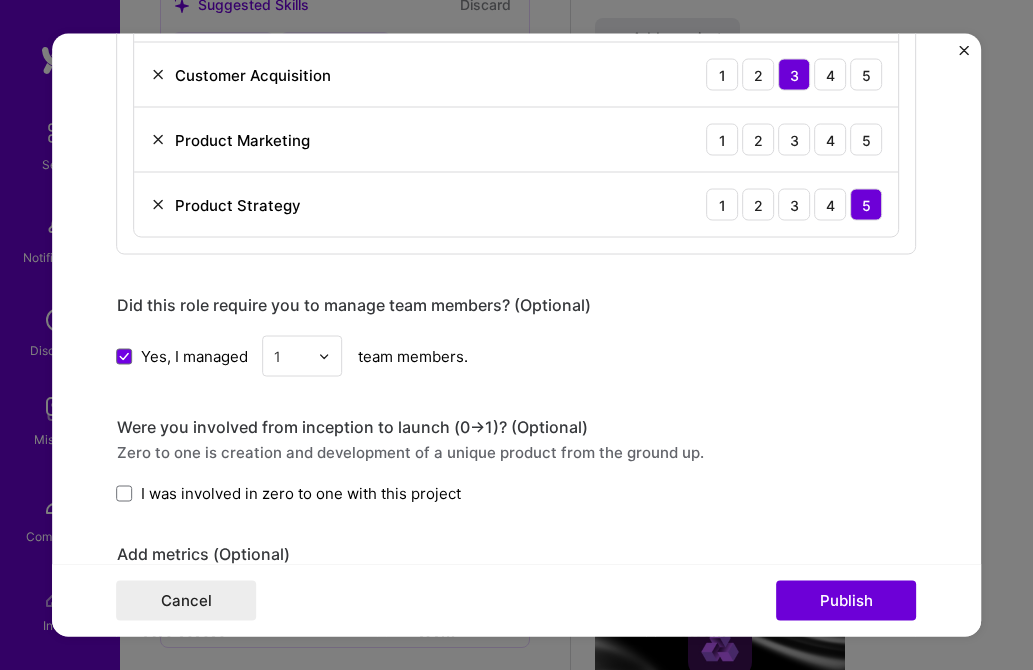 scroll, scrollTop: 1165, scrollLeft: 0, axis: vertical 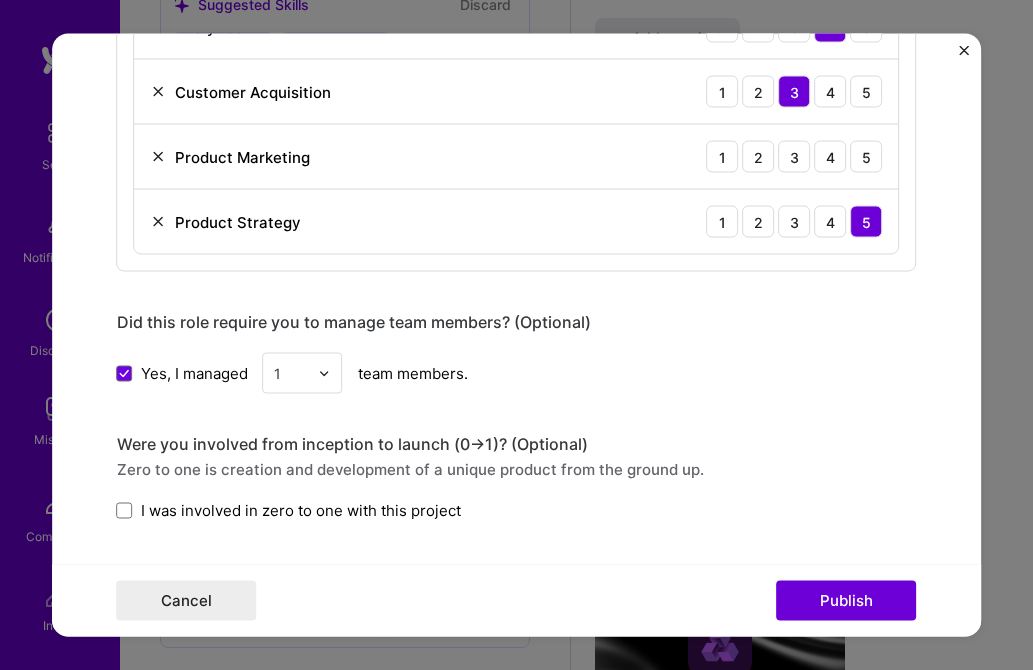 click at bounding box center [325, 373] 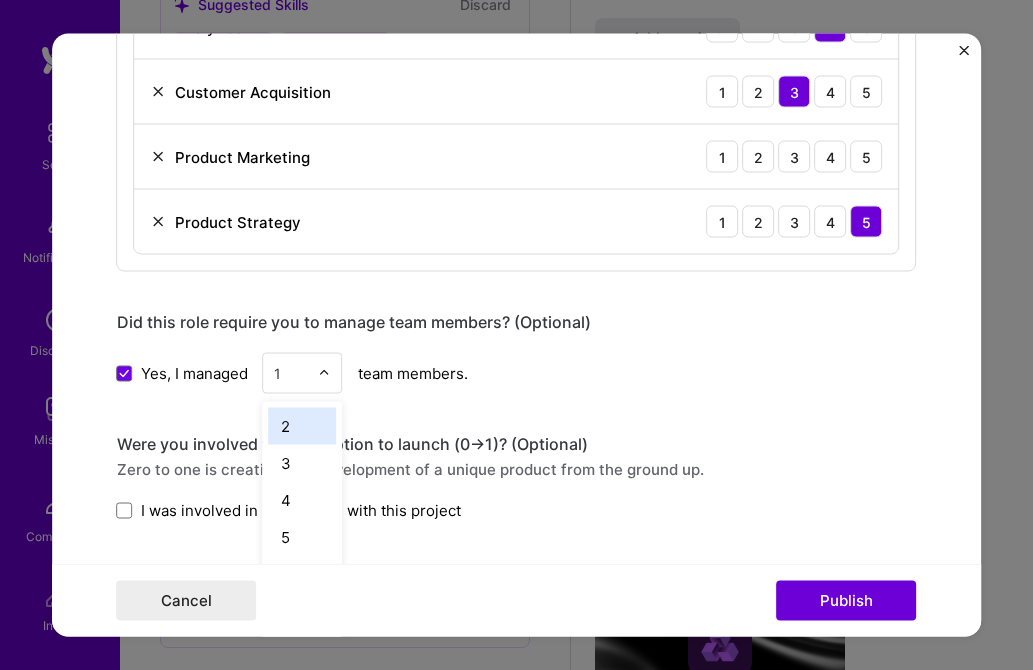 scroll, scrollTop: 1586, scrollLeft: 0, axis: vertical 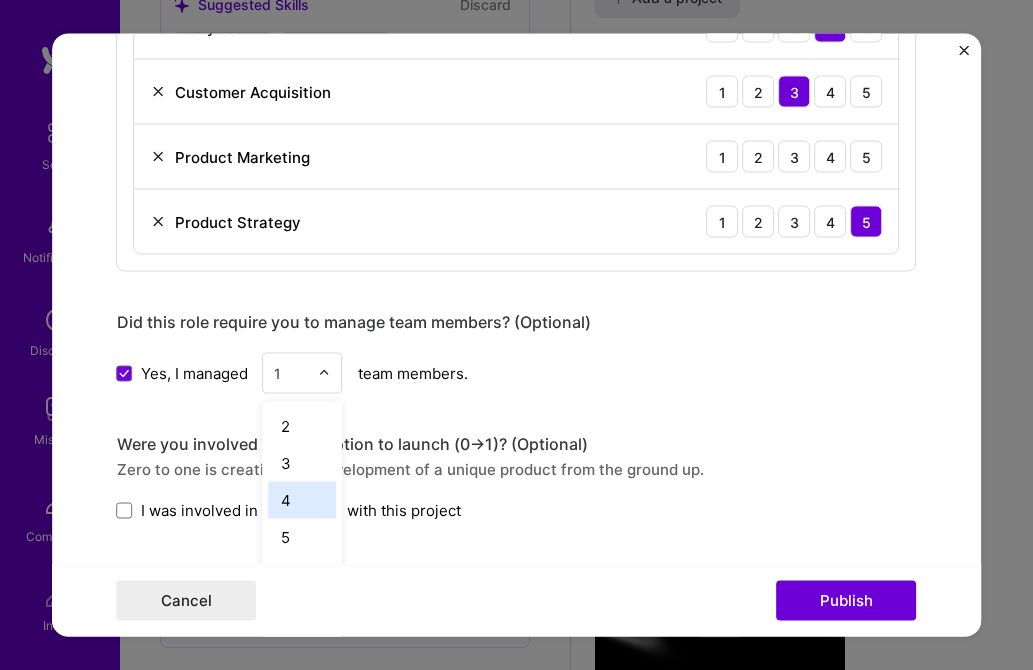 click on "4" at bounding box center (303, 500) 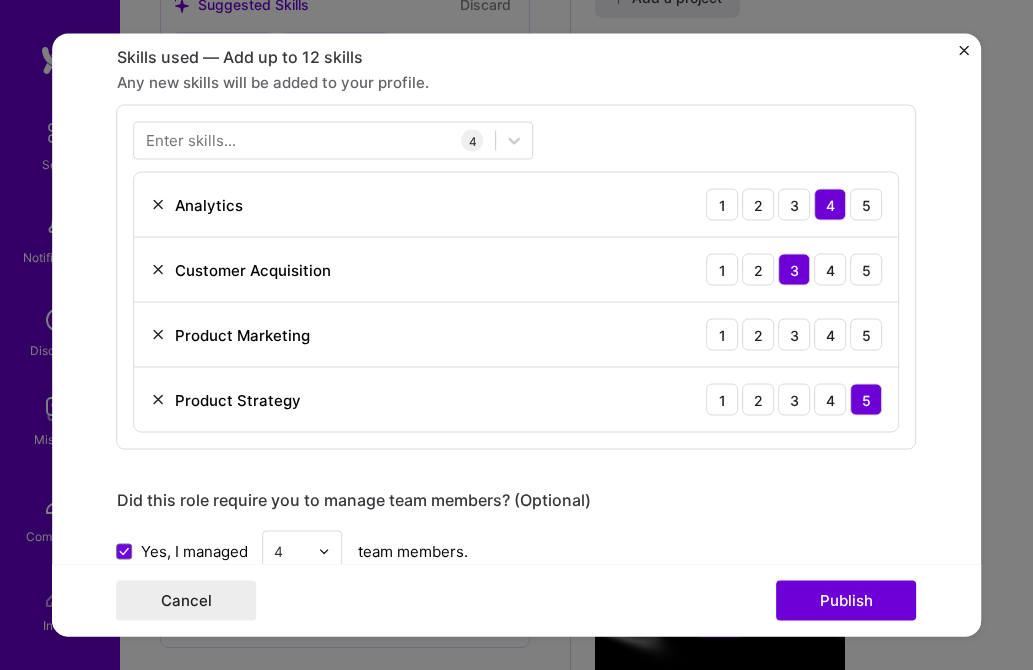 scroll, scrollTop: 1005, scrollLeft: 0, axis: vertical 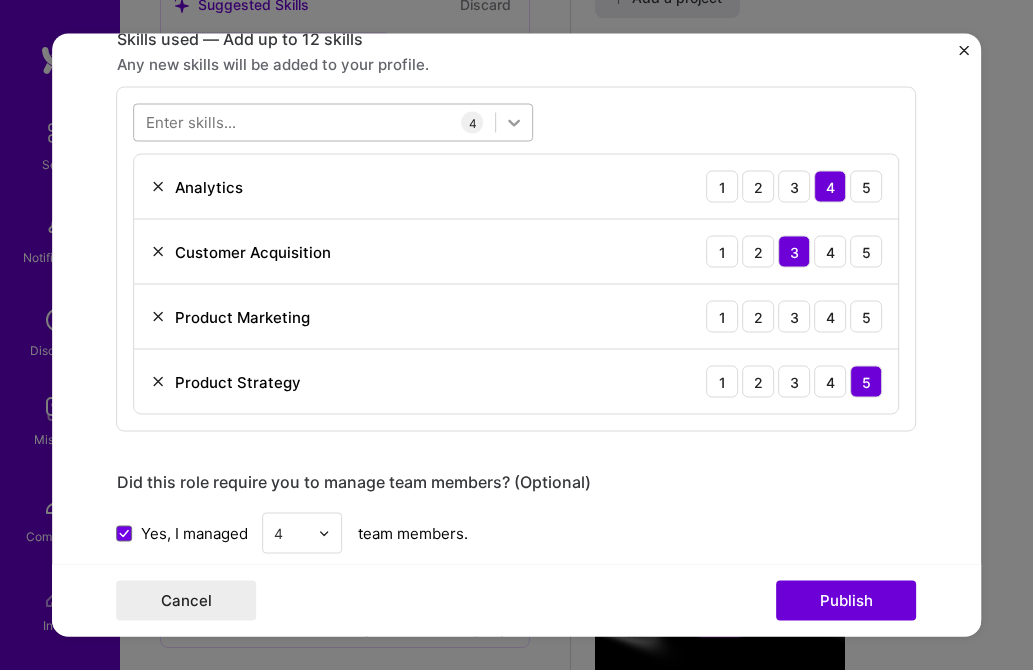 click 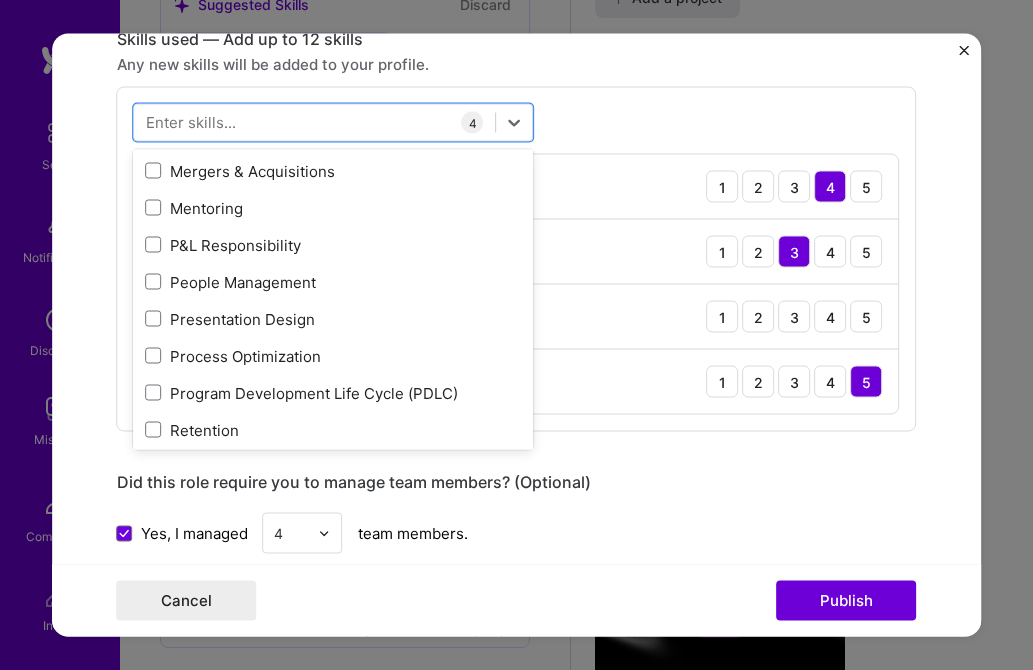 scroll, scrollTop: 483, scrollLeft: 0, axis: vertical 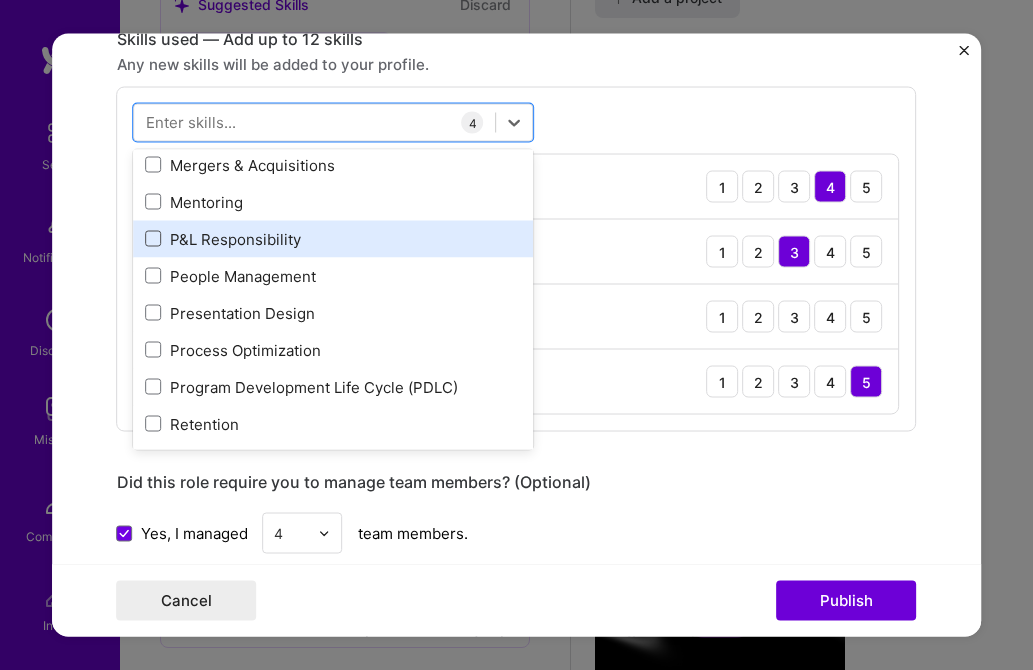 click at bounding box center [154, 239] 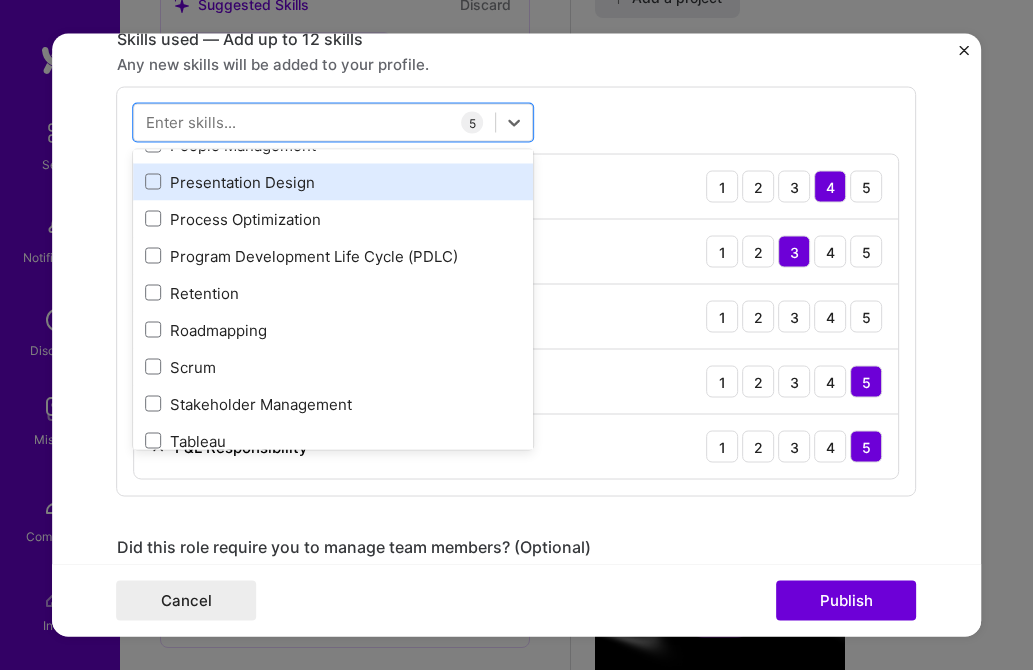 scroll, scrollTop: 636, scrollLeft: 0, axis: vertical 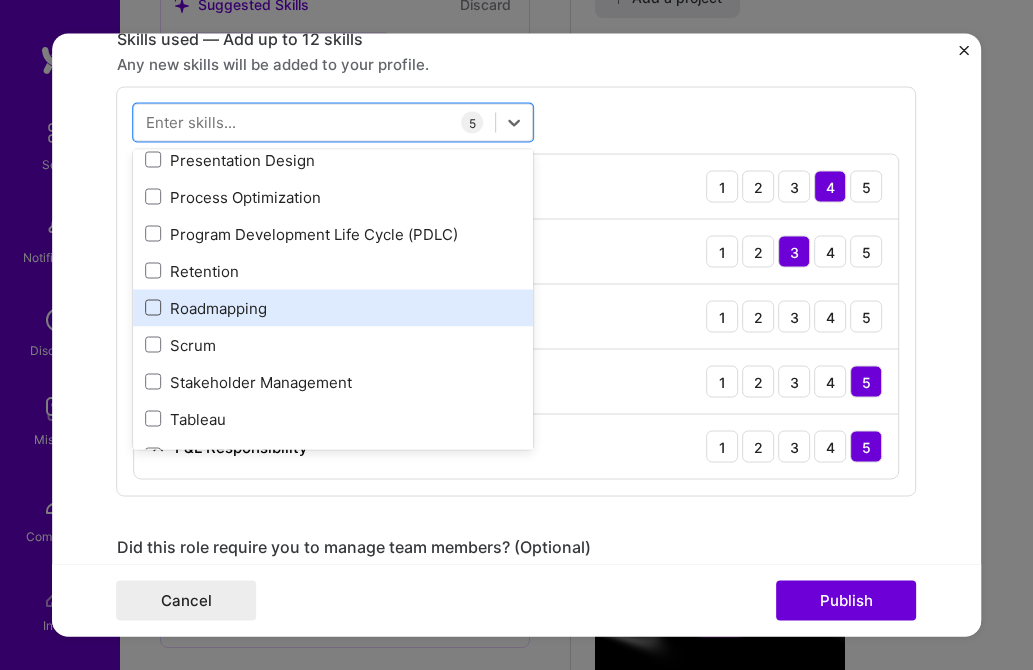click at bounding box center [154, 308] 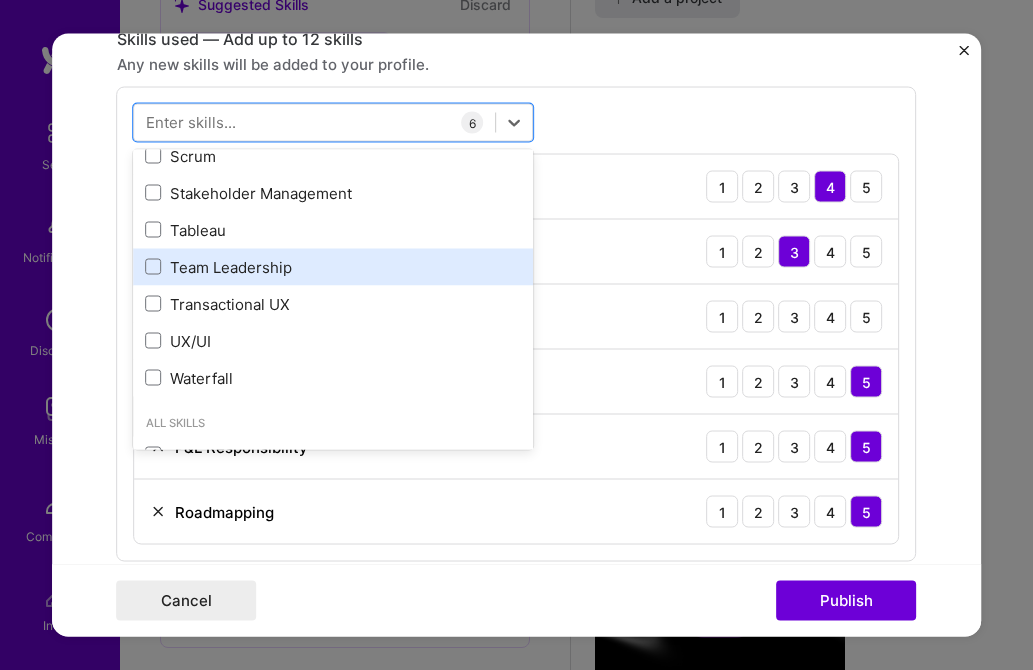 scroll, scrollTop: 829, scrollLeft: 0, axis: vertical 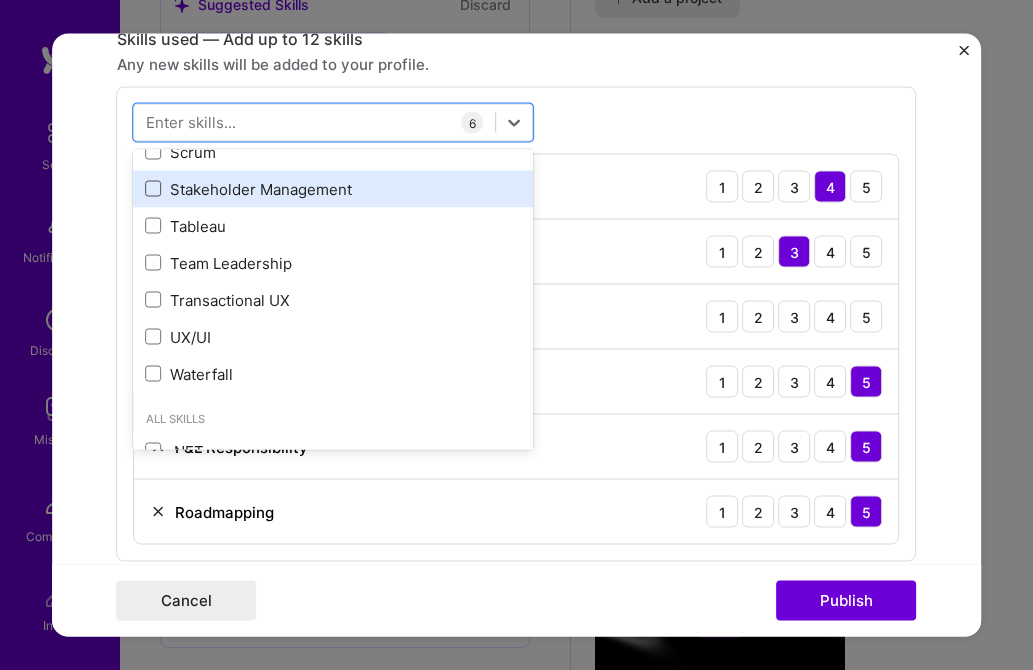 click at bounding box center (154, 189) 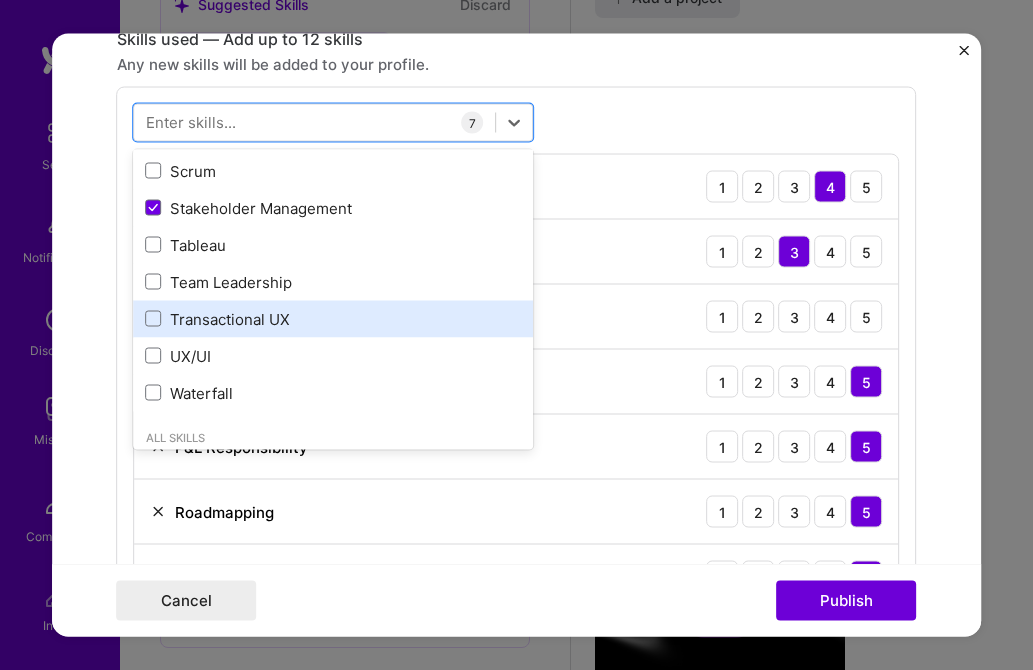 scroll, scrollTop: 809, scrollLeft: 0, axis: vertical 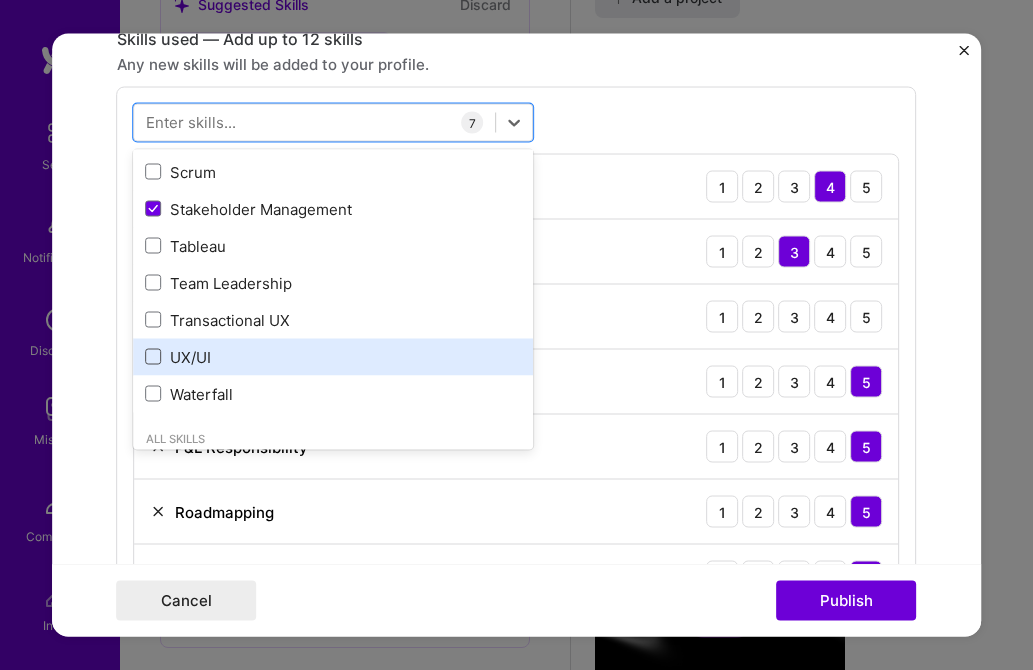 click at bounding box center [154, 357] 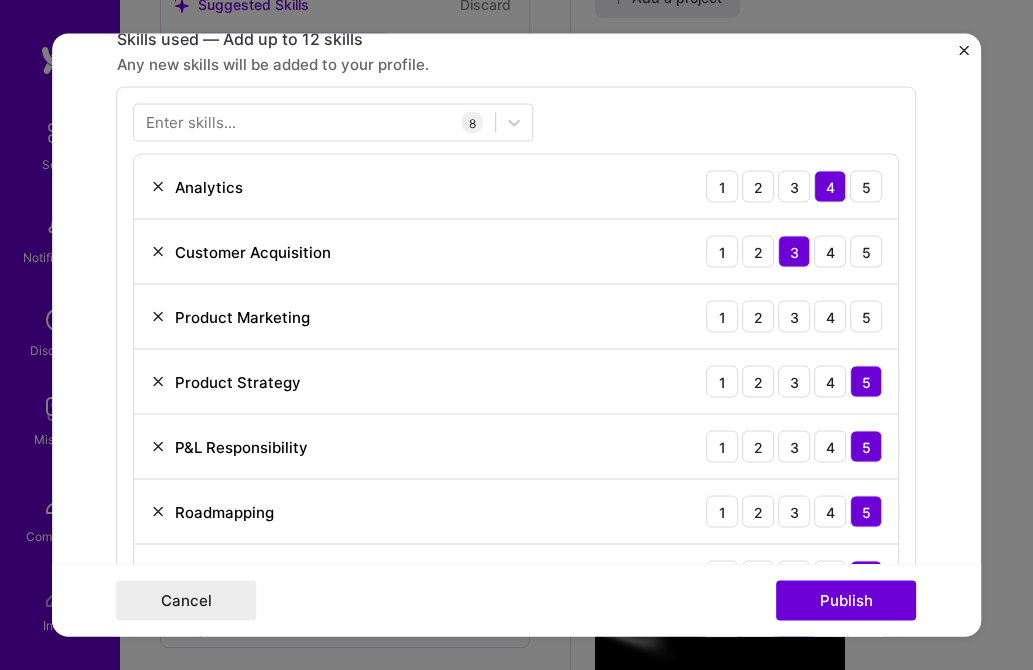 click on "Enter skills... 8 Analytics 1 2 3 4 5 Customer Acquisition 1 2 3 4 5 Product Marketing 1 2 3 4 5 Product Strategy 1 2 3 4 5 P&L Responsibility 1 2 3 4 5 Roadmapping 1 2 3 4 5 Stakeholder Management 1 2 3 4 5 UX/UI 1 2 3 4 5" at bounding box center [517, 389] 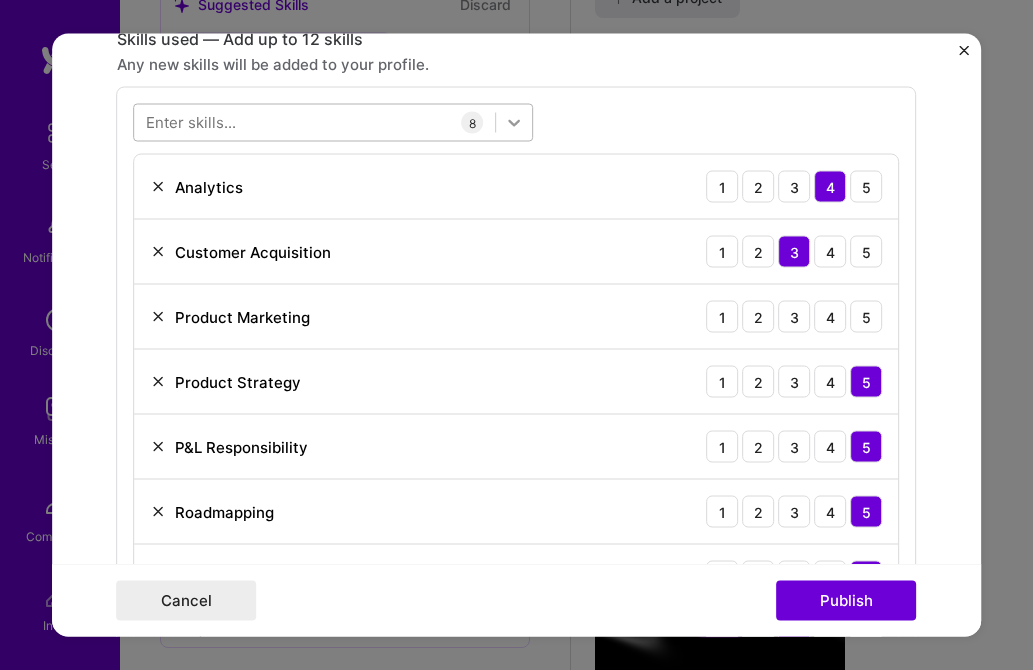click 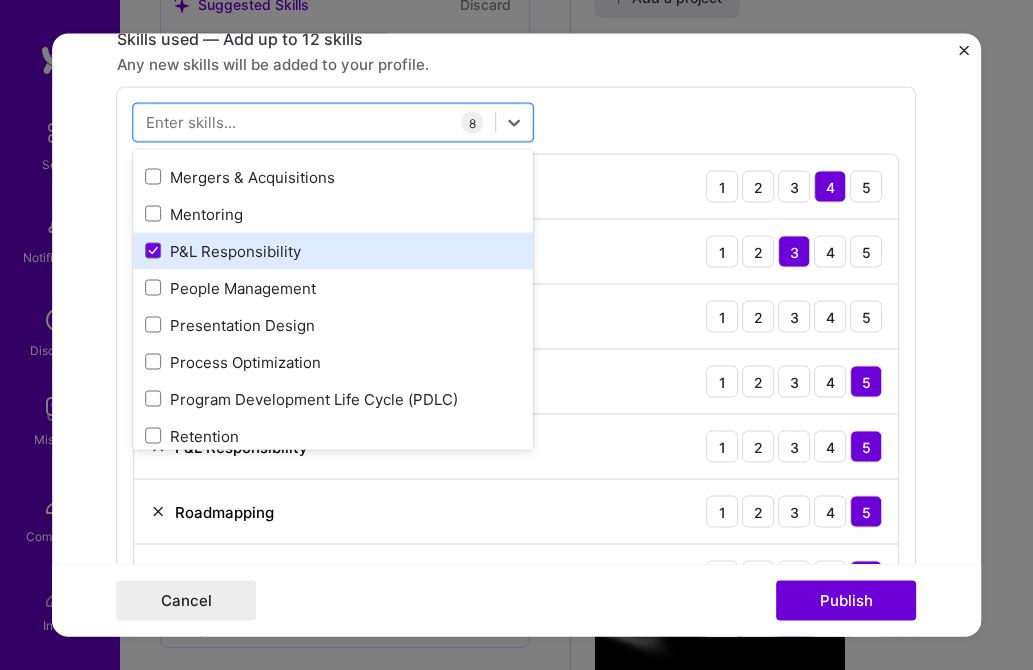 scroll, scrollTop: 462, scrollLeft: 0, axis: vertical 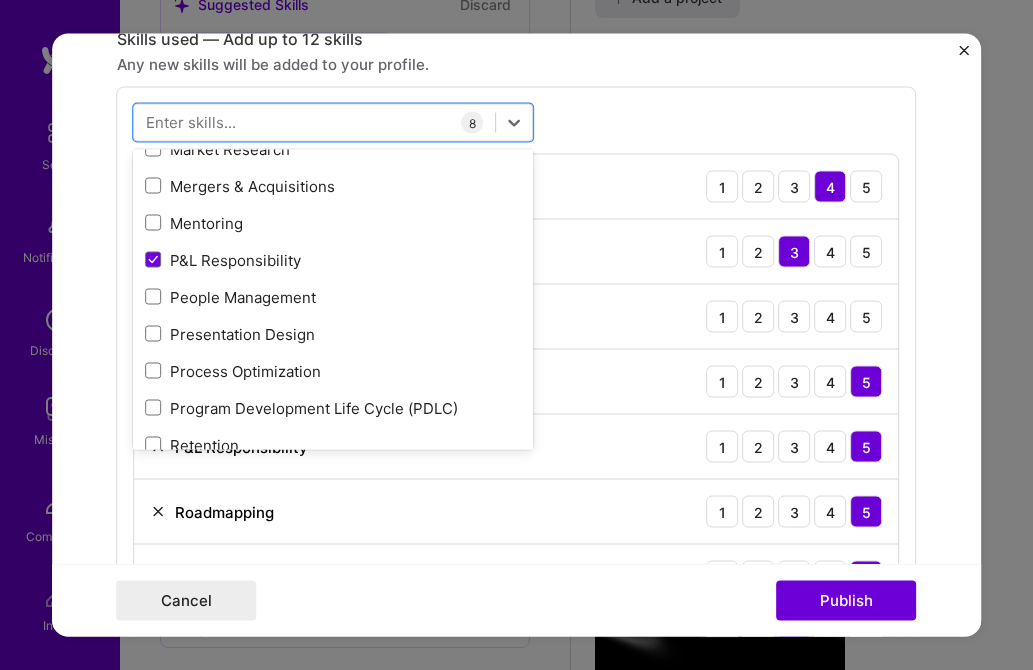 click on "Analytics 1 2 3 4 5" at bounding box center [517, 187] 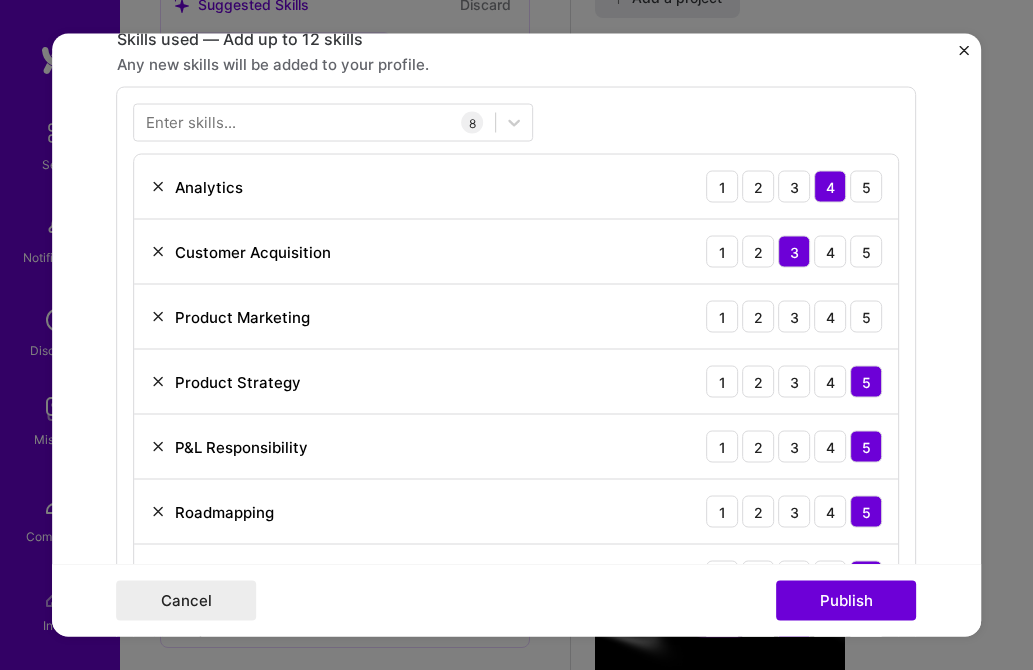 click at bounding box center (159, 317) 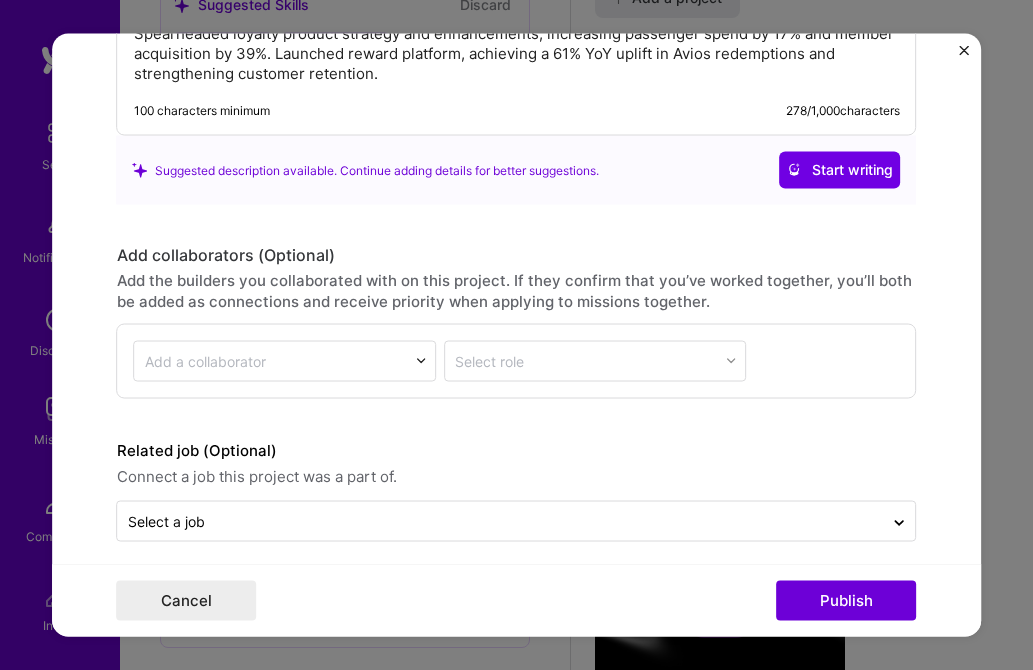 scroll, scrollTop: 2304, scrollLeft: 0, axis: vertical 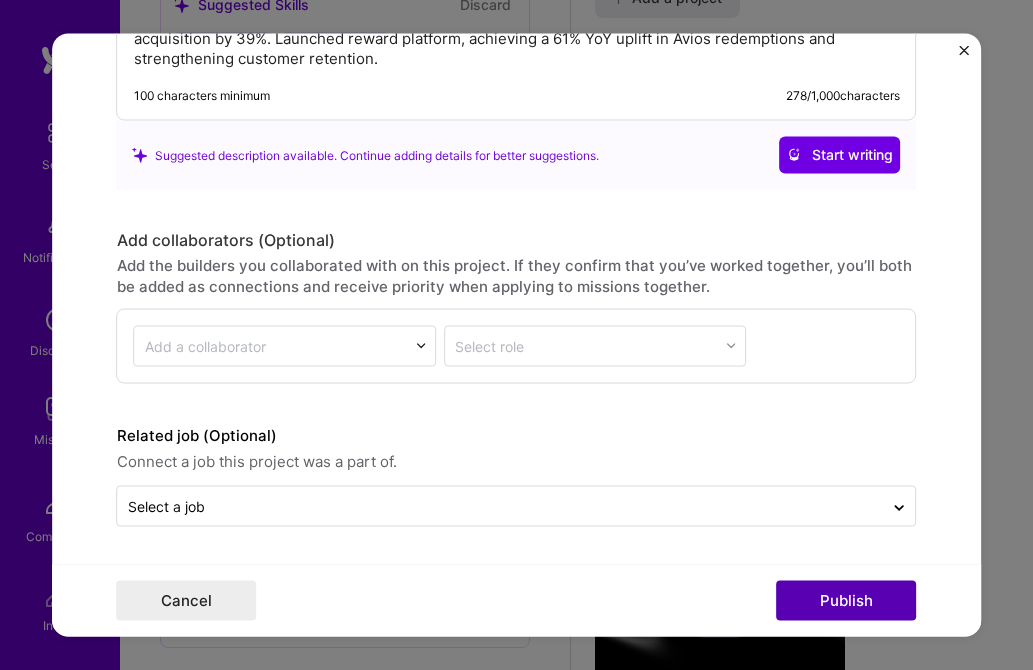 click on "Publish" at bounding box center [847, 601] 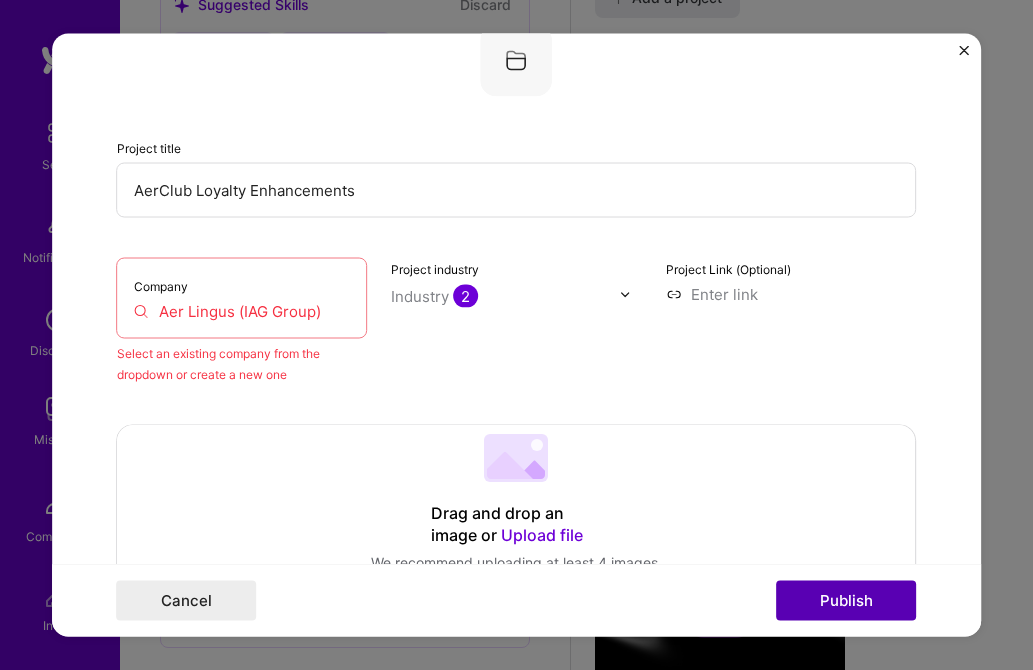 scroll, scrollTop: 131, scrollLeft: 0, axis: vertical 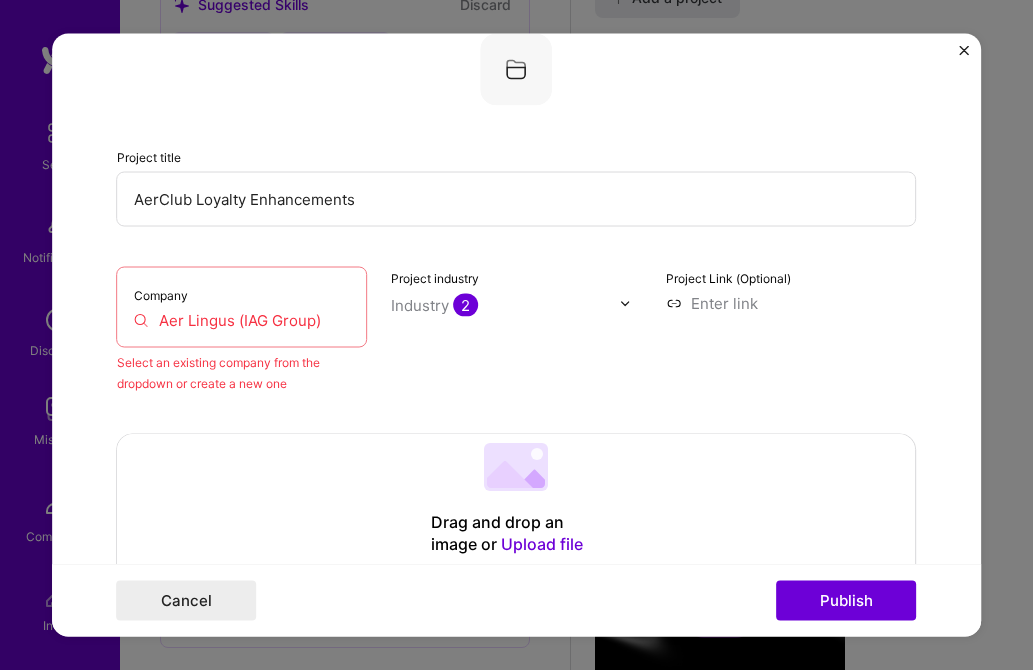 click on "Aer Lingus (IAG Group)" at bounding box center [242, 320] 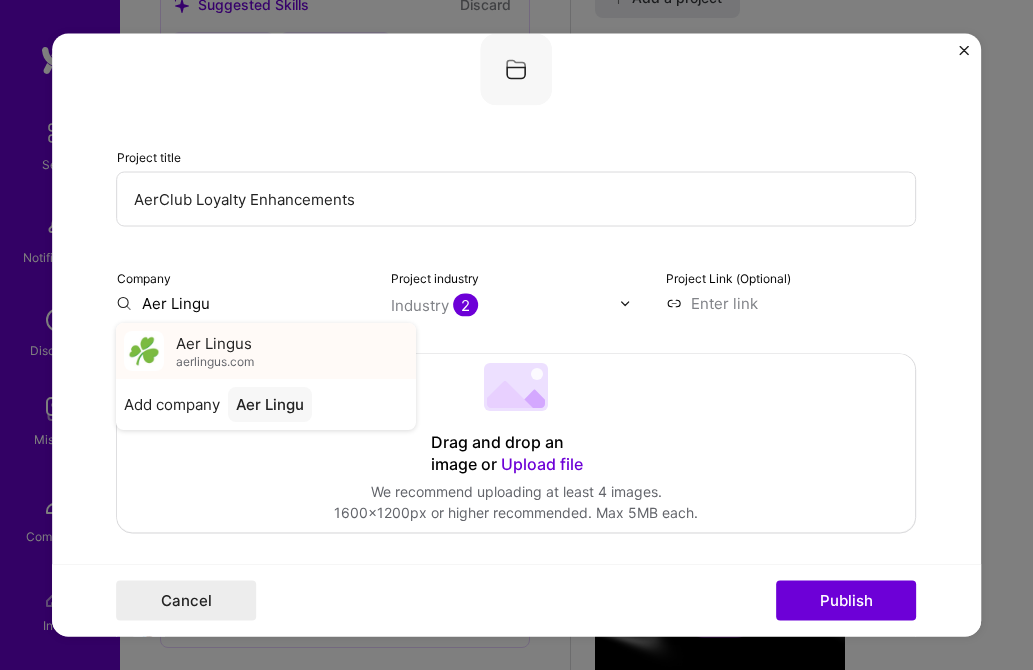 click on "Aer Lingus aerlingus.com" at bounding box center [216, 351] 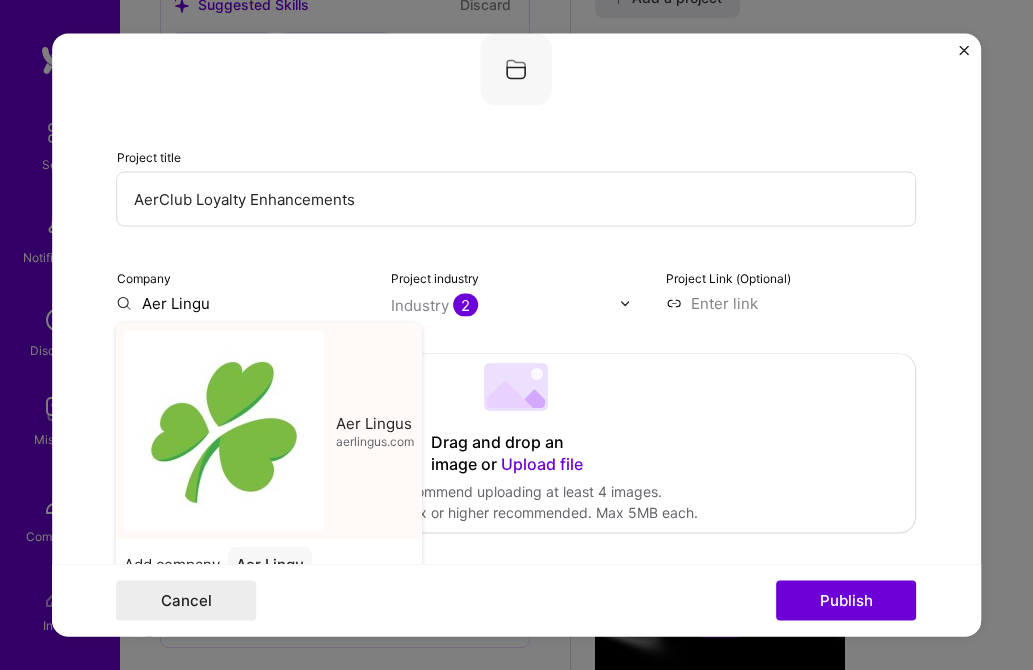 type on "Aer Lingus" 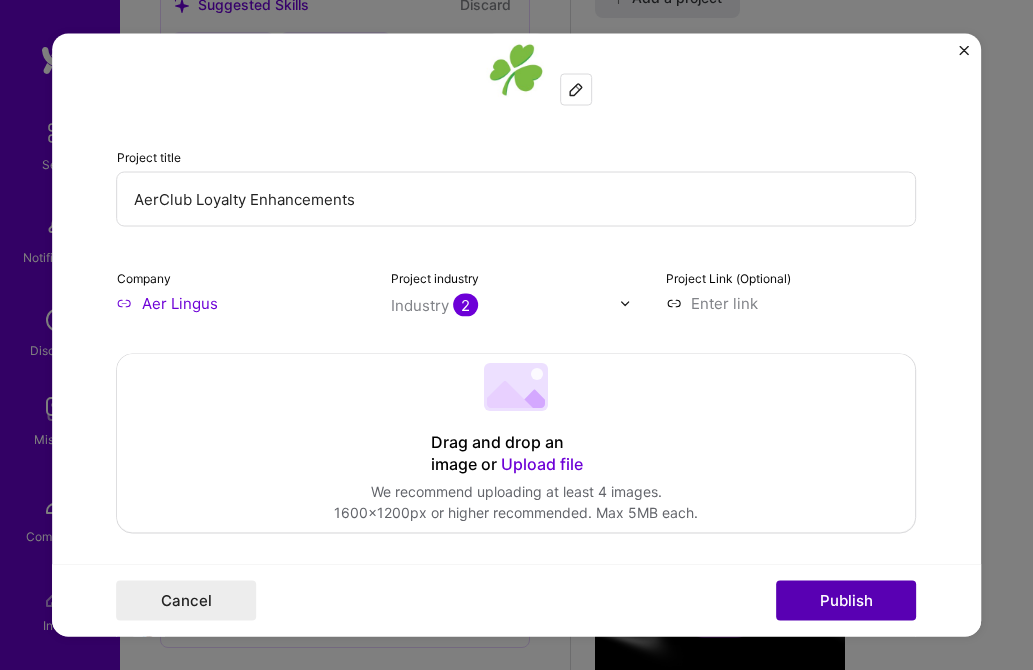 click on "Publish" at bounding box center [847, 601] 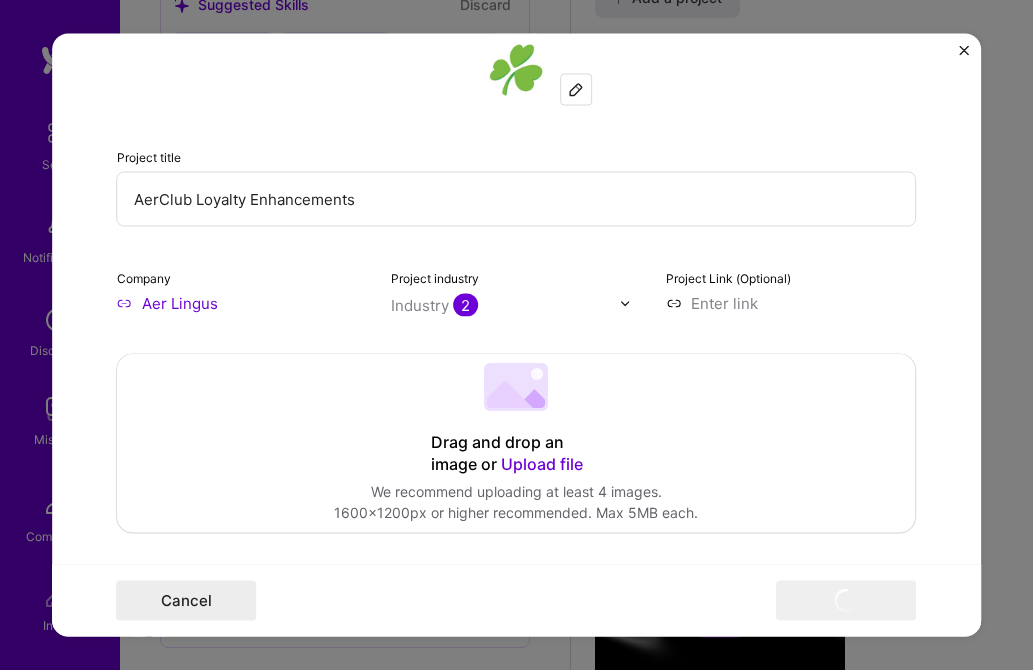 scroll, scrollTop: 2447, scrollLeft: 0, axis: vertical 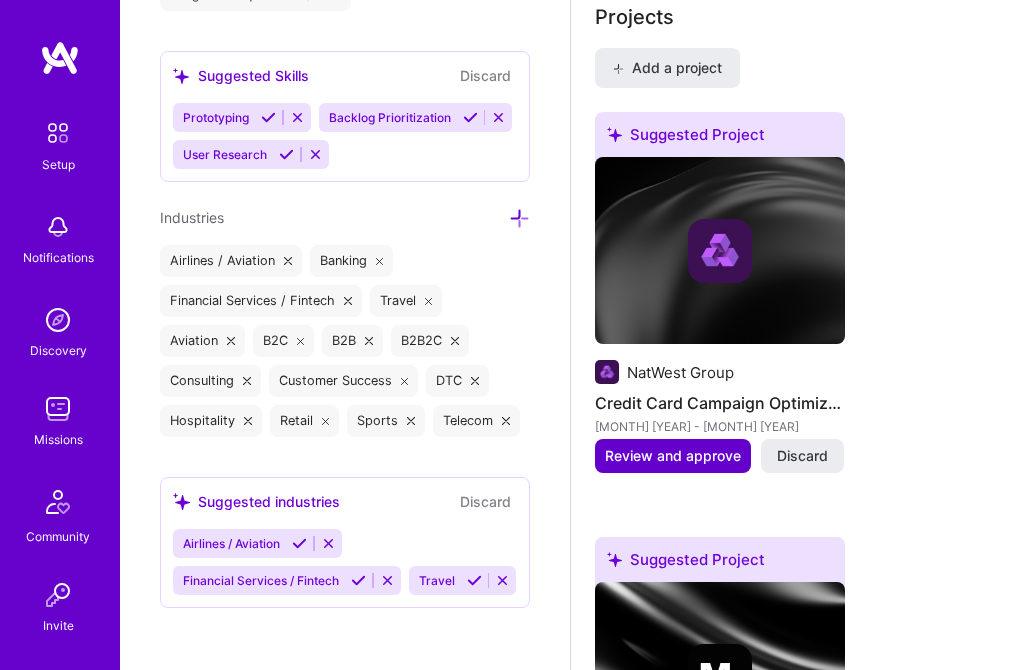 click on "Review and approve" at bounding box center [673, 456] 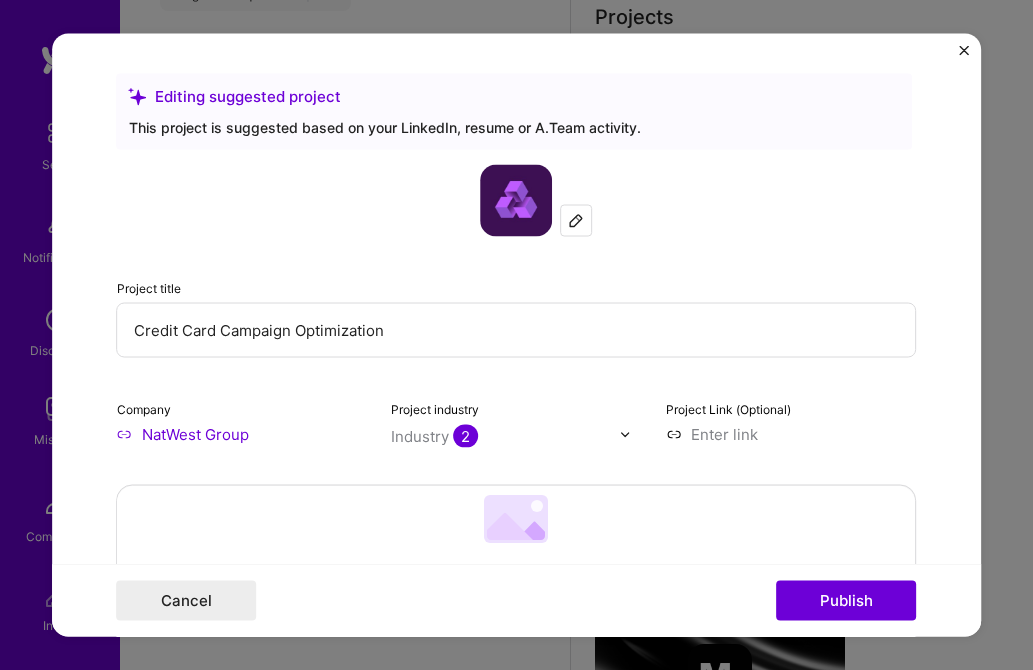 click on "Credit Card Campaign Optimization" at bounding box center (517, 330) 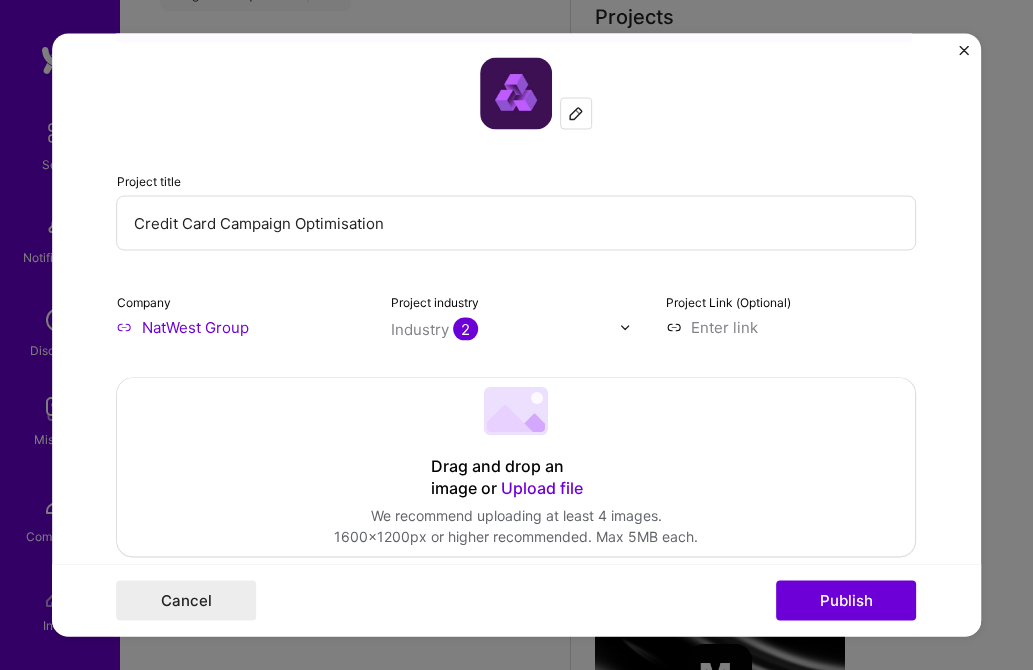 scroll, scrollTop: 0, scrollLeft: 0, axis: both 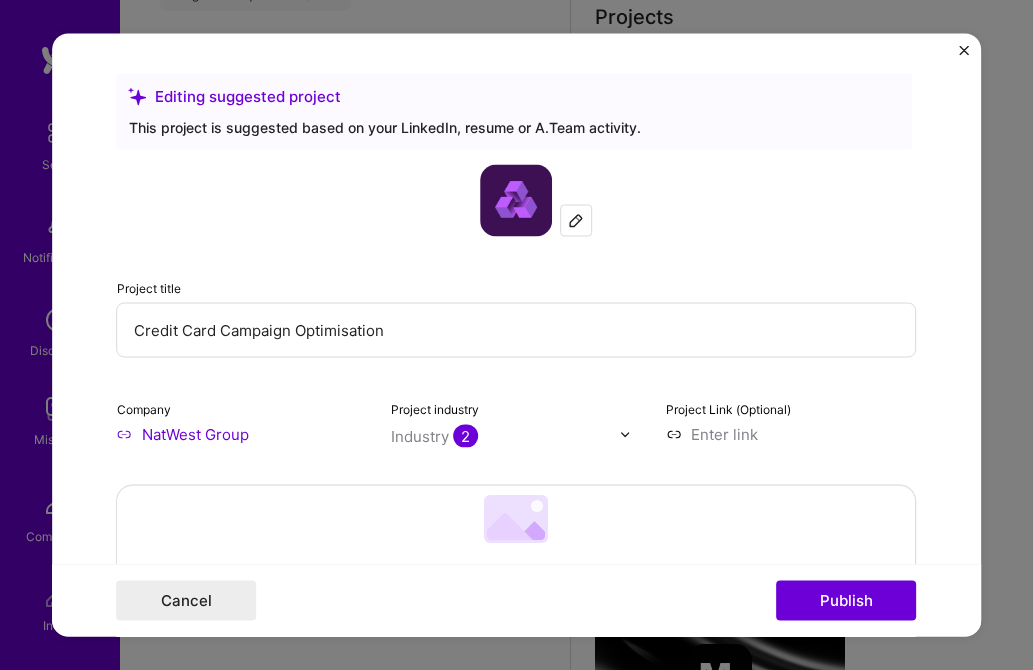 drag, startPoint x: 291, startPoint y: 331, endPoint x: 224, endPoint y: 324, distance: 67.36468 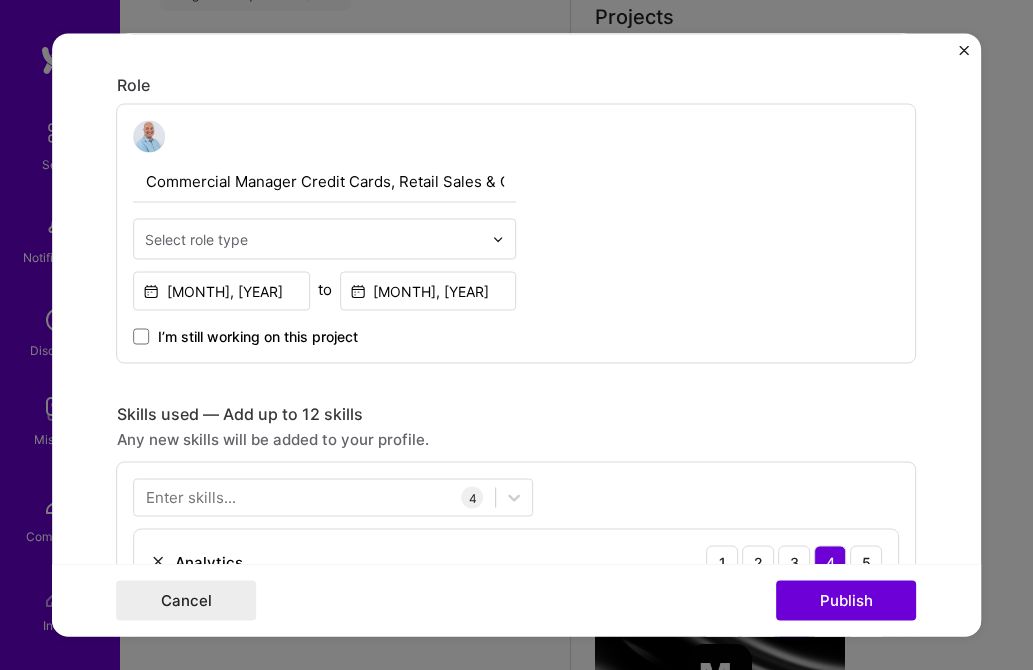 scroll, scrollTop: 631, scrollLeft: 0, axis: vertical 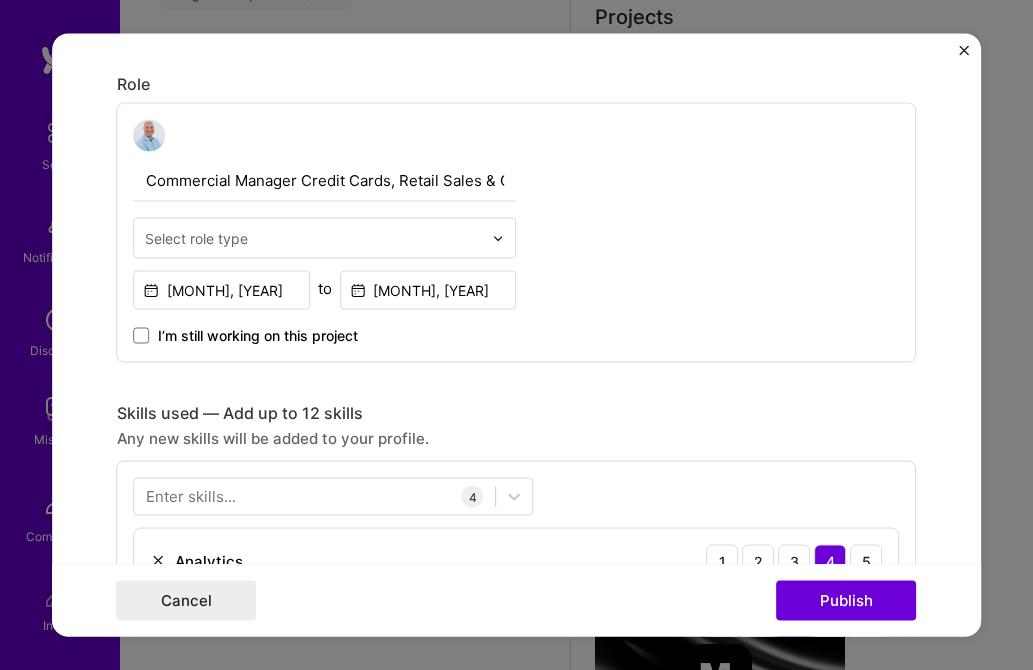 type on "Credit Card Cardholder Engagement Optimisation" 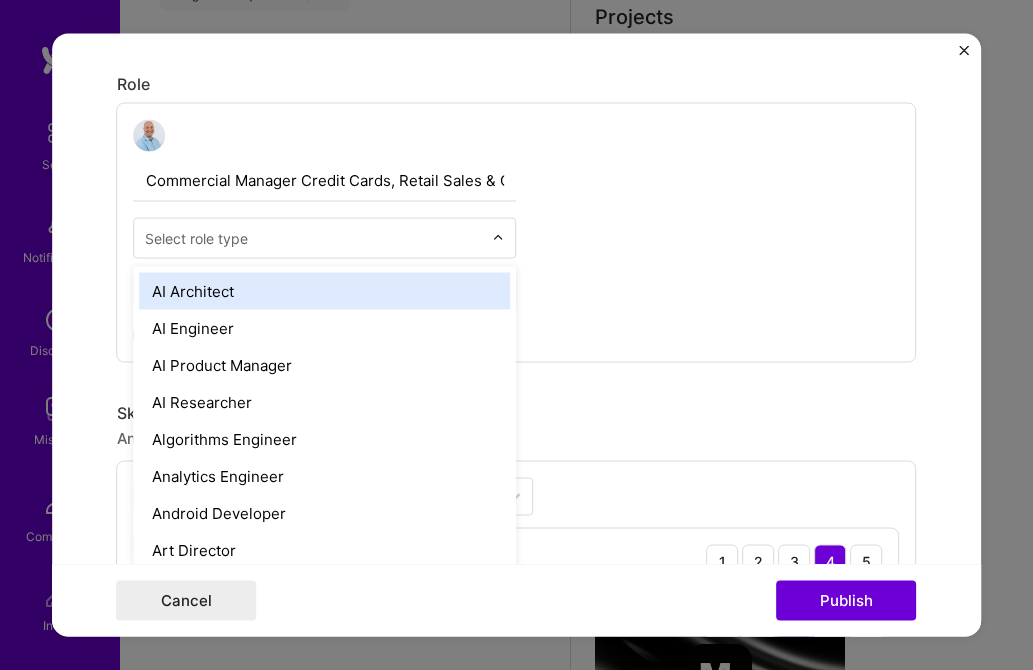 click at bounding box center [499, 238] 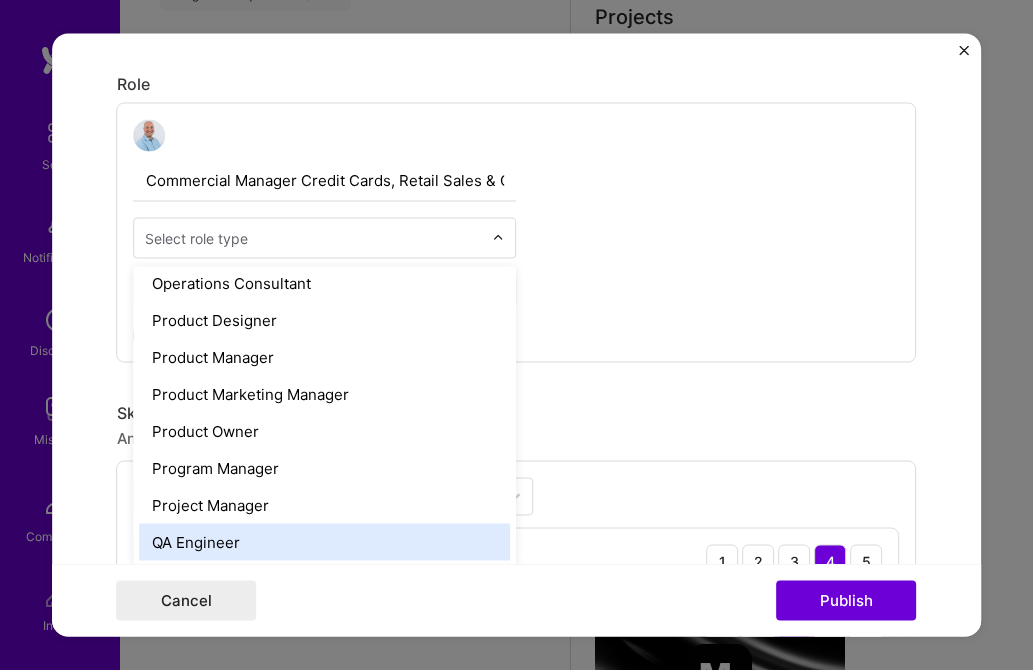 scroll, scrollTop: 1780, scrollLeft: 0, axis: vertical 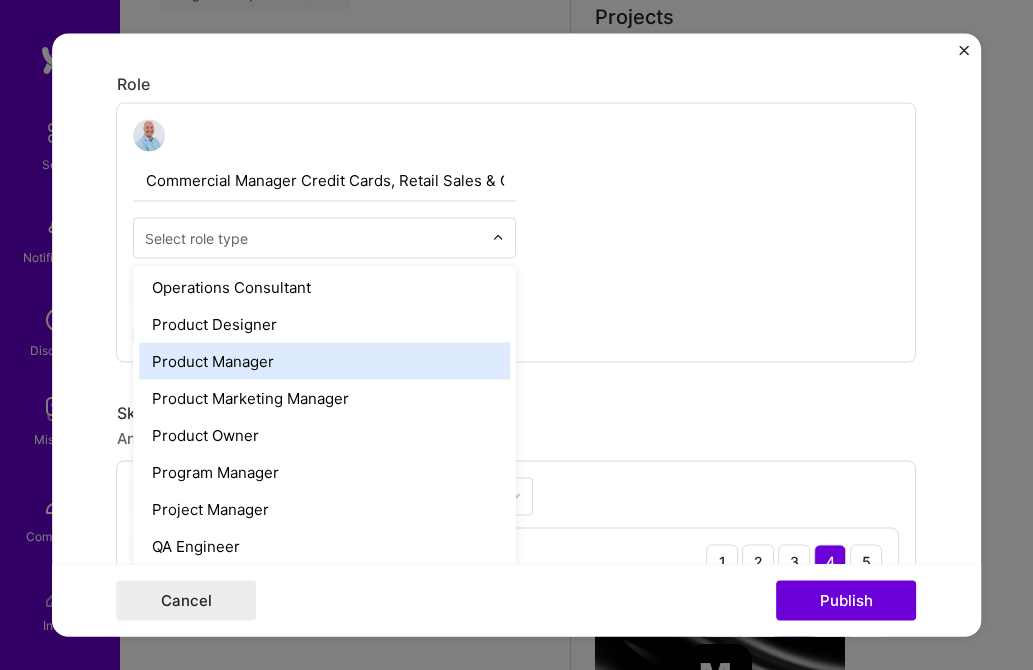 click on "Product Manager" at bounding box center (325, 361) 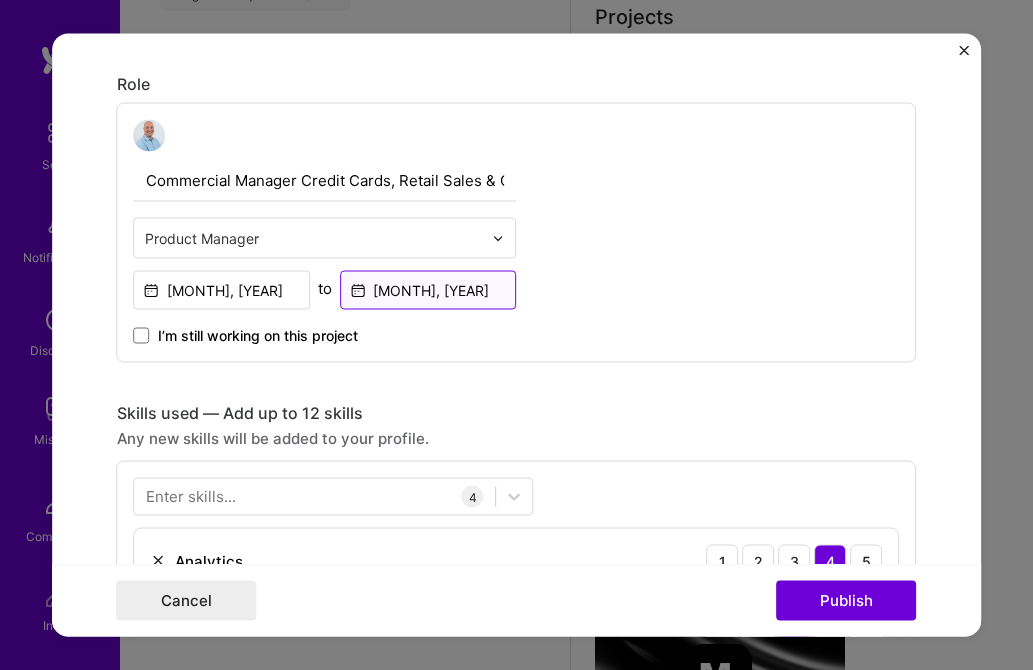 click on "[MONTH], [YEAR]" at bounding box center (428, 290) 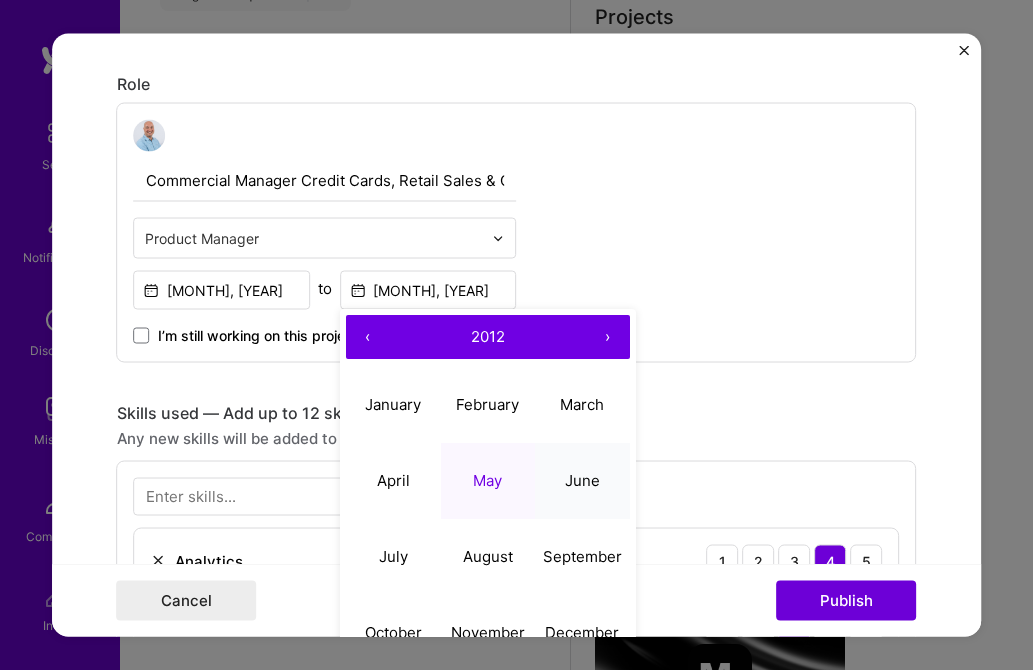 click on "June" at bounding box center [582, 480] 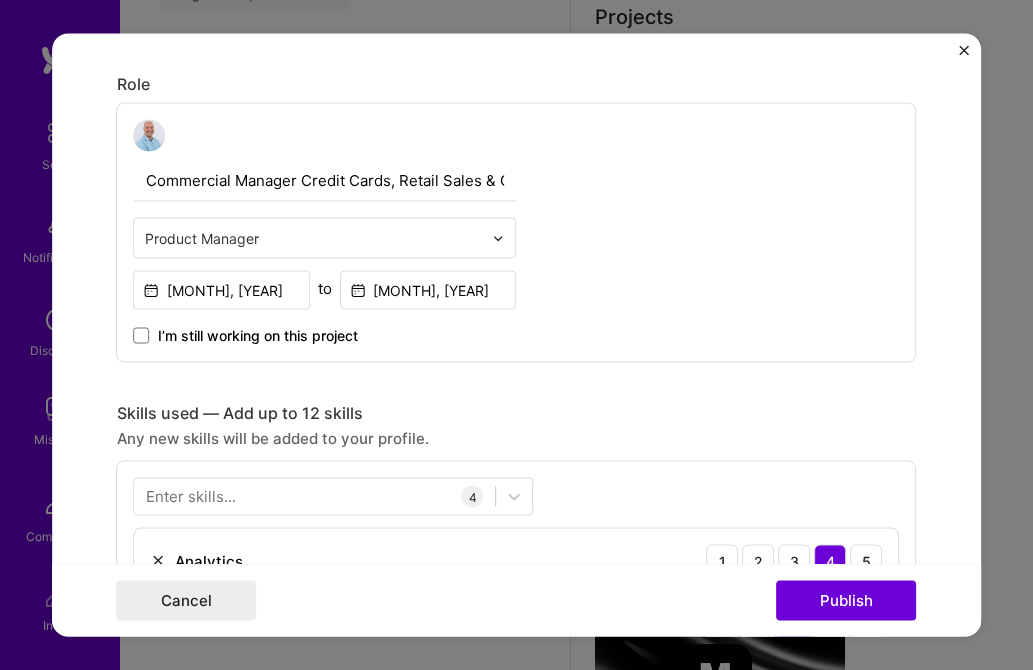 type on "[MONTH], [YEAR]" 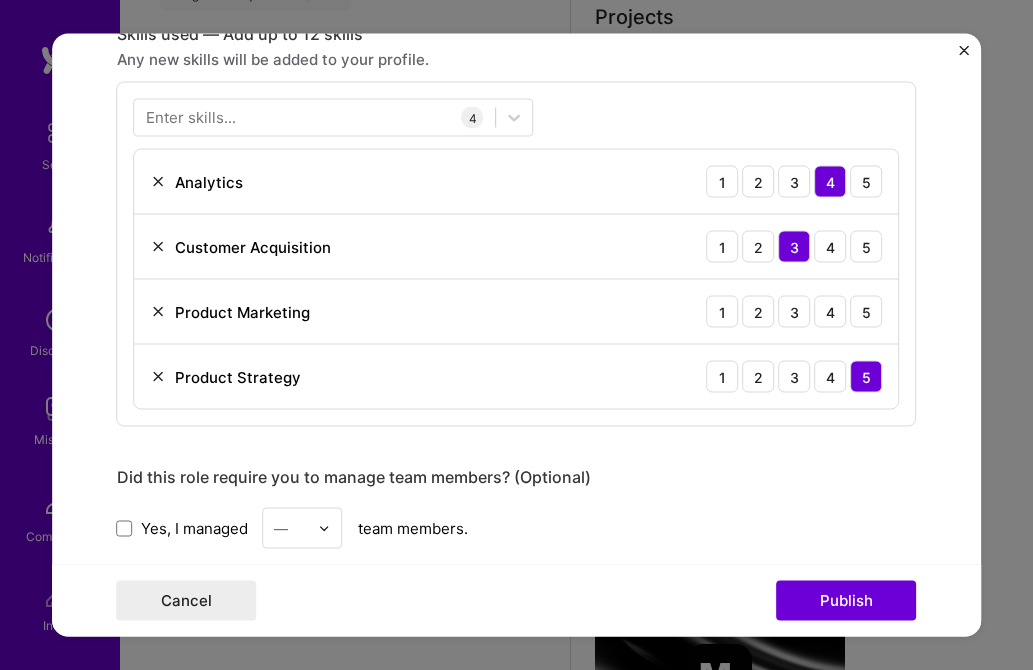 scroll, scrollTop: 1014, scrollLeft: 0, axis: vertical 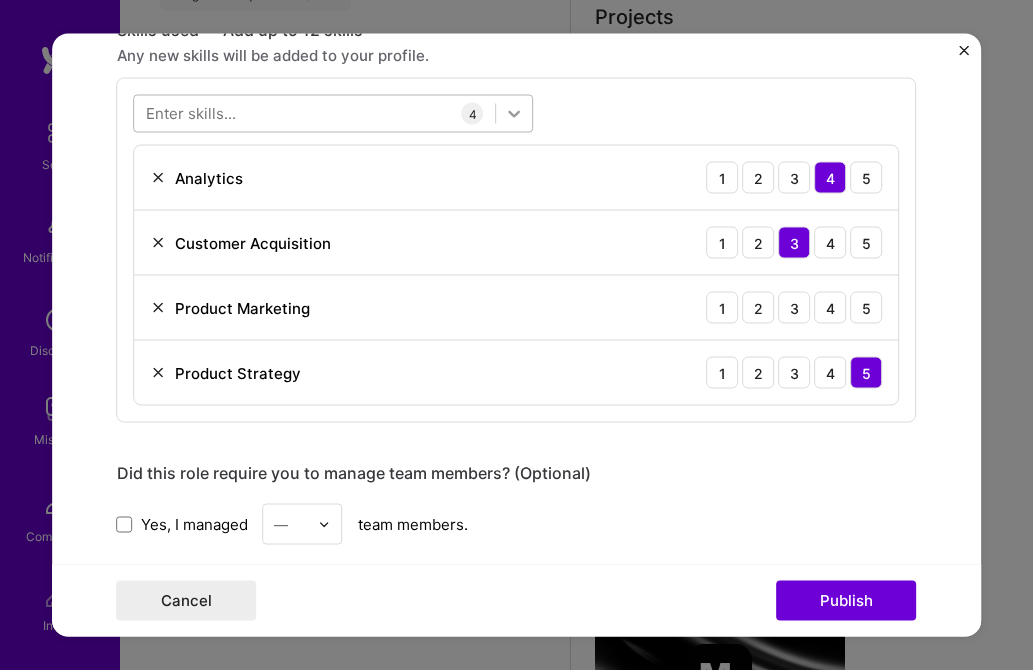 click 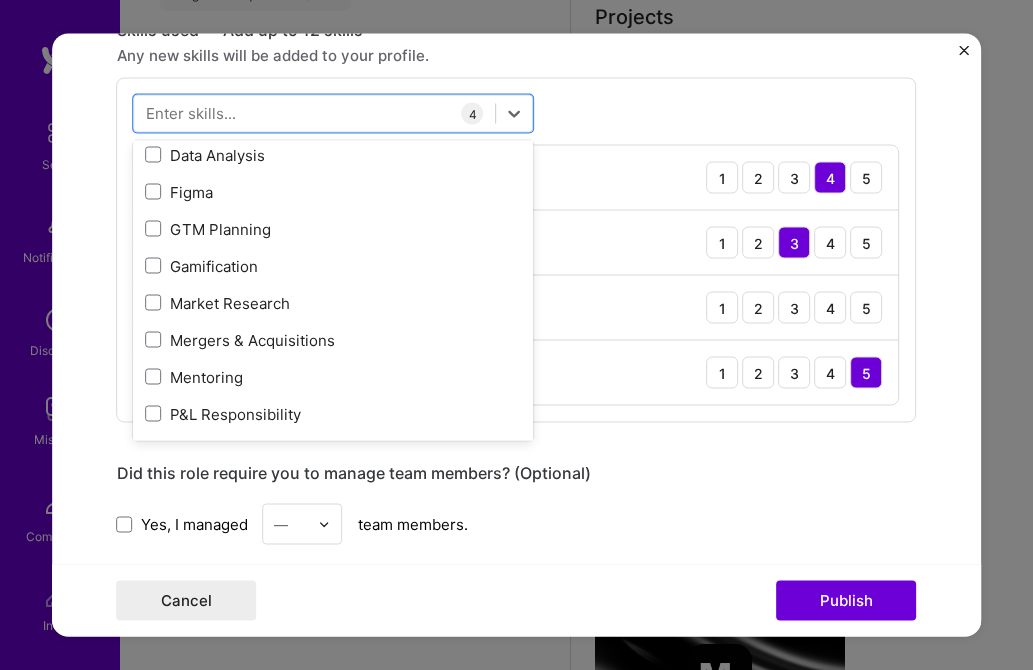 scroll, scrollTop: 304, scrollLeft: 0, axis: vertical 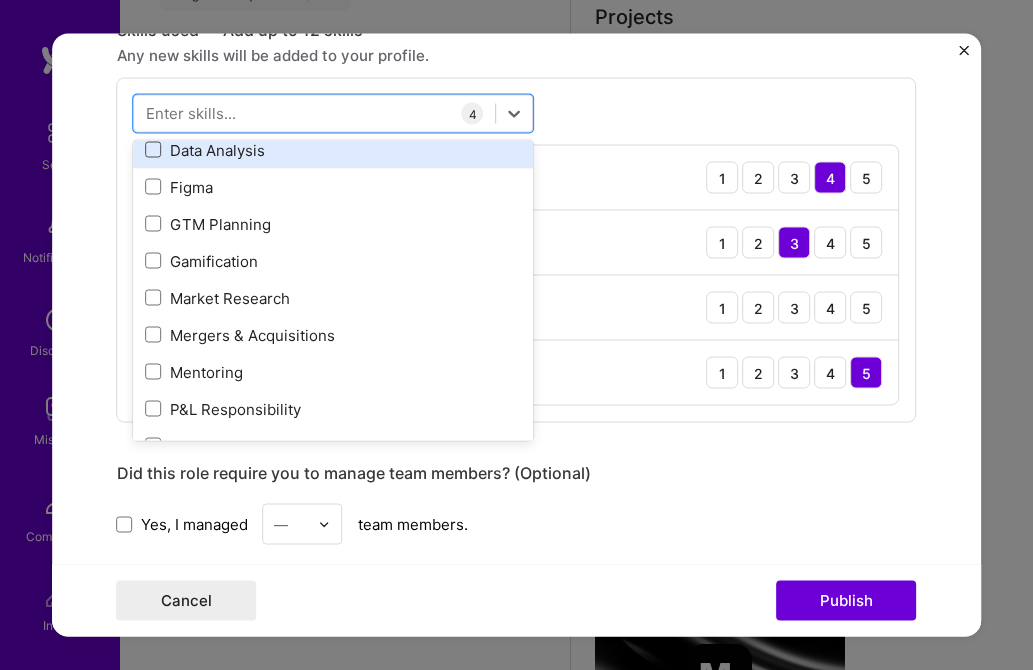click at bounding box center [154, 150] 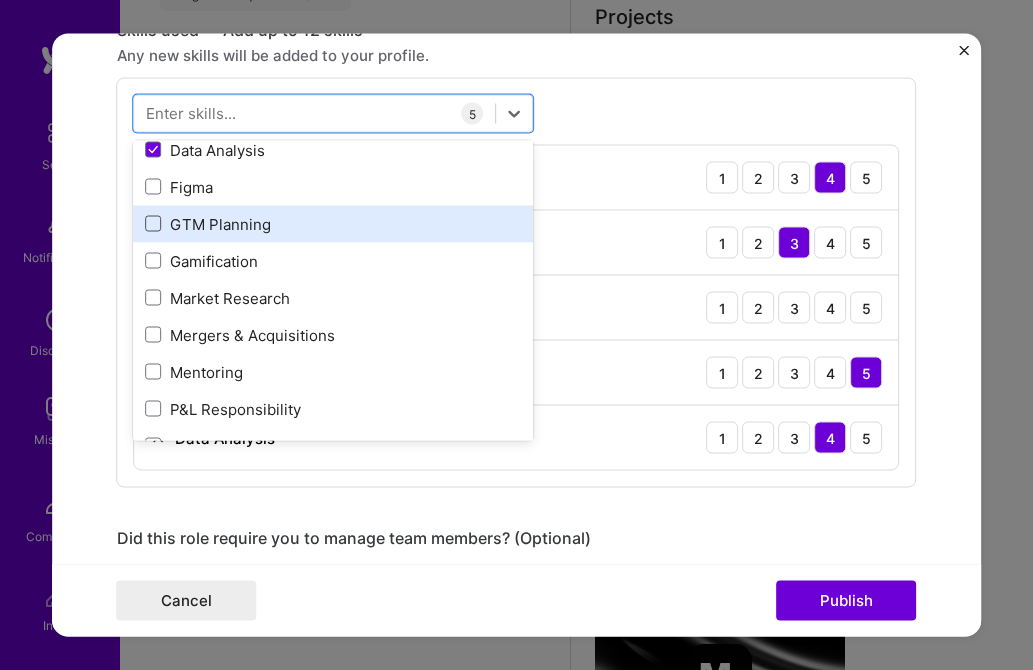click at bounding box center [154, 224] 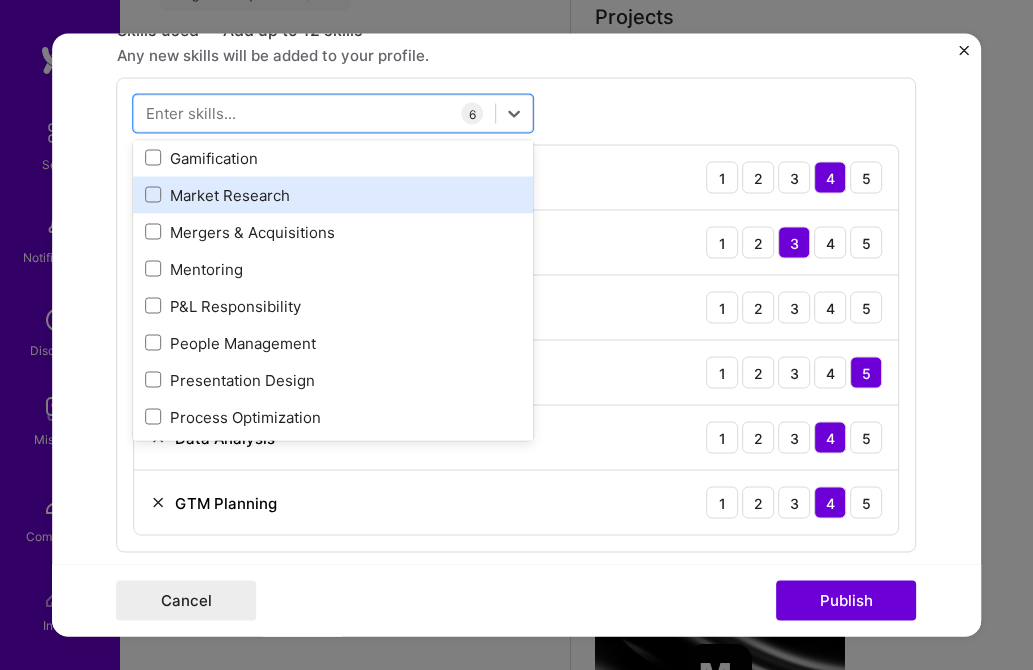 scroll, scrollTop: 414, scrollLeft: 0, axis: vertical 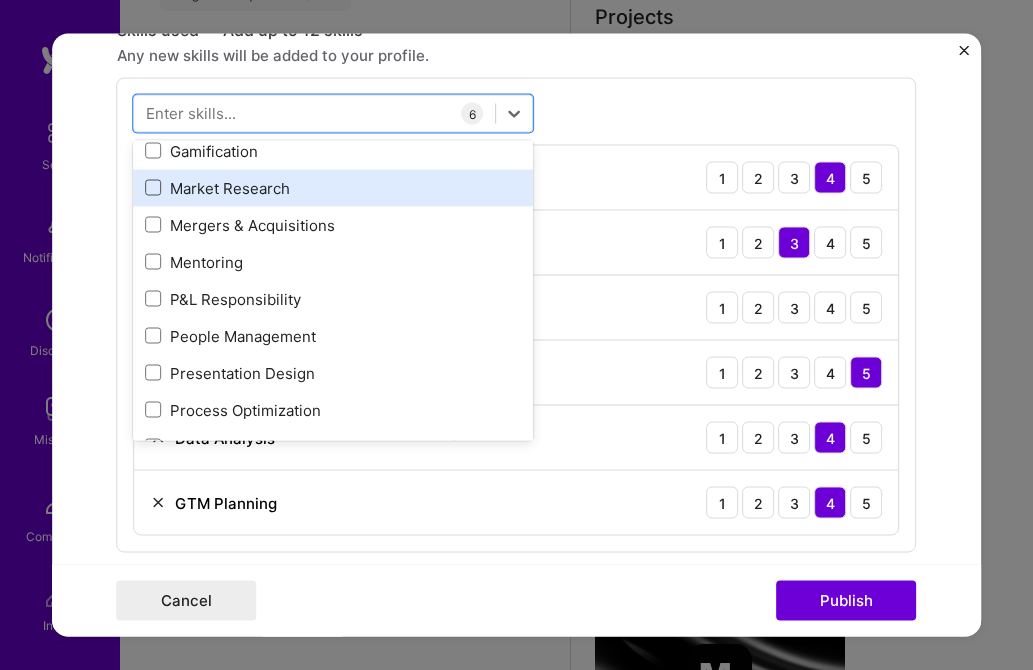 click at bounding box center (154, 188) 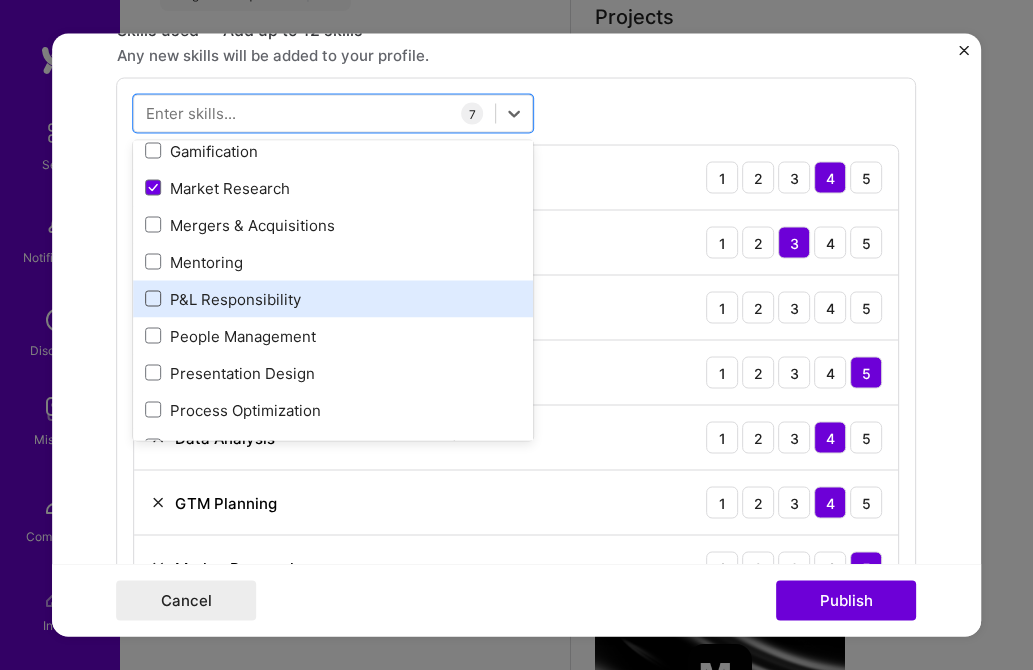click at bounding box center (154, 299) 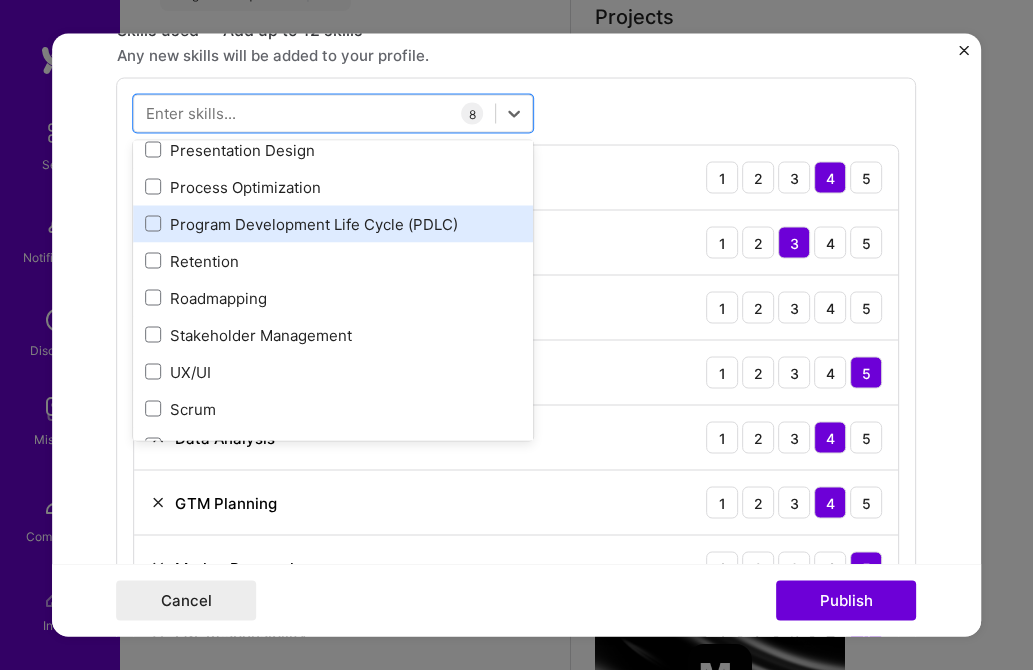 scroll, scrollTop: 632, scrollLeft: 0, axis: vertical 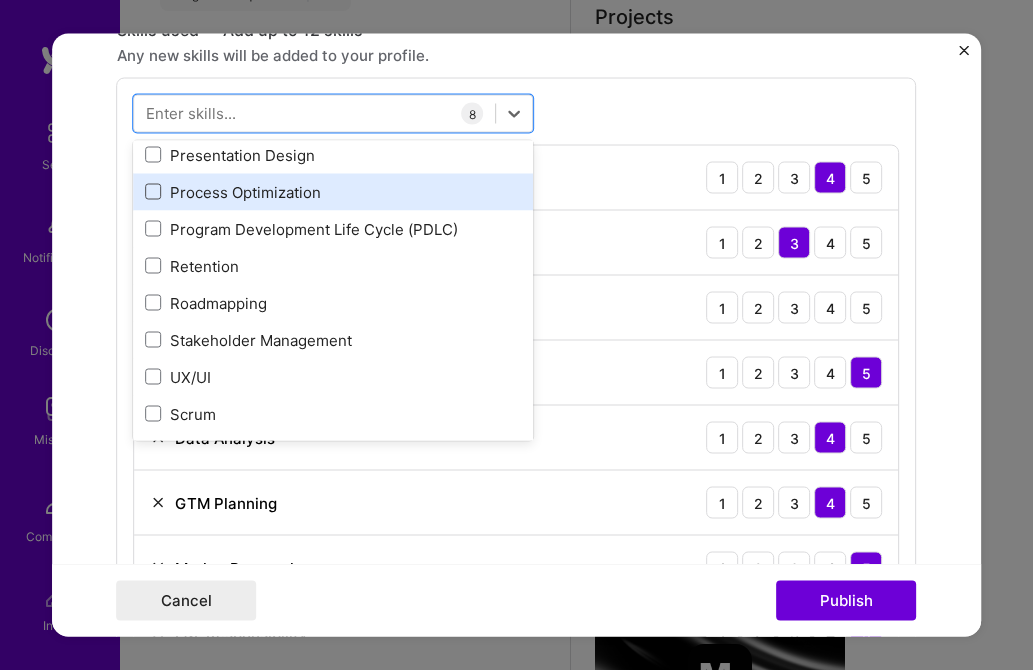 click at bounding box center (154, 192) 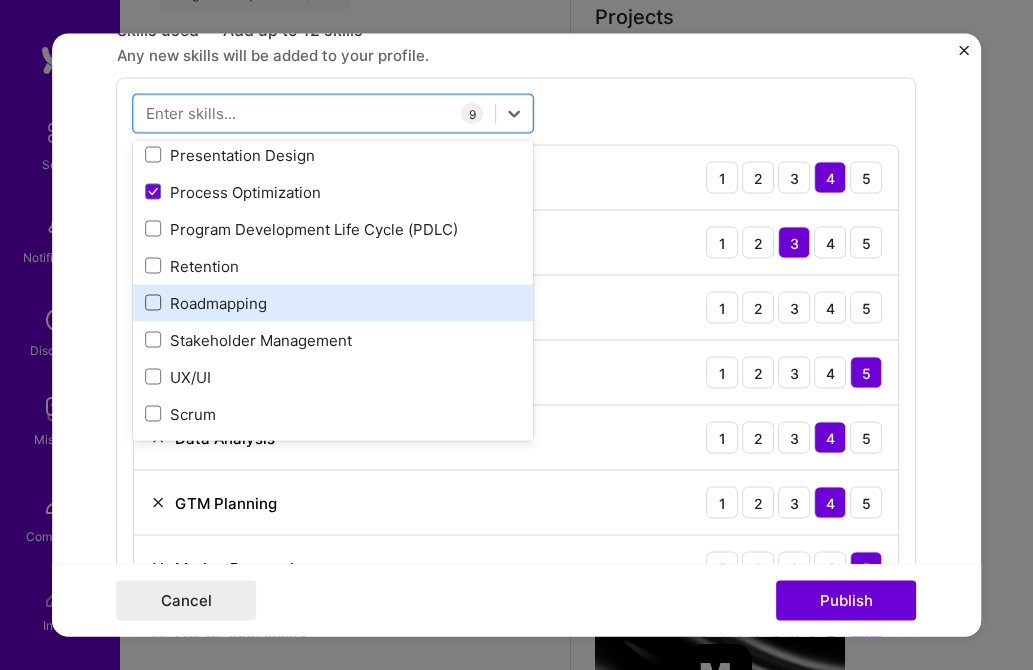 click at bounding box center [154, 303] 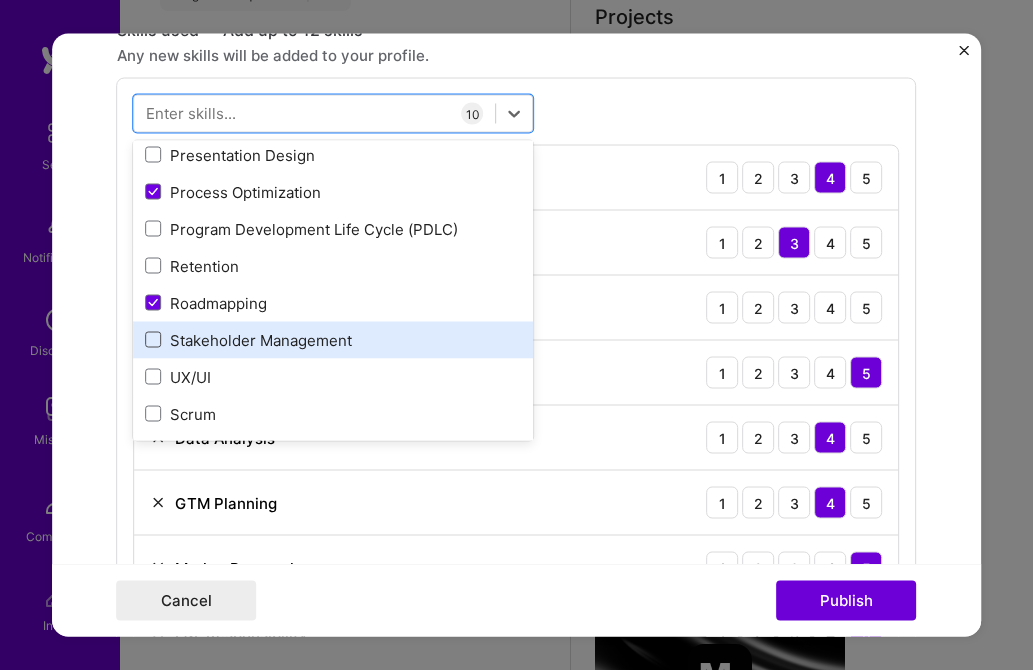 click at bounding box center (154, 340) 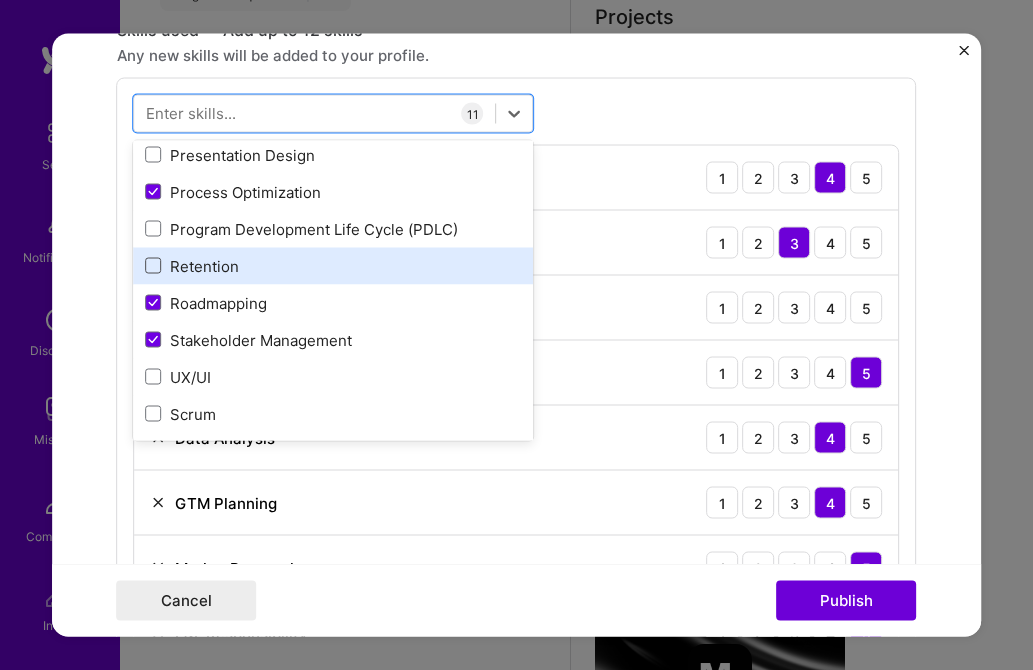 click at bounding box center (154, 266) 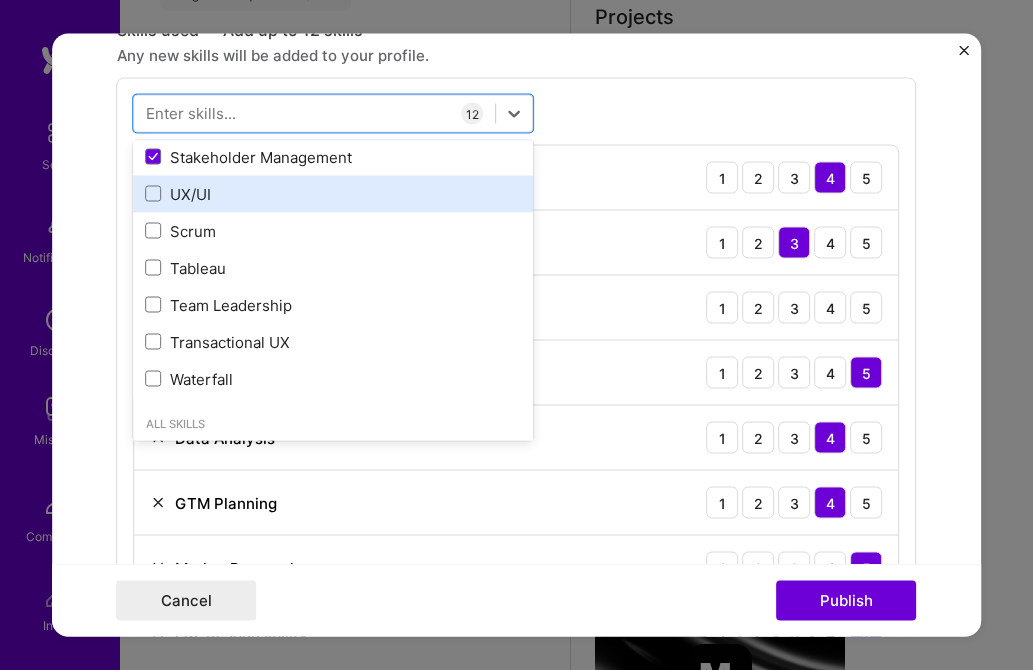 scroll, scrollTop: 823, scrollLeft: 0, axis: vertical 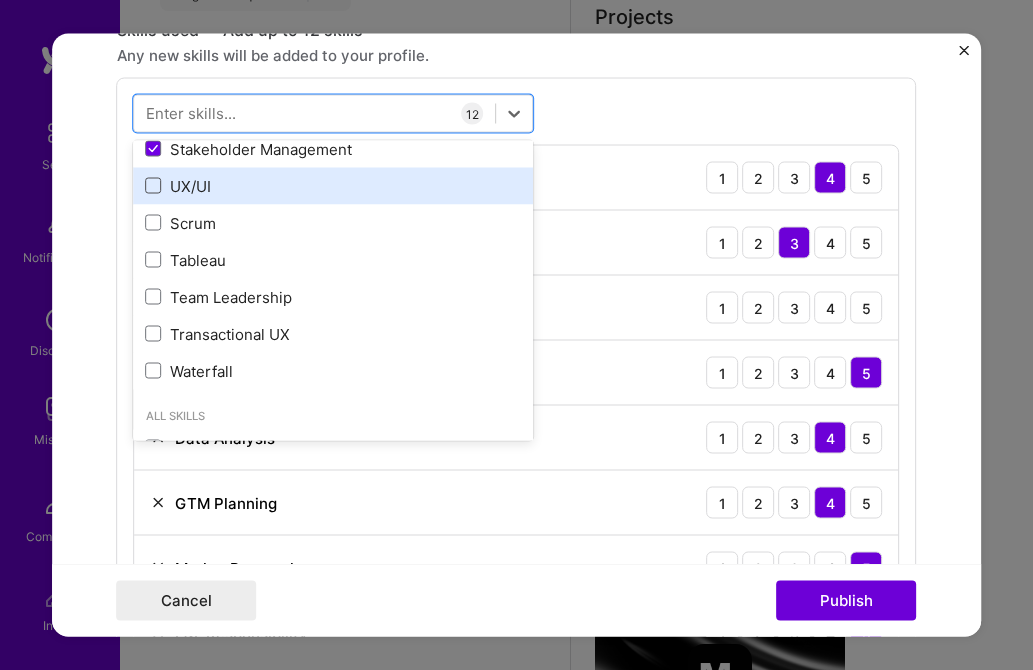 click at bounding box center [154, 186] 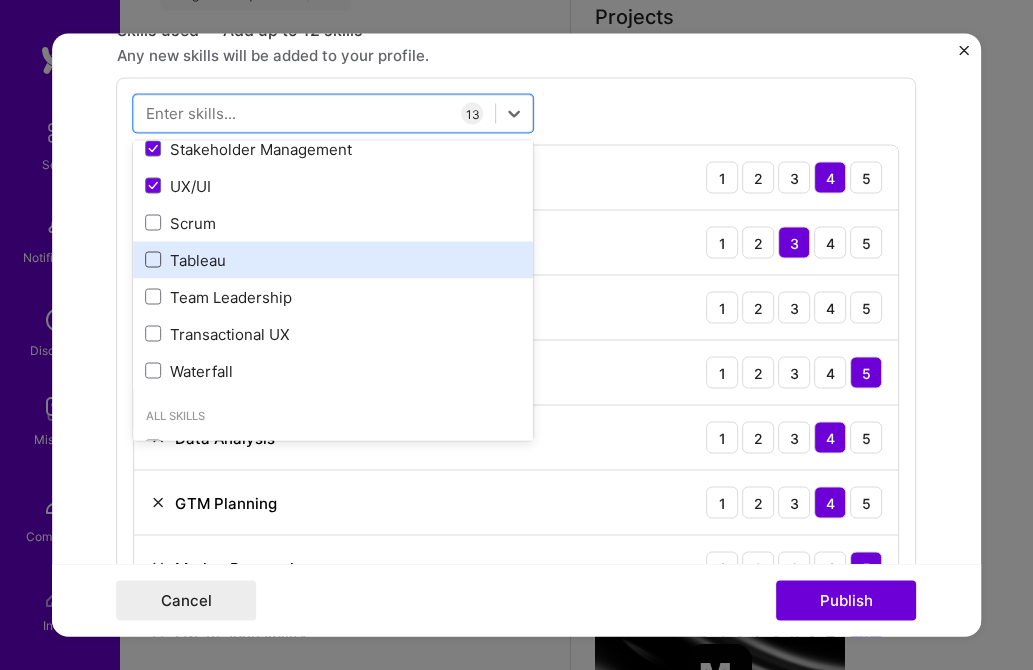 click at bounding box center [154, 260] 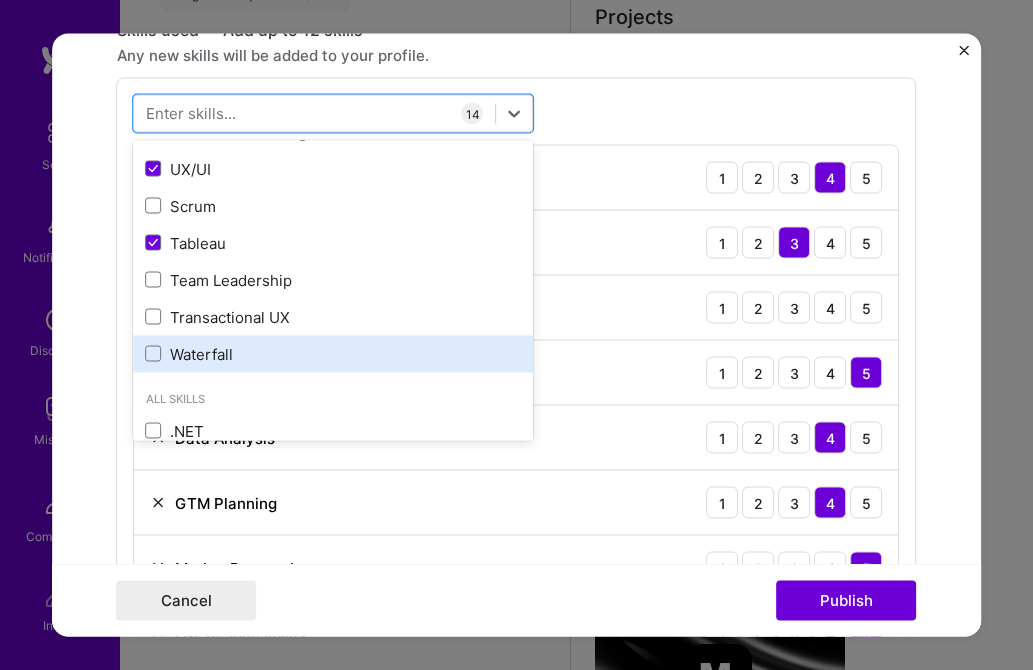 scroll, scrollTop: 836, scrollLeft: 0, axis: vertical 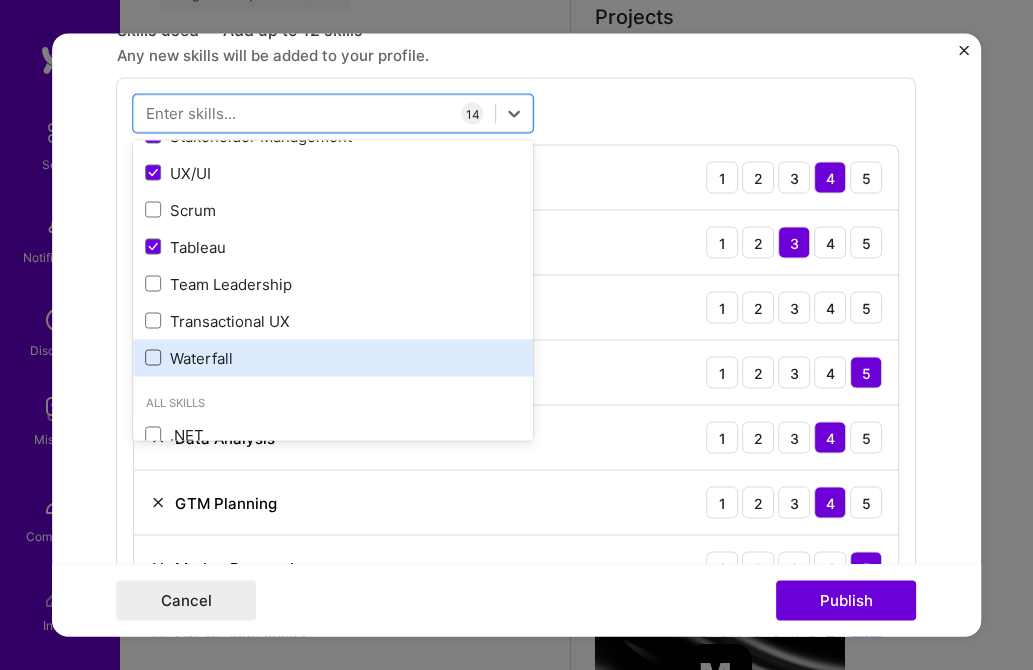 click at bounding box center (154, 358) 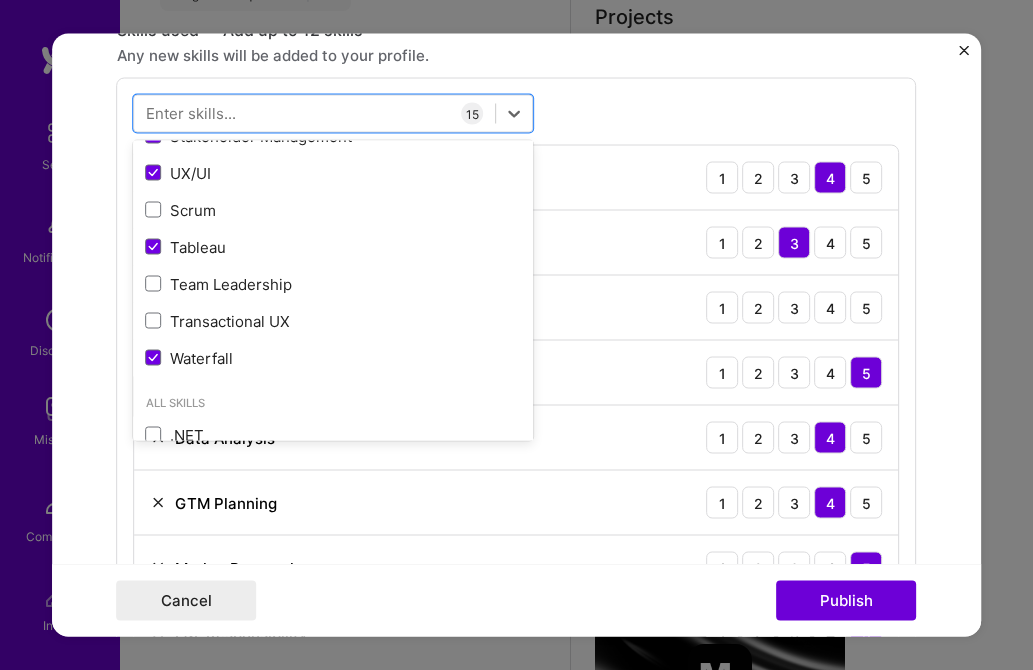 click on "option Waterfall, selected. option Tableau selected, 0 of 2. 378 results available. Use Up and Down to choose options, press Enter to select the currently focused option, press Escape to exit the menu, press Tab to select the option and exit the menu. Your Skills Product Strategy Analytics Product Analytics Jira Agile Artificial Intelligence (AI) Customer Acquisition Data Analysis Figma GTM Planning Gamification Market Research Mergers & Acquisitions Mentoring P&L Responsibility People Management Presentation Design Process Optimization Program Development Life Cycle (PDLC) Retention Roadmapping Stakeholder Management UX/UI Scrum Tableau Team Leadership Transactional UX Waterfall All Skills .NET 3D Engineering 3D Modeling API Design API Integration APNS ARM ASP.NET AWS AWS Aurora AWS BETA AWS CDK AWS CloudFormation AWS Lambda AWS Neptune AWS RDS Ada Adobe Creative Cloud Adobe Experience Manager Affiliate Marketing Agora Airflow Algorithm Design Amazon Athena Amplitude Android Angular Angular.js Azure" at bounding box center [517, 608] 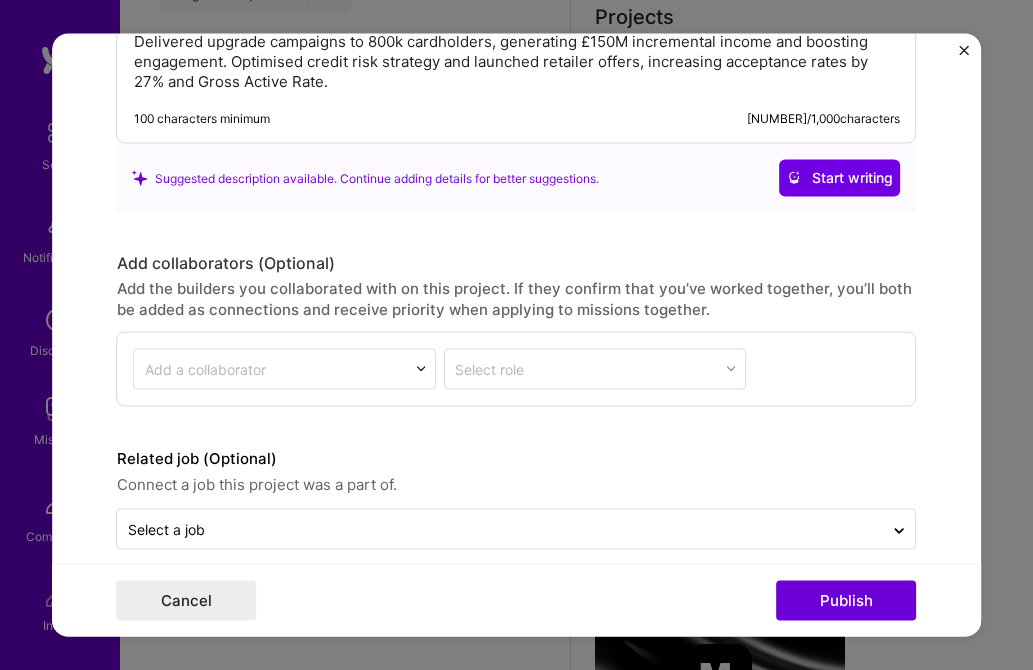 scroll, scrollTop: 2824, scrollLeft: 0, axis: vertical 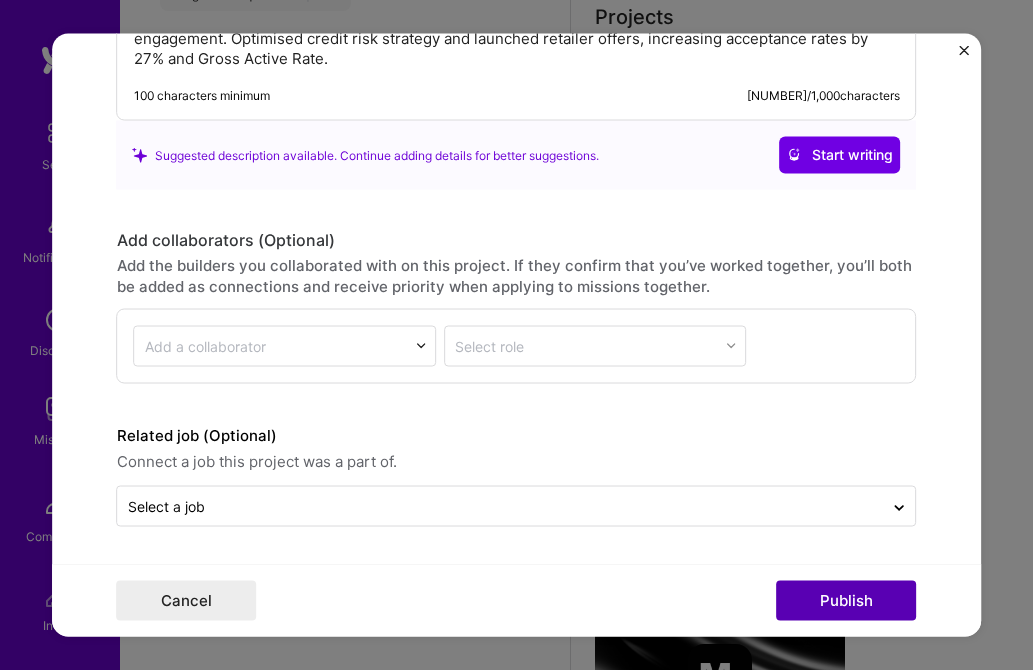 click on "Publish" at bounding box center (847, 601) 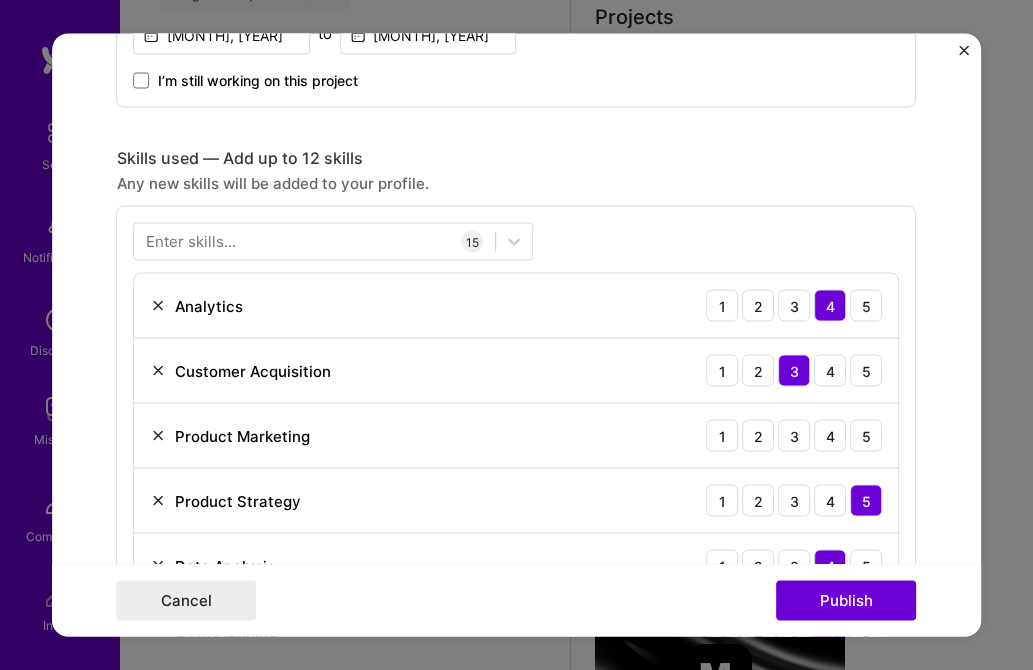 scroll, scrollTop: 883, scrollLeft: 0, axis: vertical 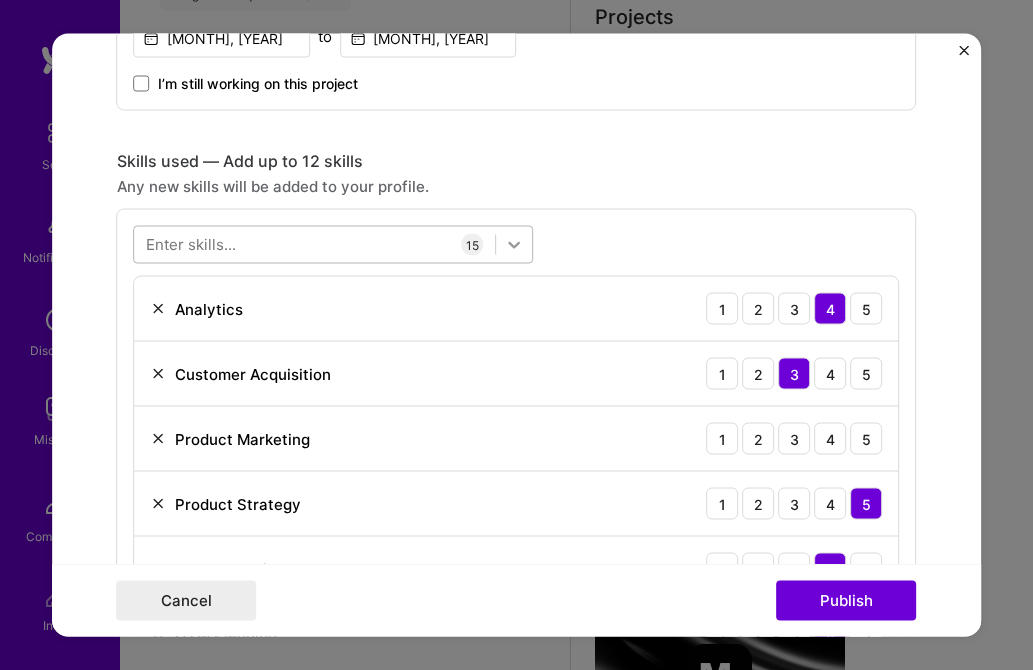 click 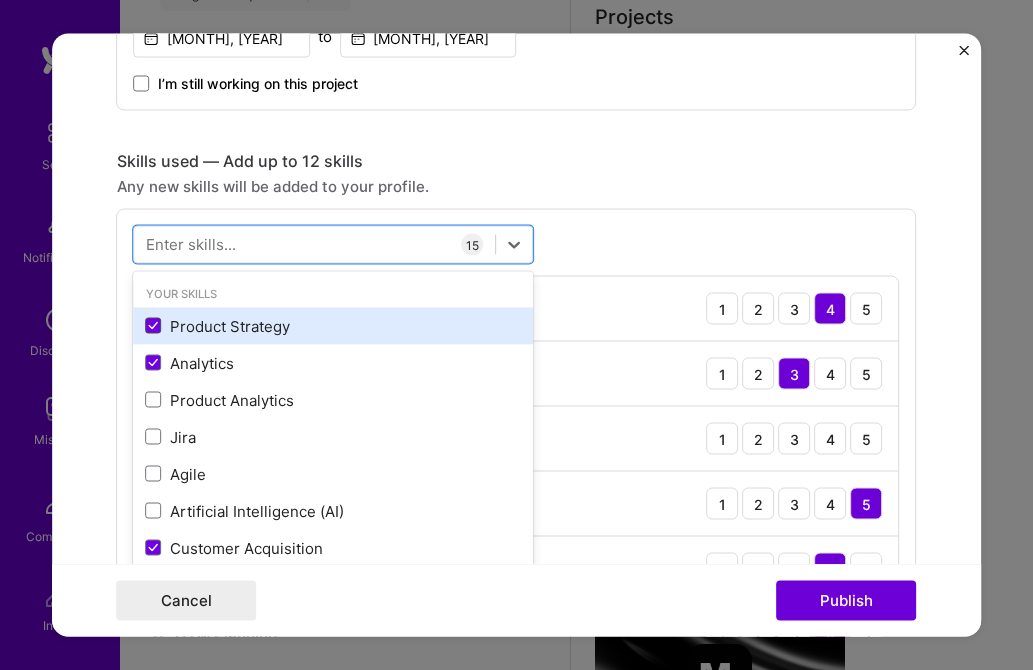 click 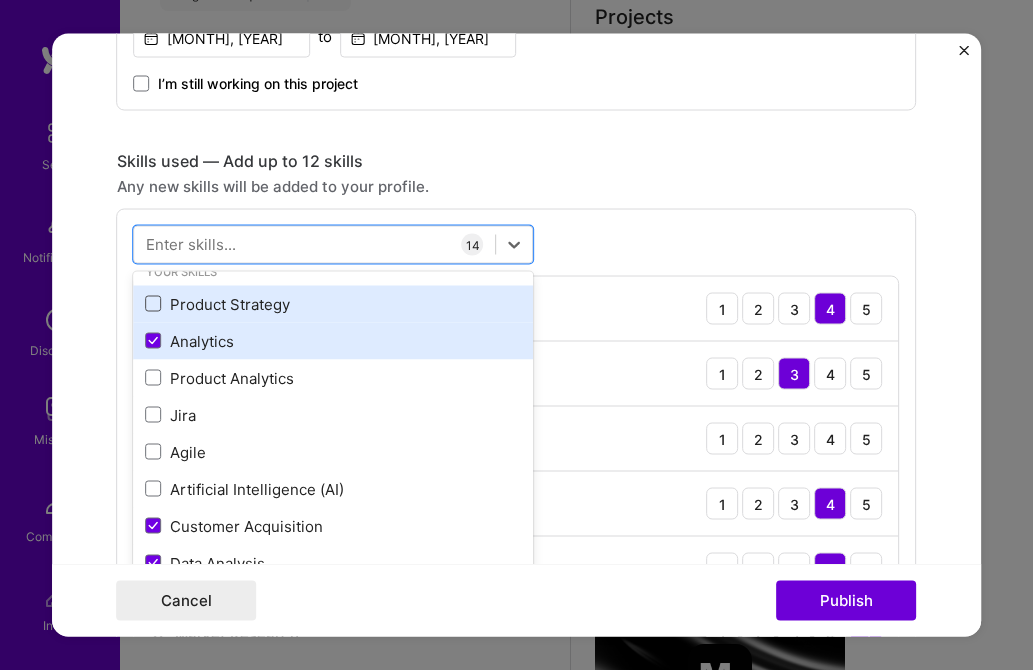 scroll, scrollTop: 9, scrollLeft: 0, axis: vertical 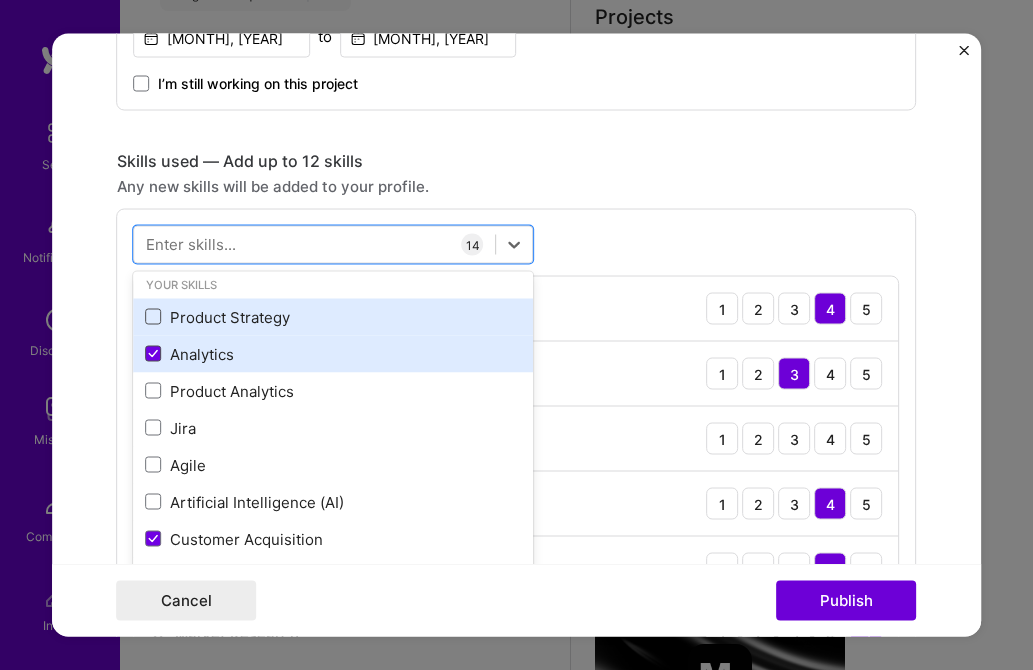 click 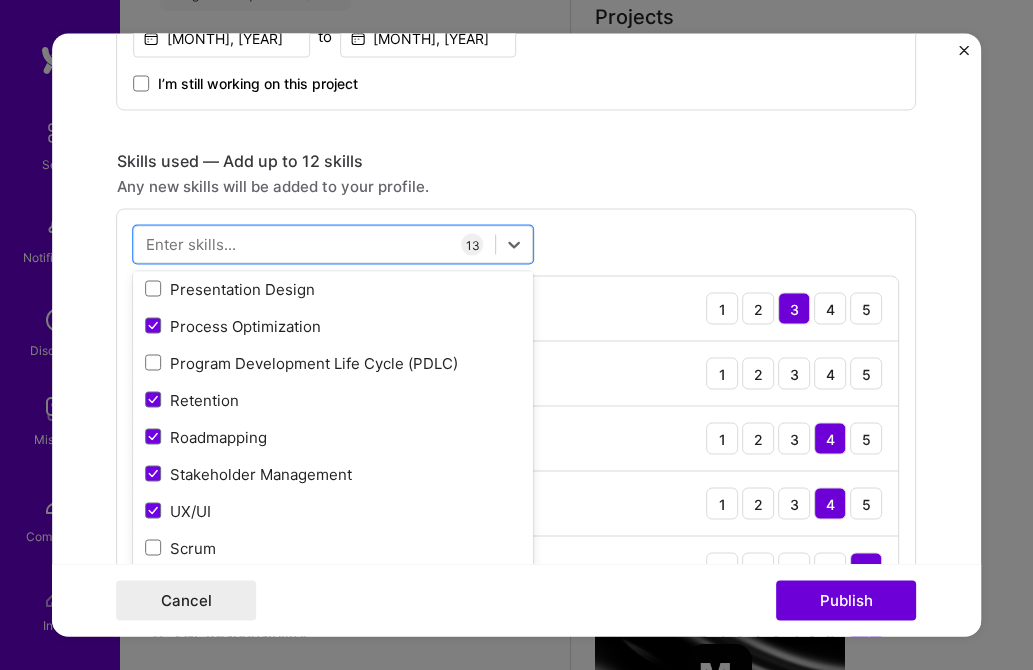 scroll, scrollTop: 630, scrollLeft: 0, axis: vertical 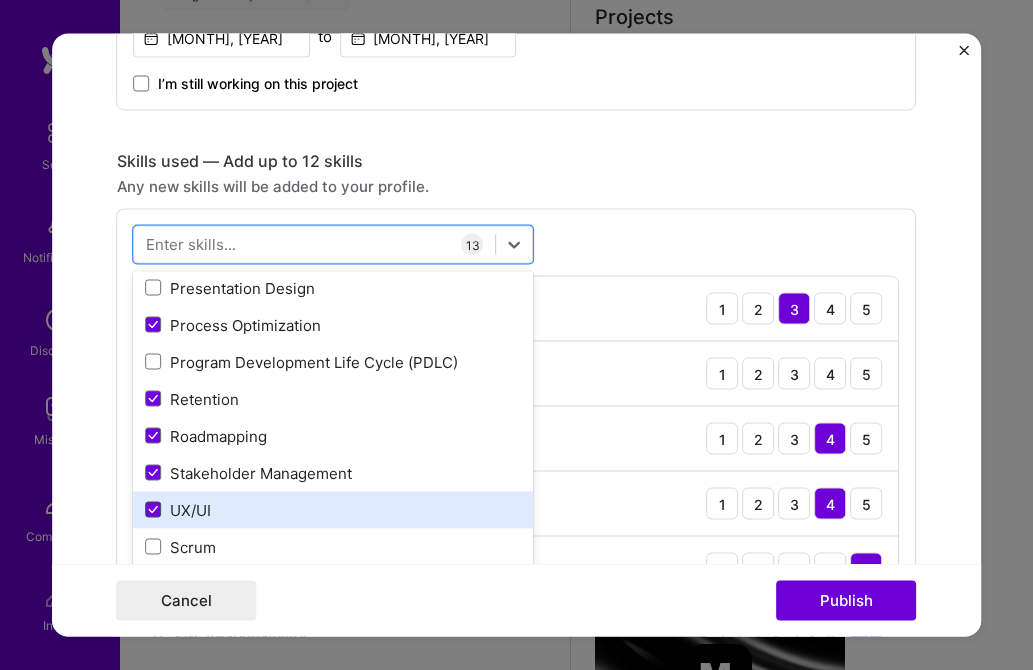 click 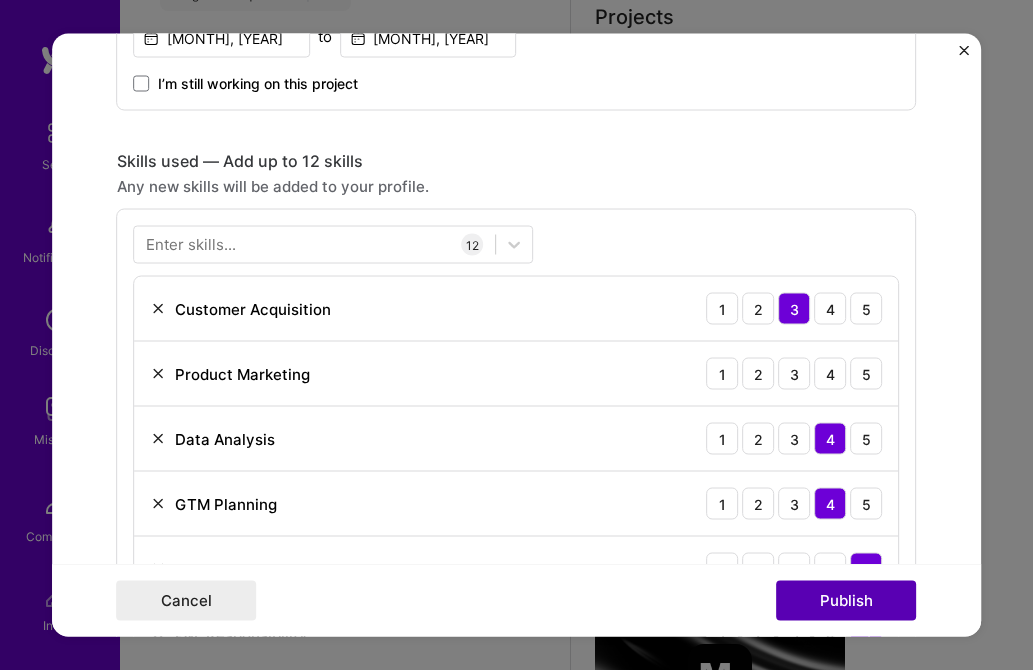 click on "Publish" at bounding box center [847, 601] 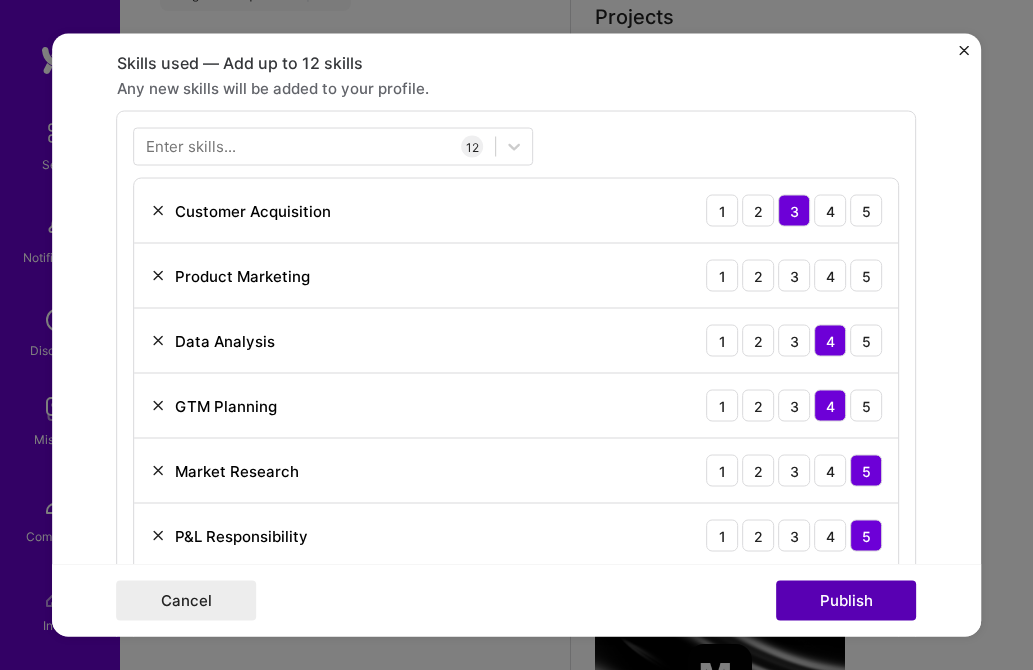 scroll, scrollTop: 1001, scrollLeft: 0, axis: vertical 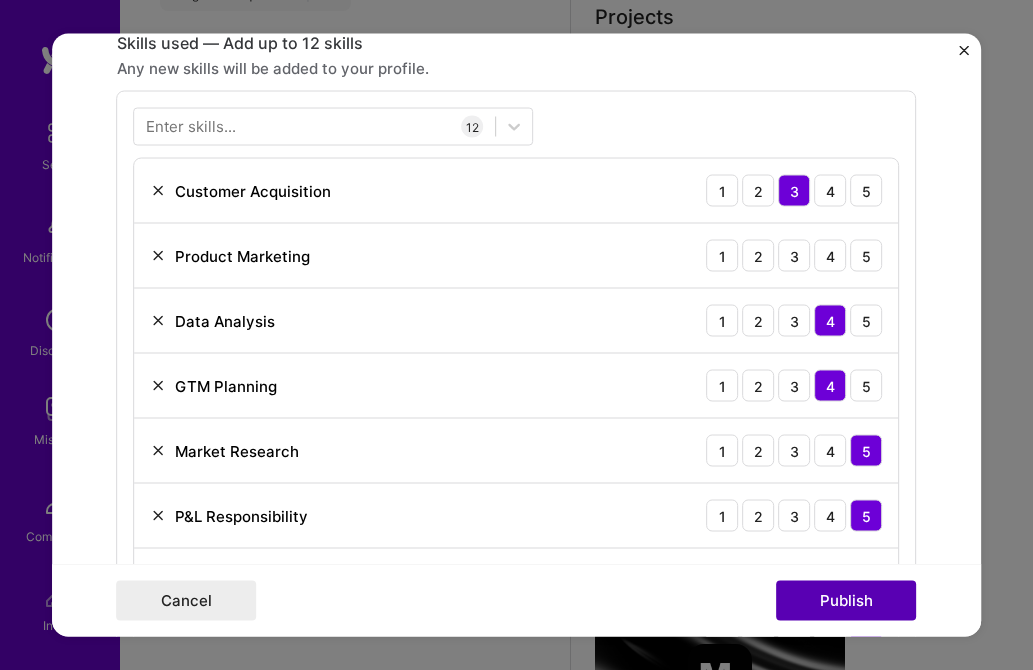 click on "Publish" at bounding box center [847, 601] 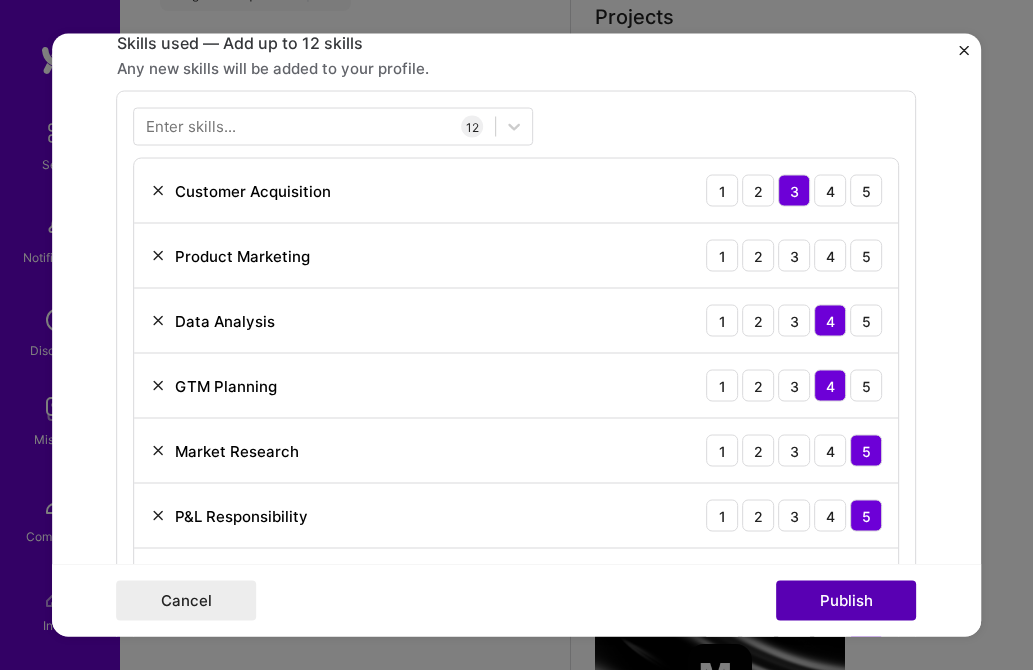 click on "Publish" at bounding box center (847, 601) 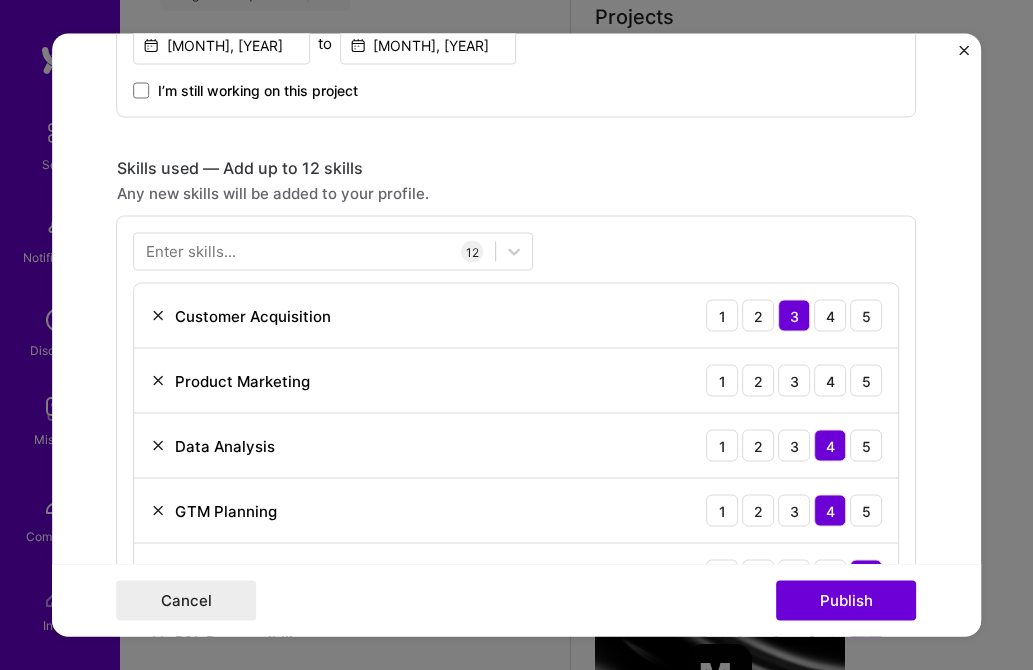 scroll, scrollTop: 947, scrollLeft: 0, axis: vertical 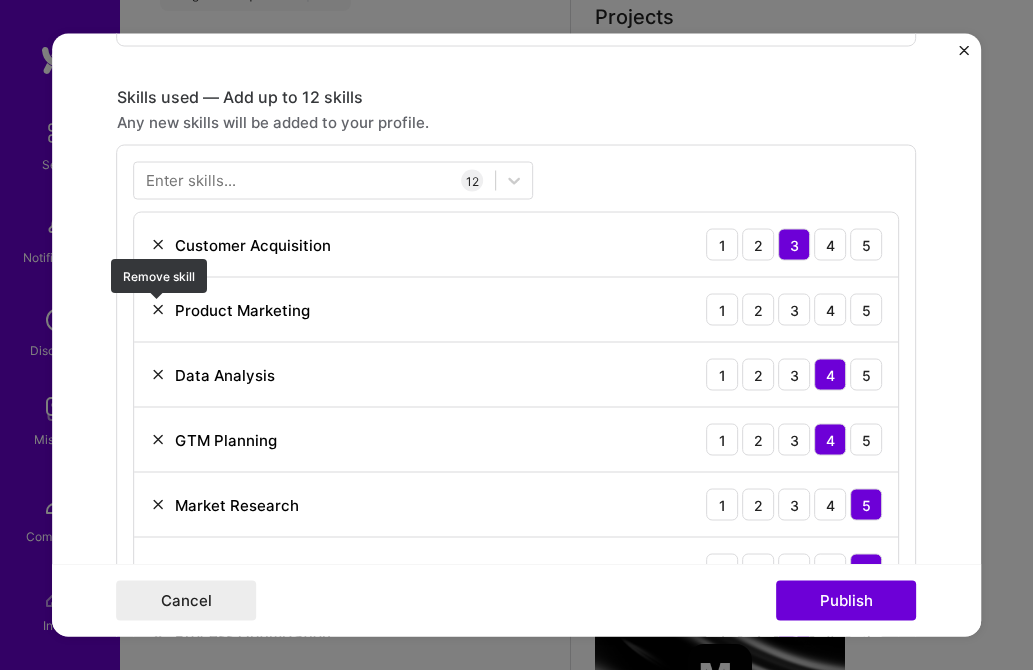 click at bounding box center [159, 310] 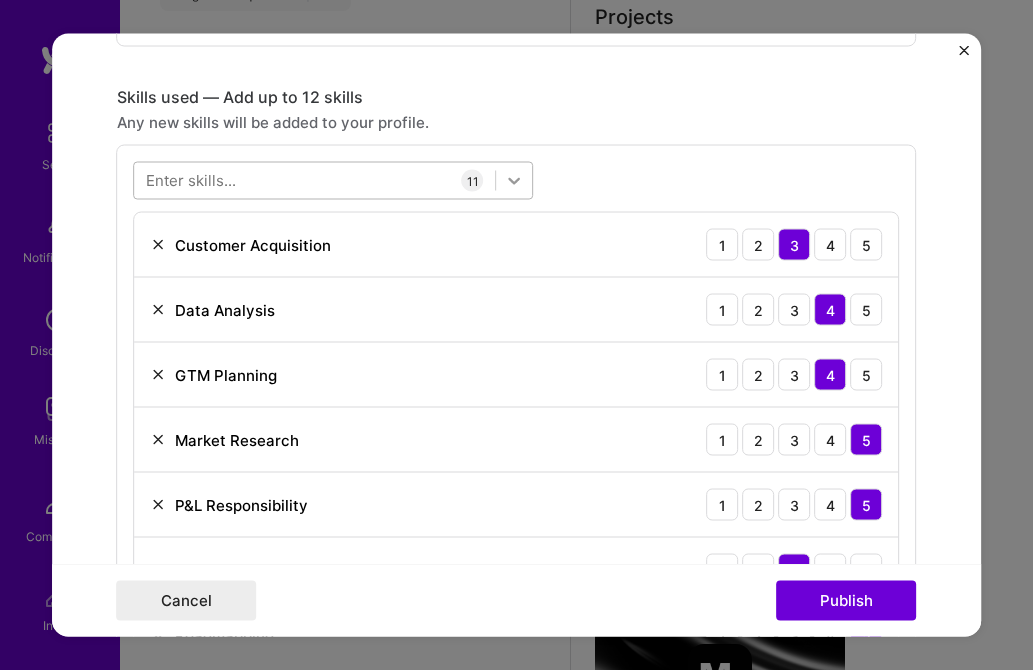 click 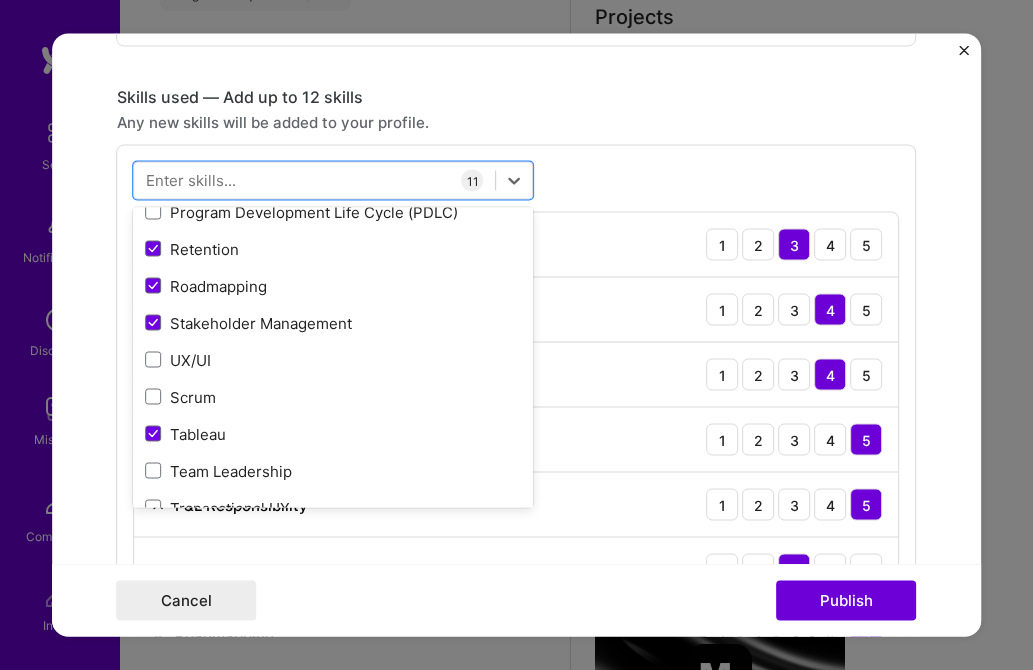 scroll, scrollTop: 752, scrollLeft: 0, axis: vertical 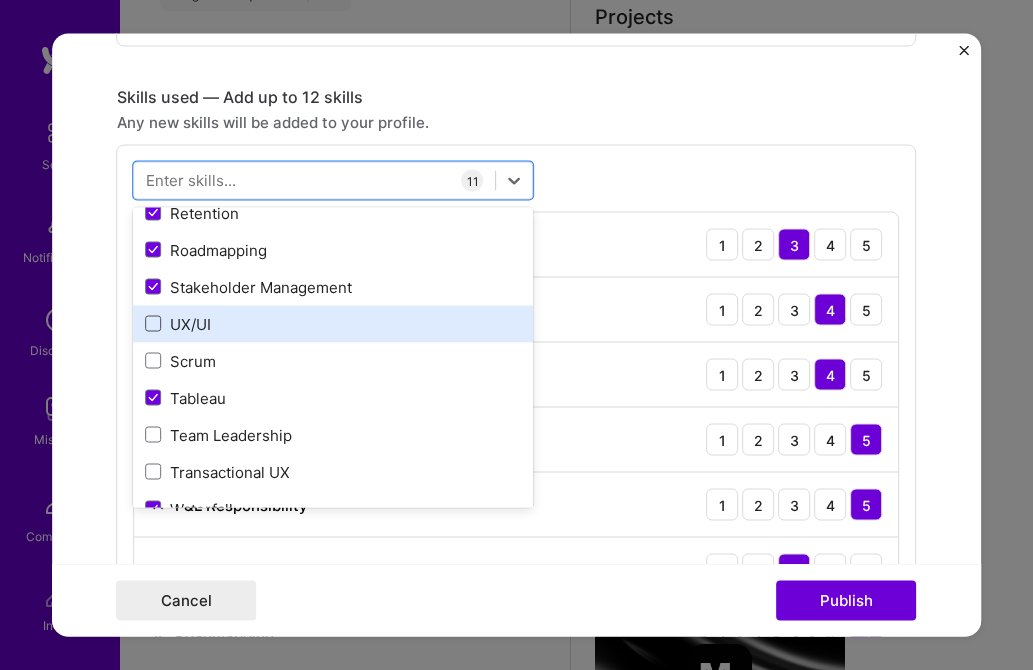 click at bounding box center (154, 324) 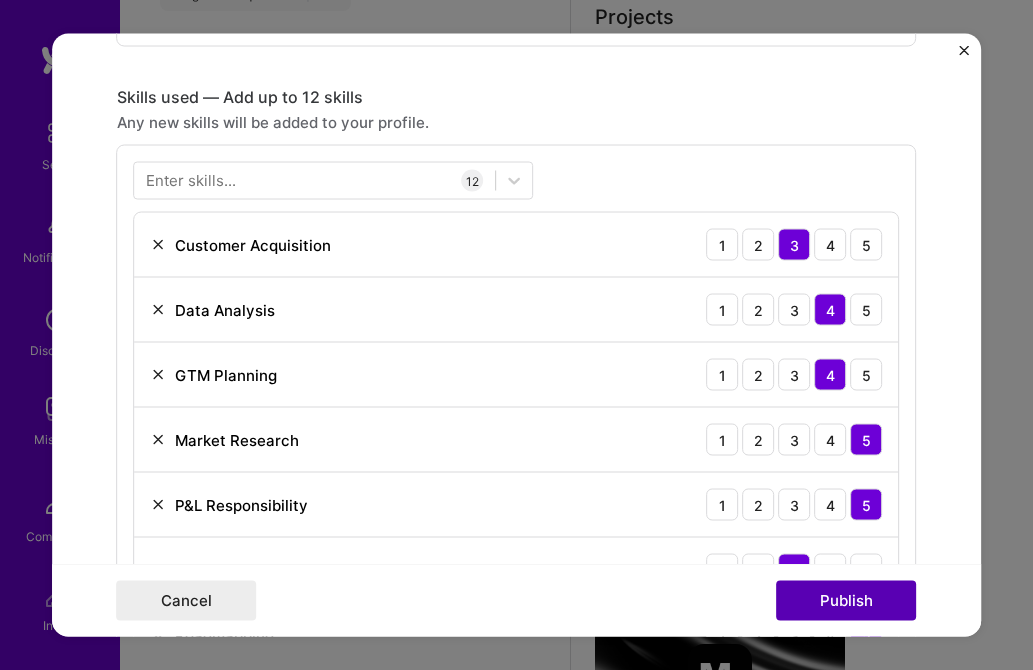 click on "Publish" at bounding box center [847, 601] 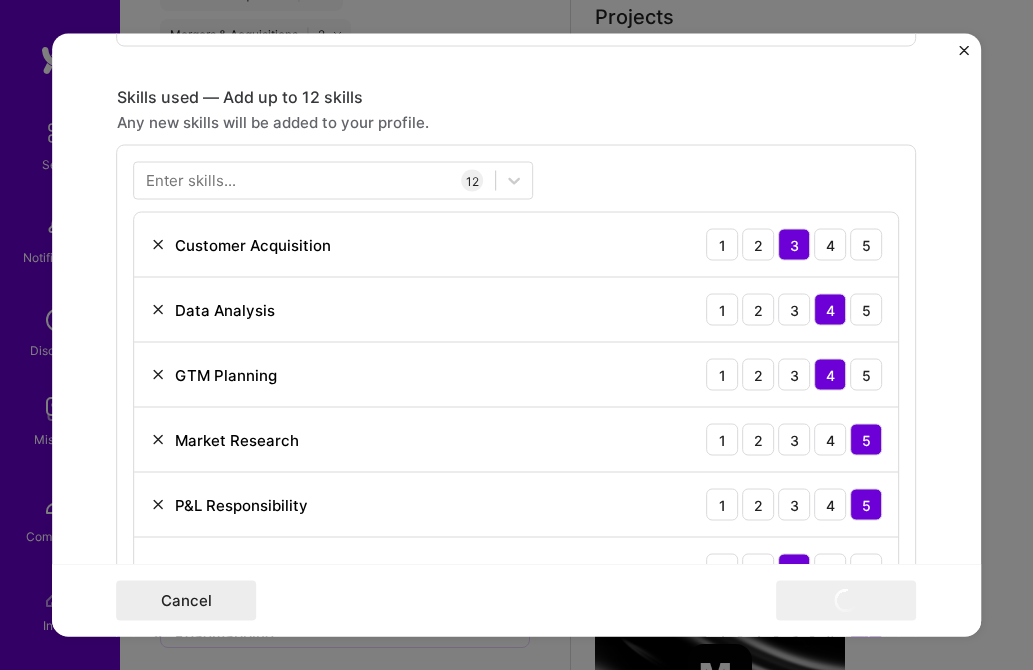 scroll, scrollTop: 2376, scrollLeft: 0, axis: vertical 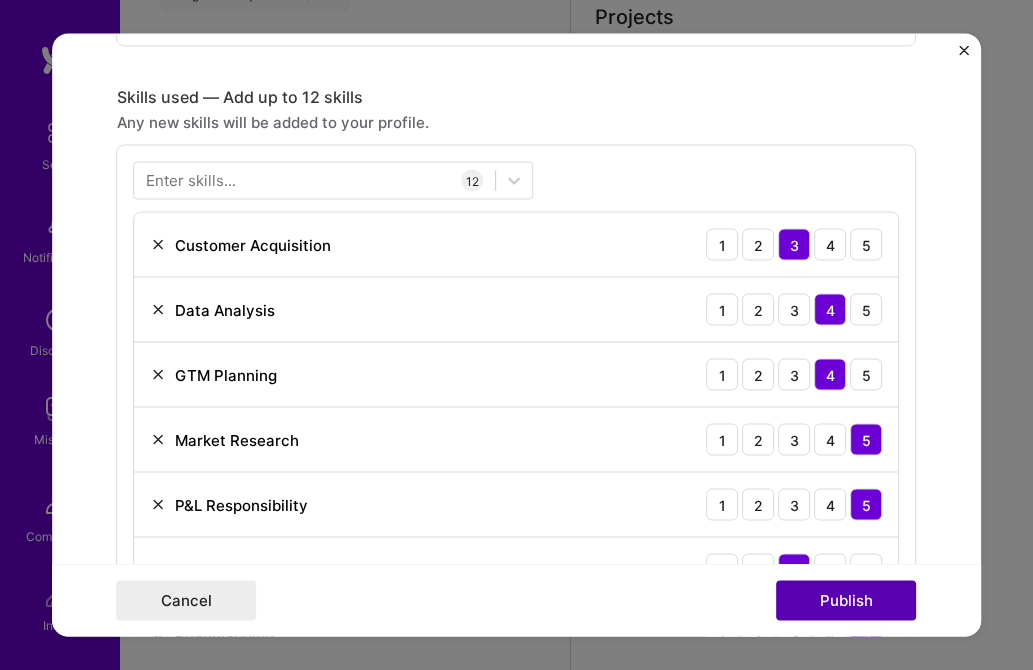 type 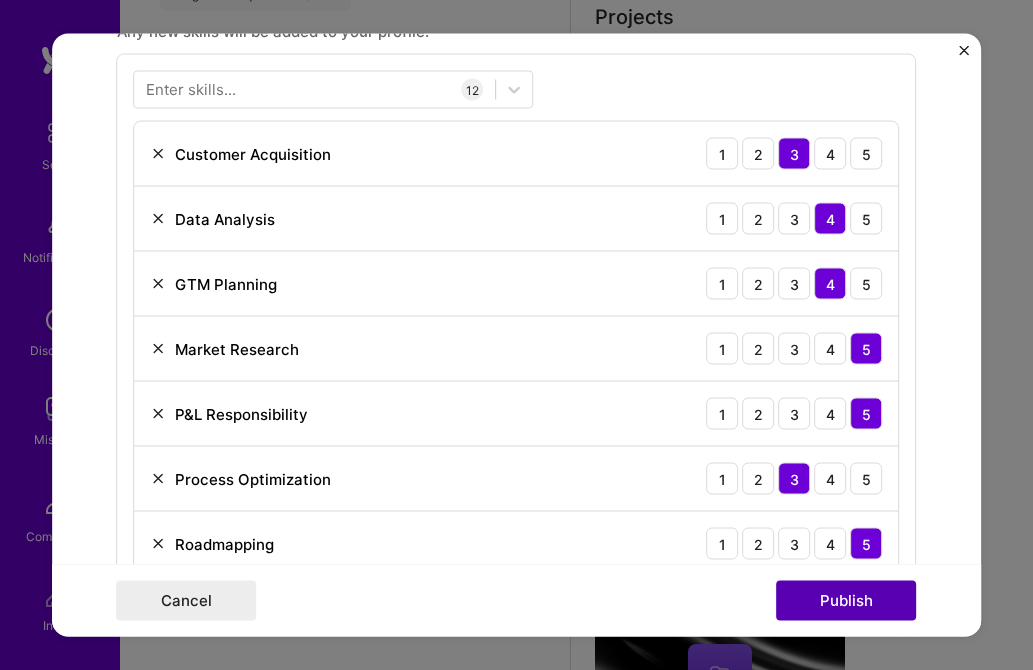 scroll, scrollTop: 856, scrollLeft: 0, axis: vertical 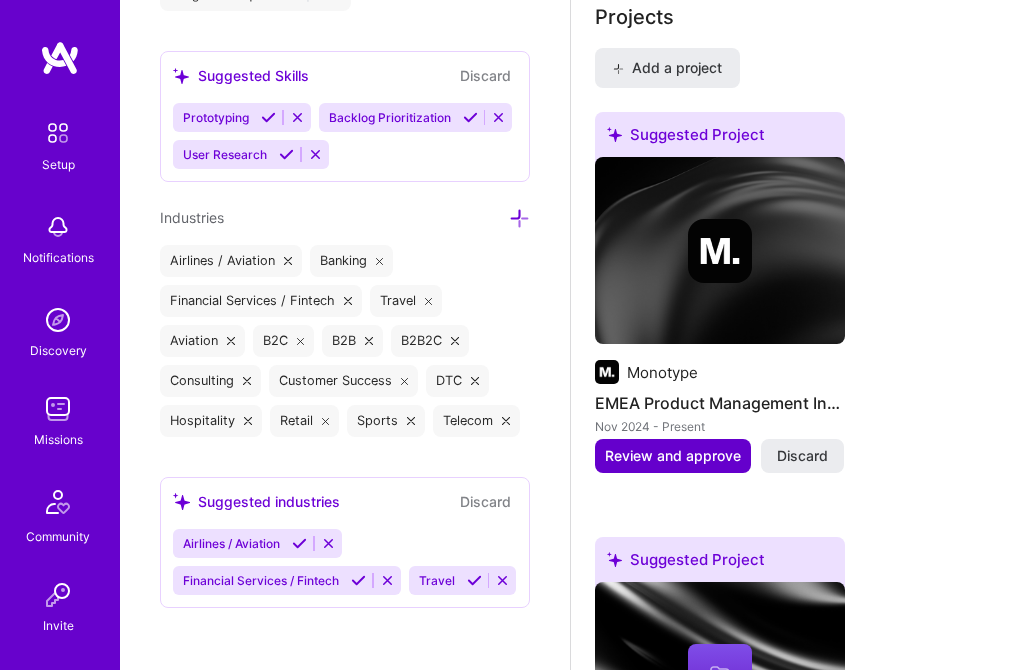 click on "Review and approve" at bounding box center [673, 456] 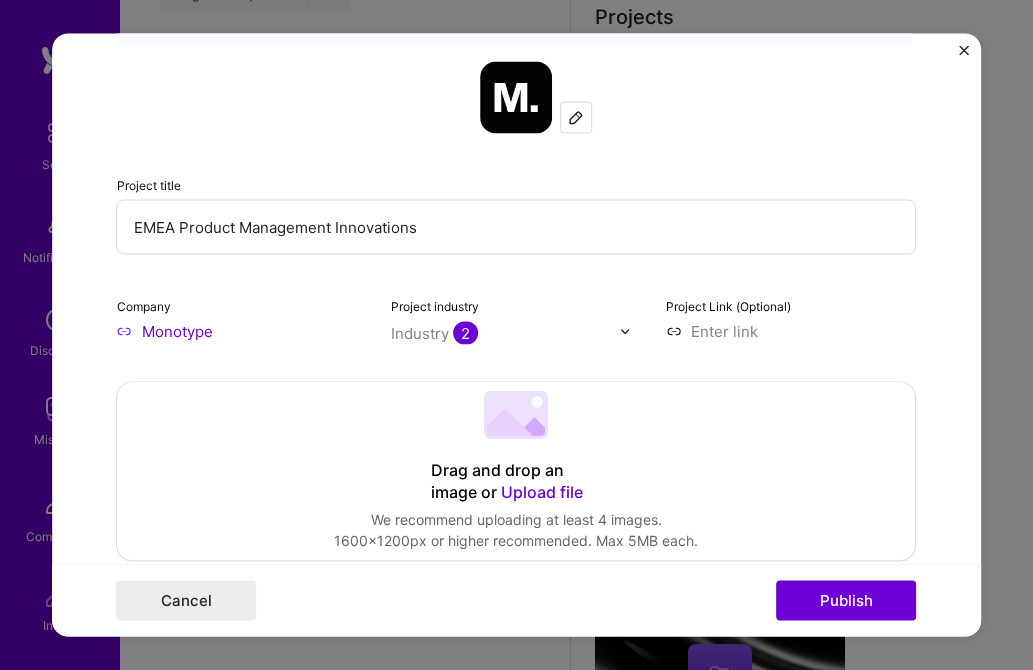 scroll, scrollTop: 98, scrollLeft: 0, axis: vertical 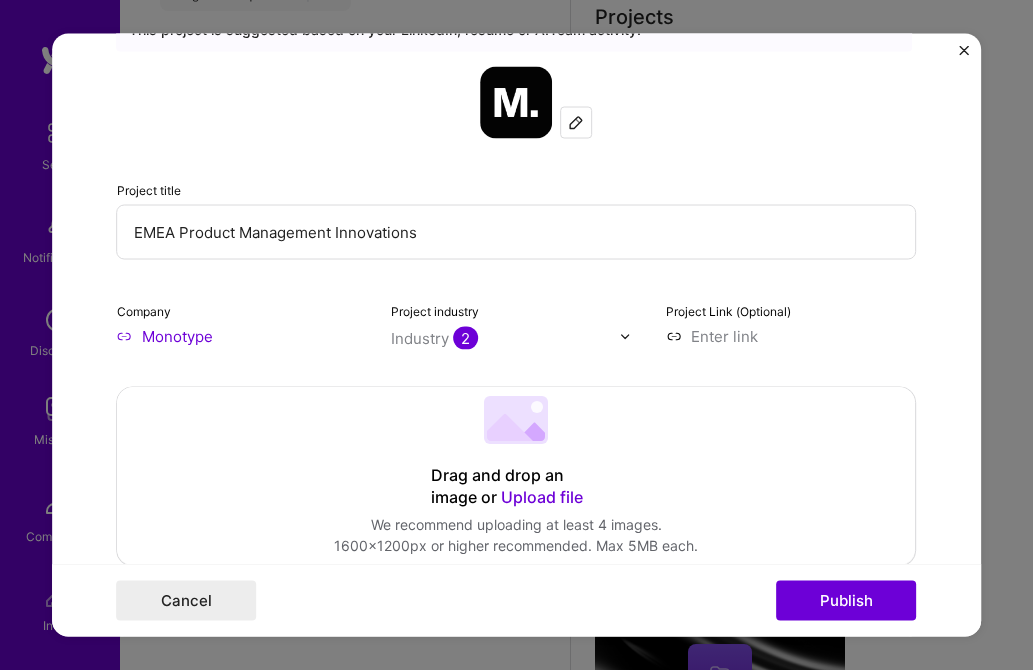 drag, startPoint x: 436, startPoint y: 234, endPoint x: 101, endPoint y: 229, distance: 335.03732 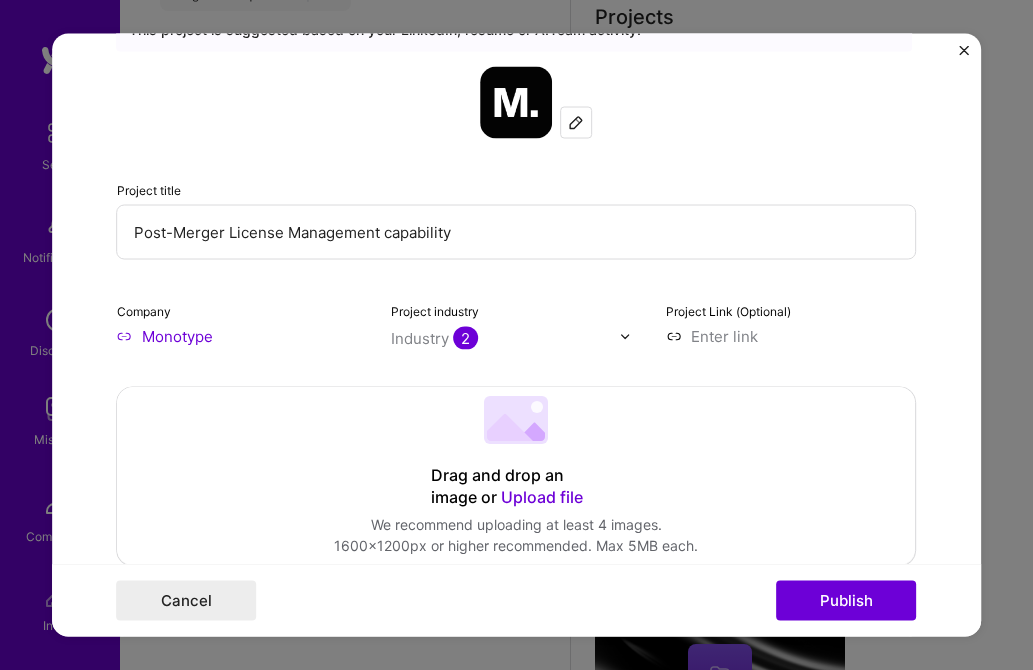 click on "Post-Merger License Management capability" at bounding box center (517, 232) 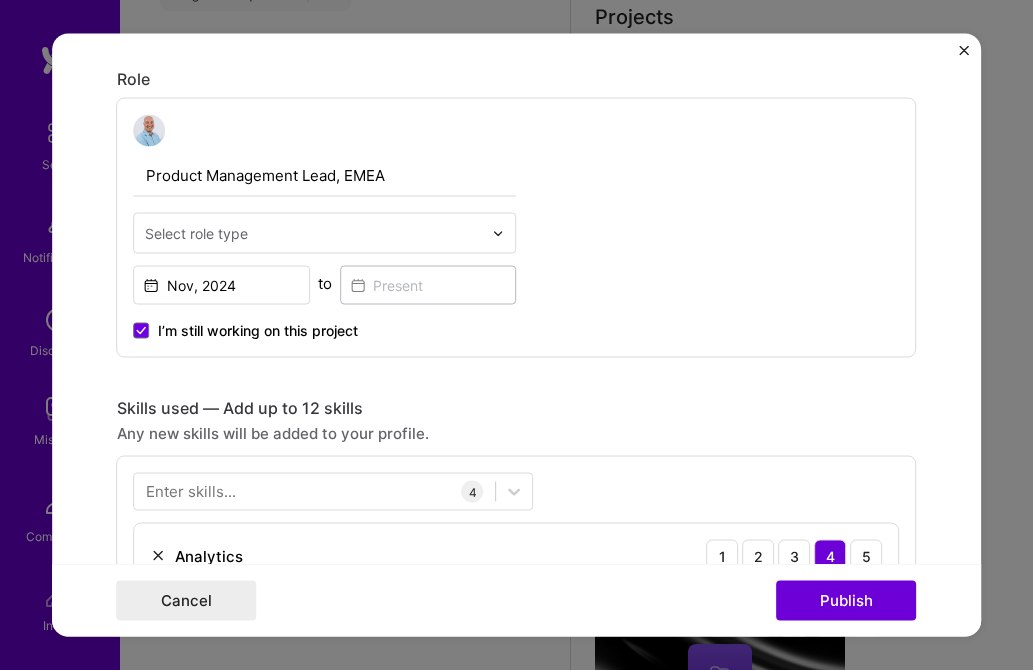 scroll, scrollTop: 639, scrollLeft: 0, axis: vertical 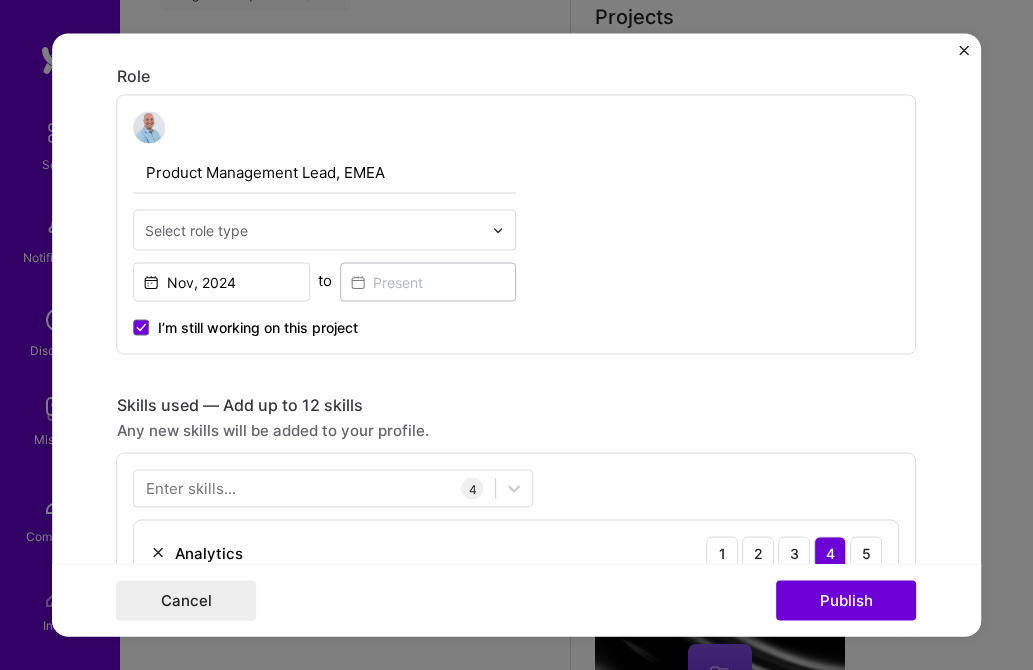type on "Post-Merger License Management Capability" 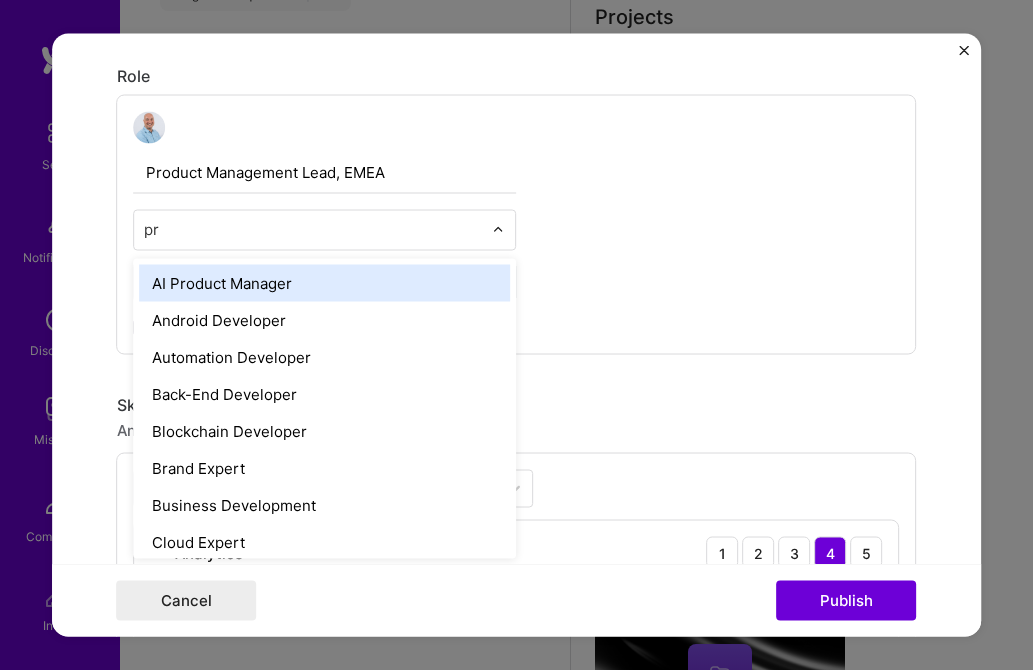 type on "pro" 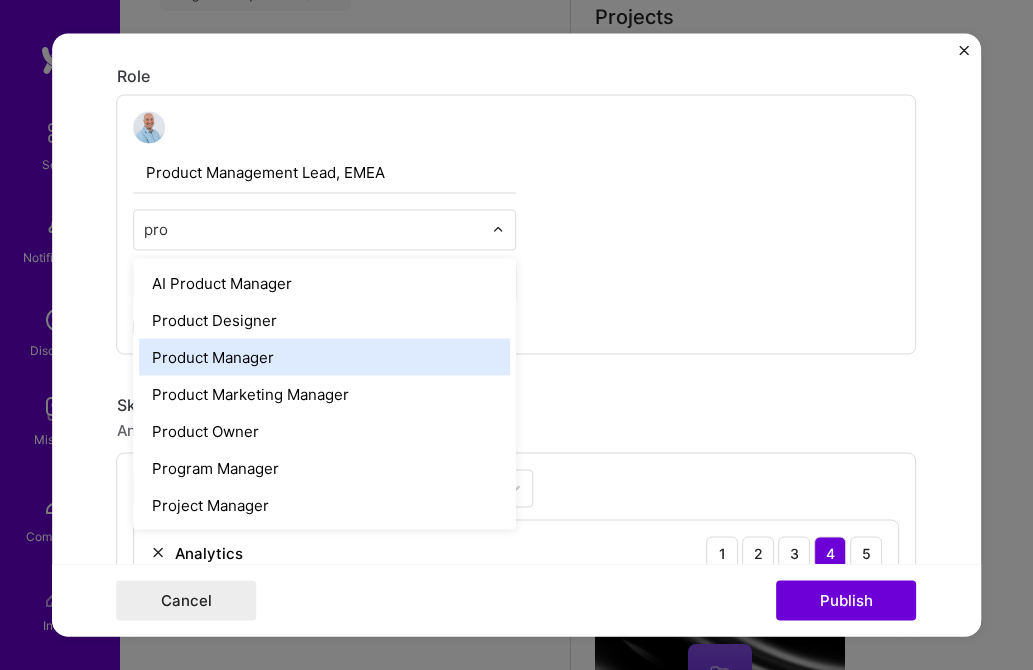 click on "Product Manager" at bounding box center [325, 357] 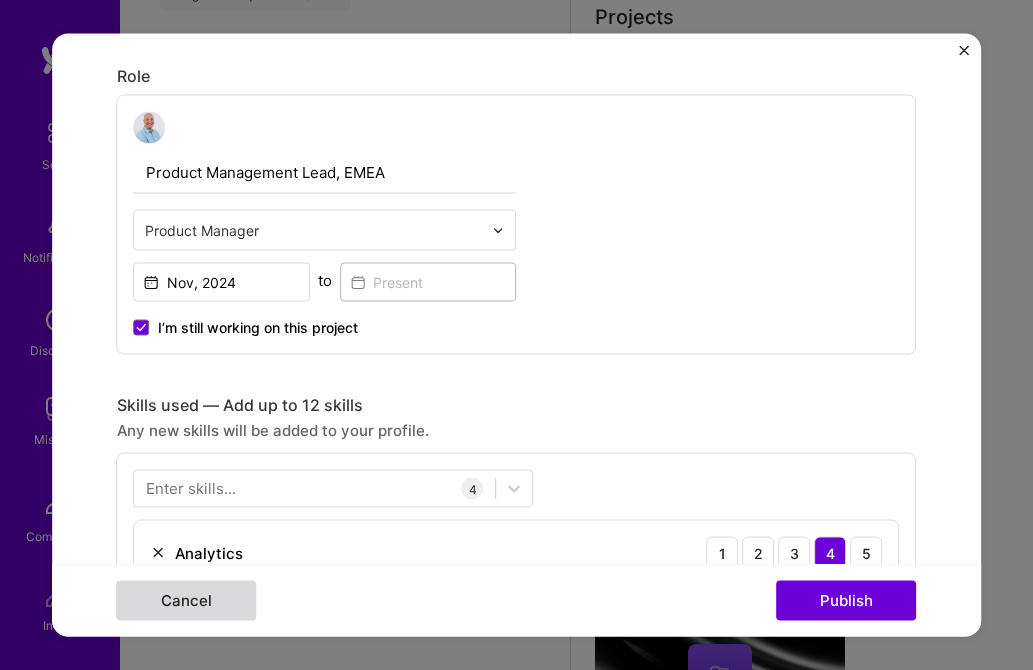 click on "Cancel" at bounding box center [187, 601] 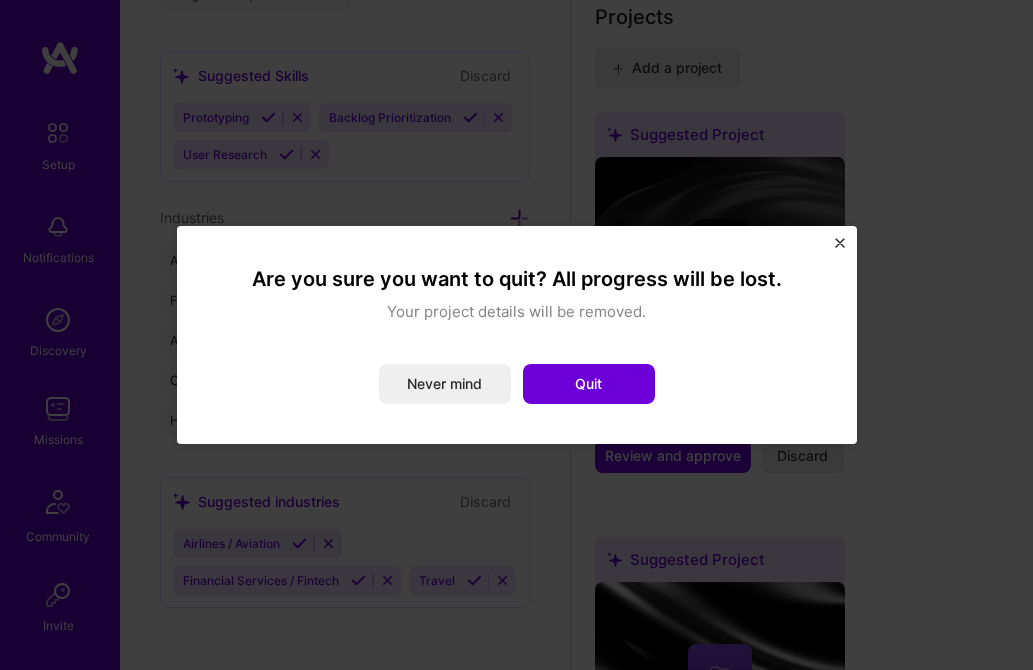 click at bounding box center [840, 243] 